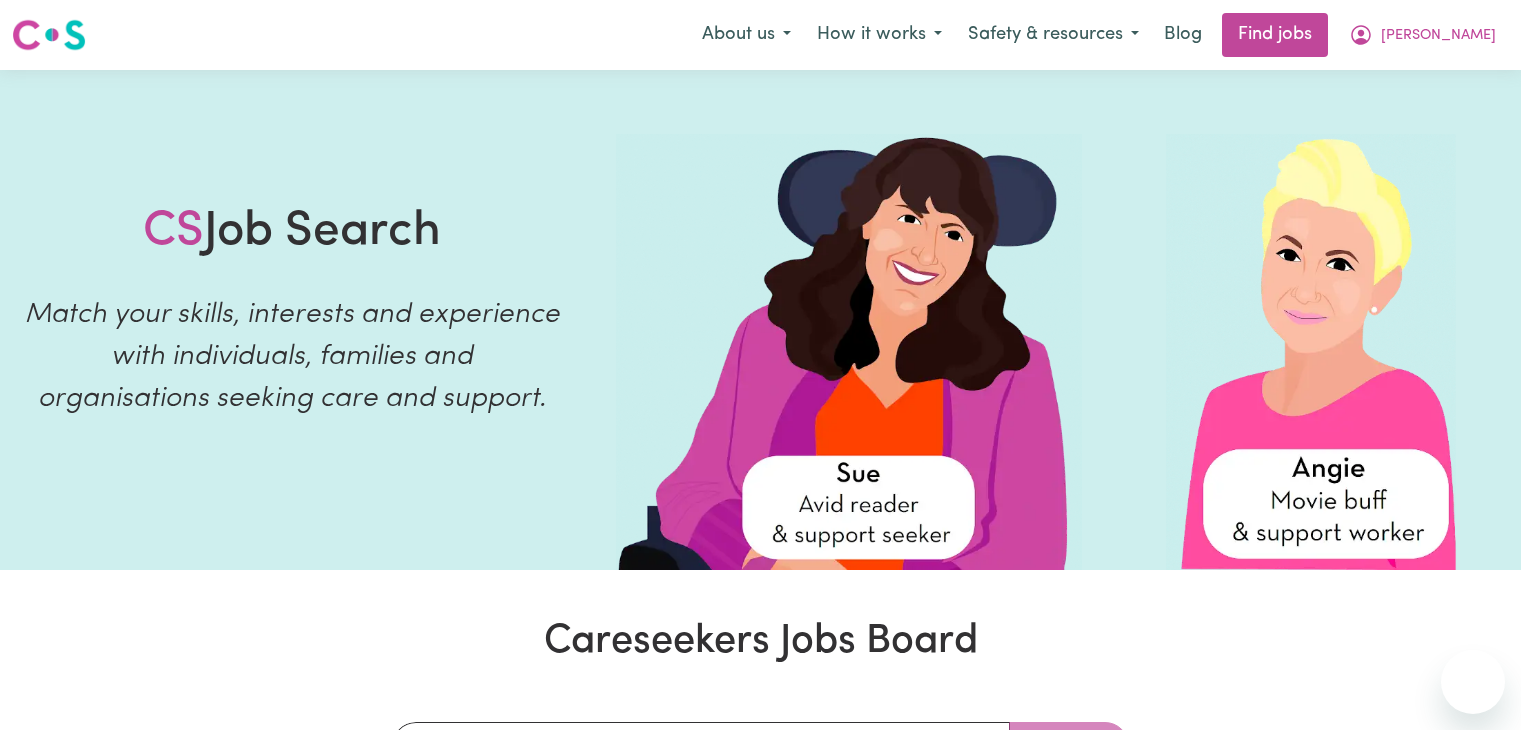 scroll, scrollTop: 864, scrollLeft: 0, axis: vertical 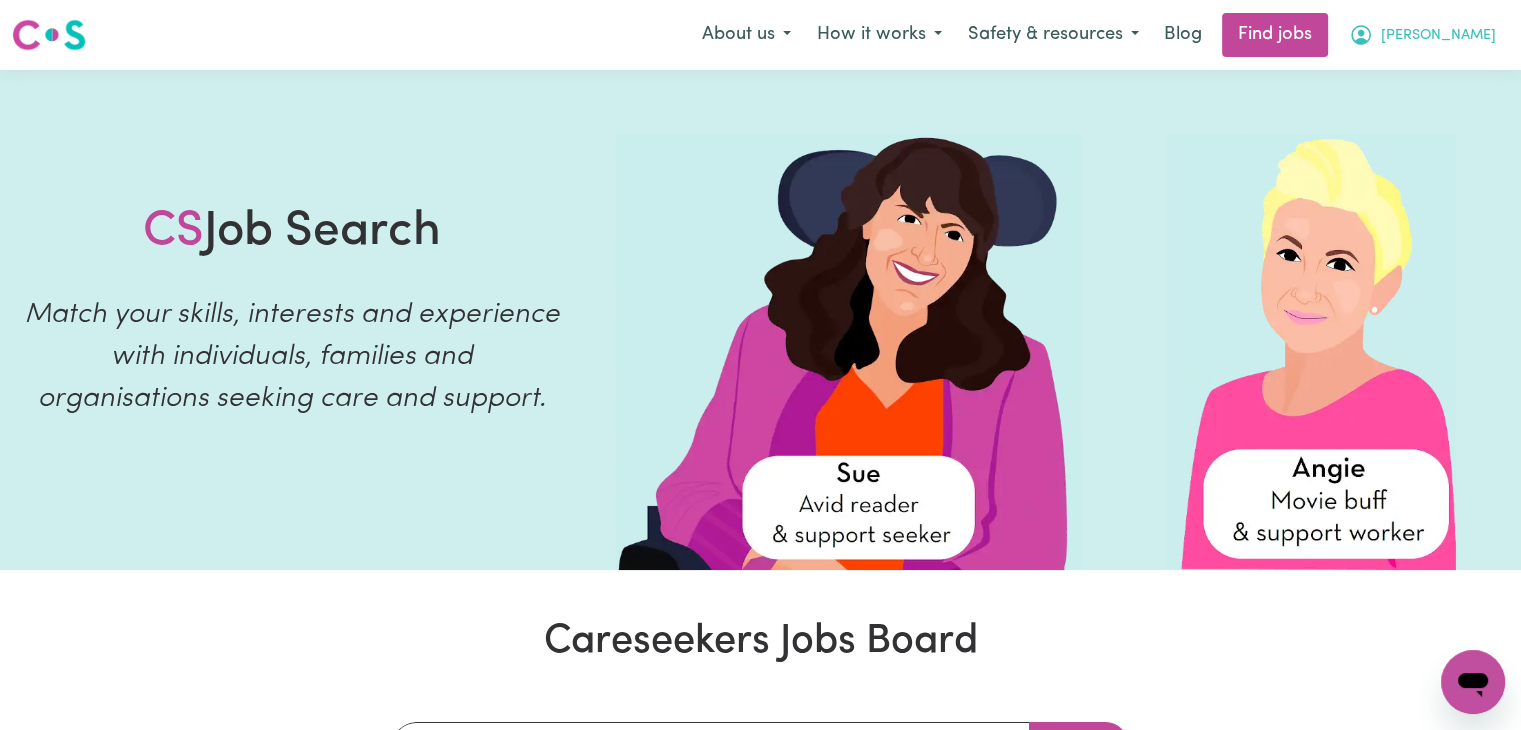 click on "[PERSON_NAME]" at bounding box center (1438, 36) 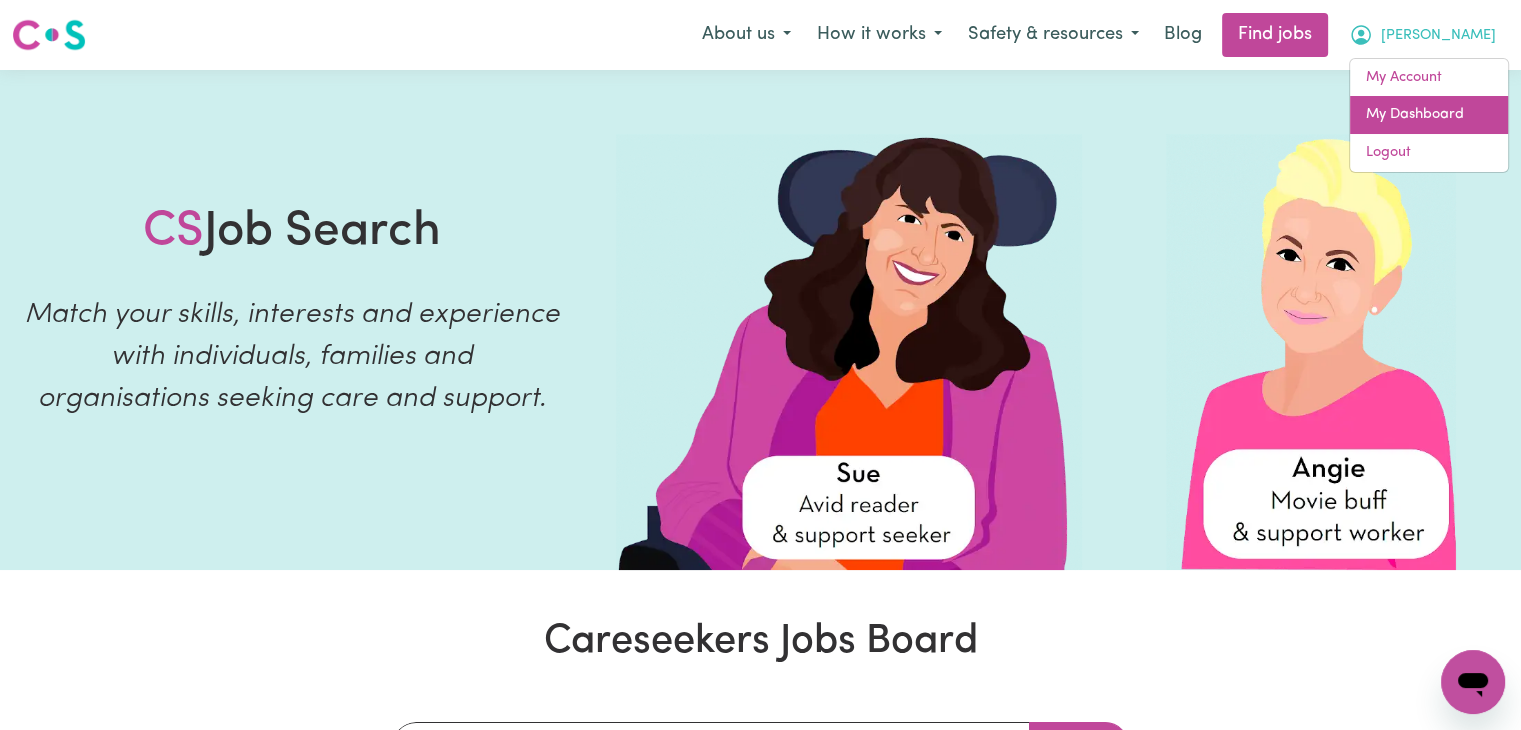 click on "My Dashboard" at bounding box center [1429, 115] 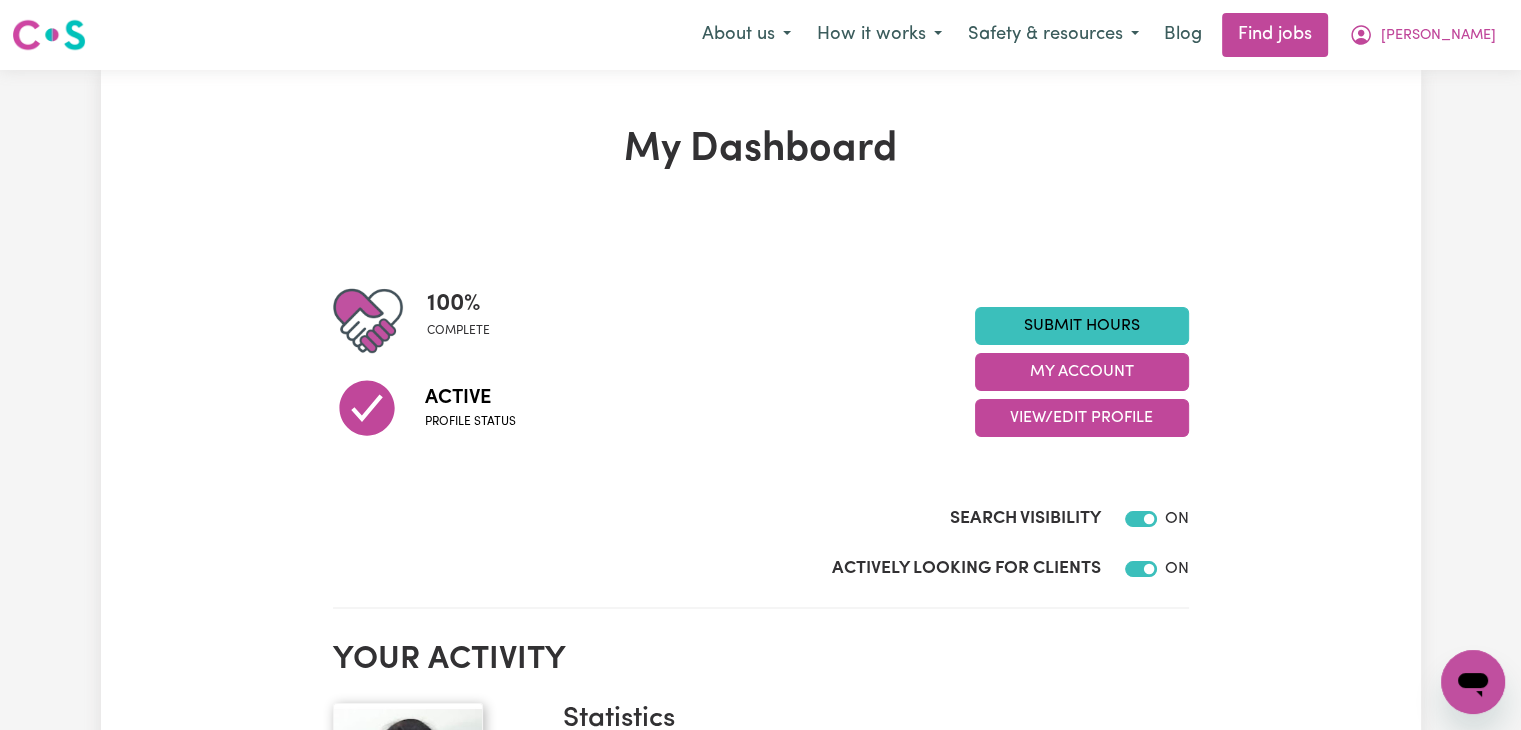 click on "100 % complete Active Profile status Submit Hours My Account View/Edit Profile Search Visibility ON Actively Looking for Clients ON" at bounding box center [761, 415] 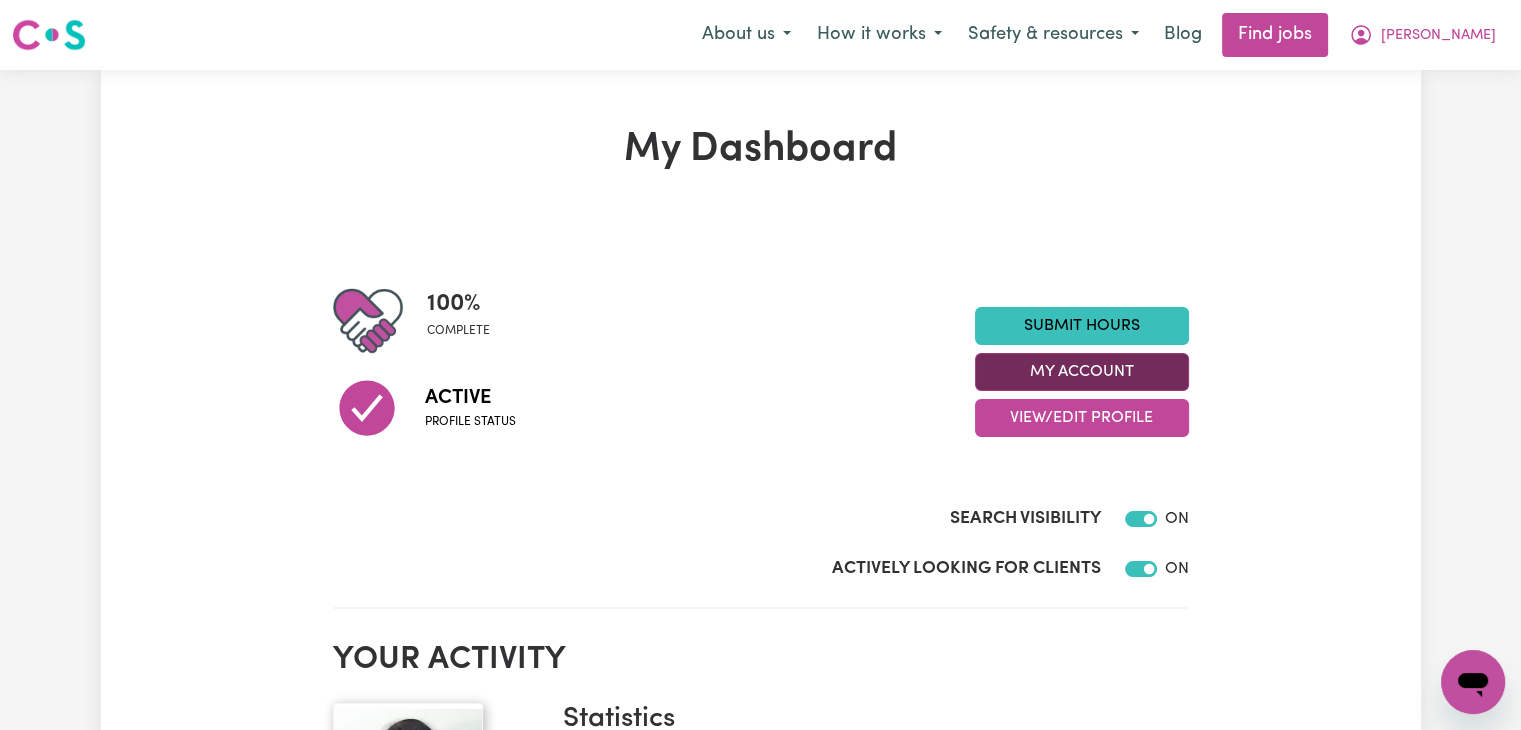 click on "My Account" at bounding box center [1082, 372] 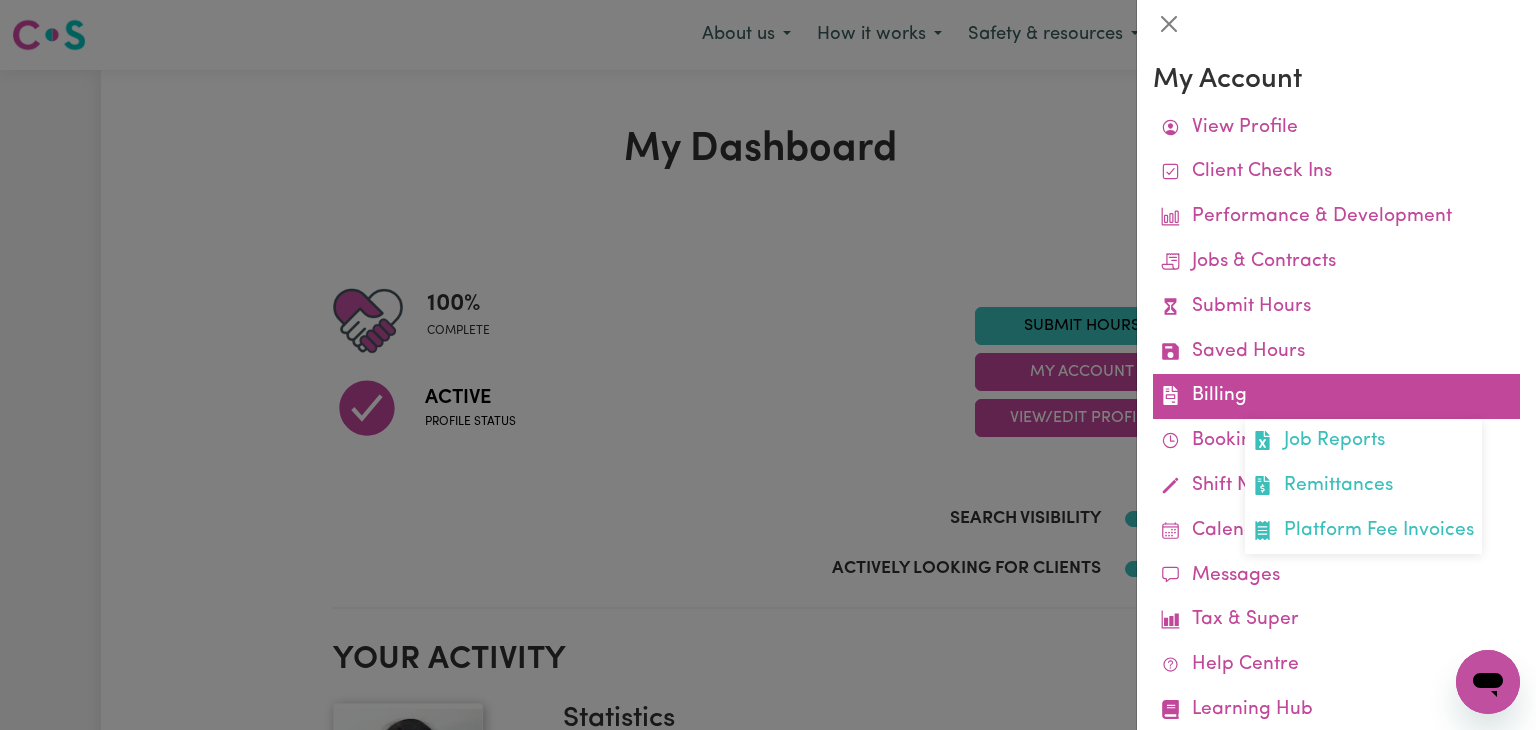 click on "Billing Job Reports Remittances Platform Fee Invoices" at bounding box center [1336, 396] 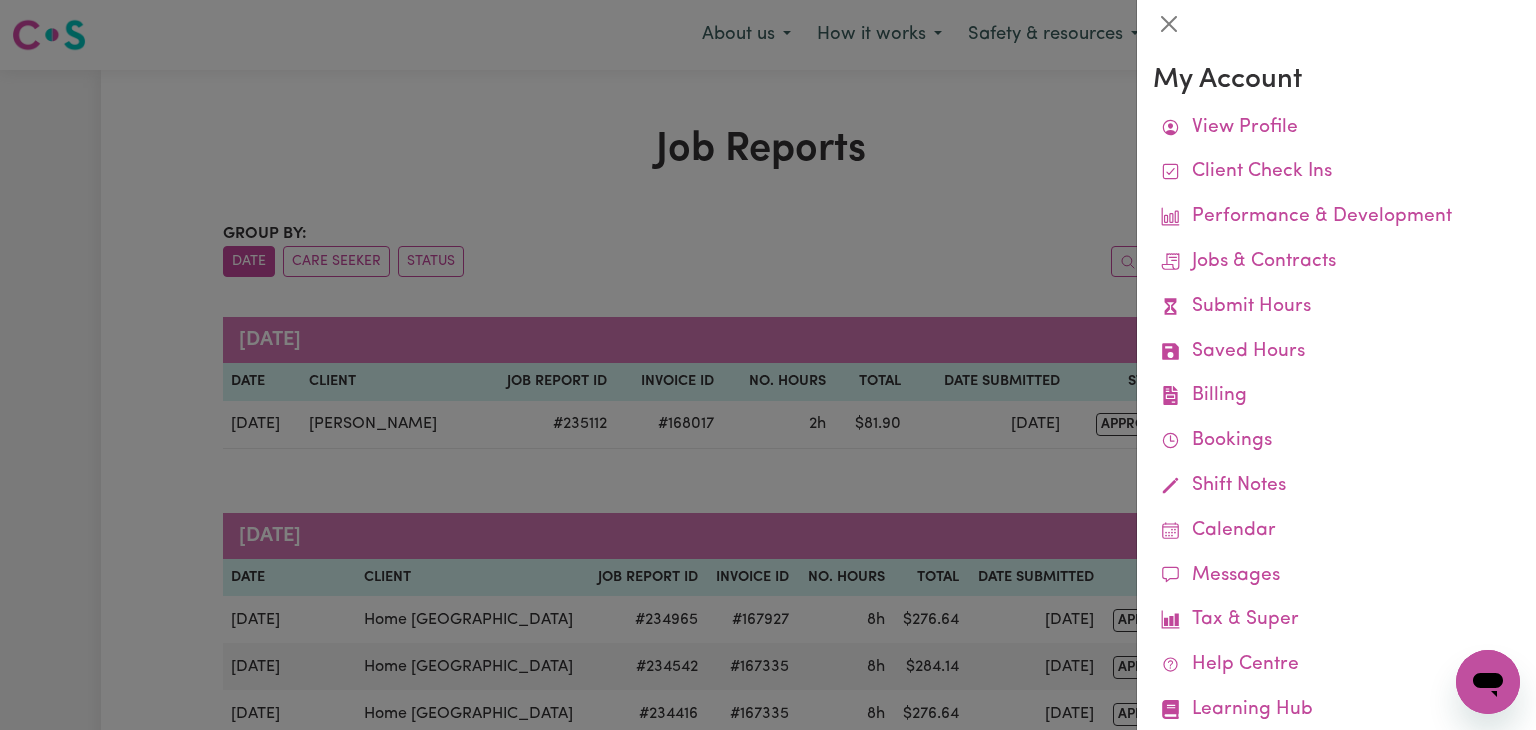 click at bounding box center [768, 365] 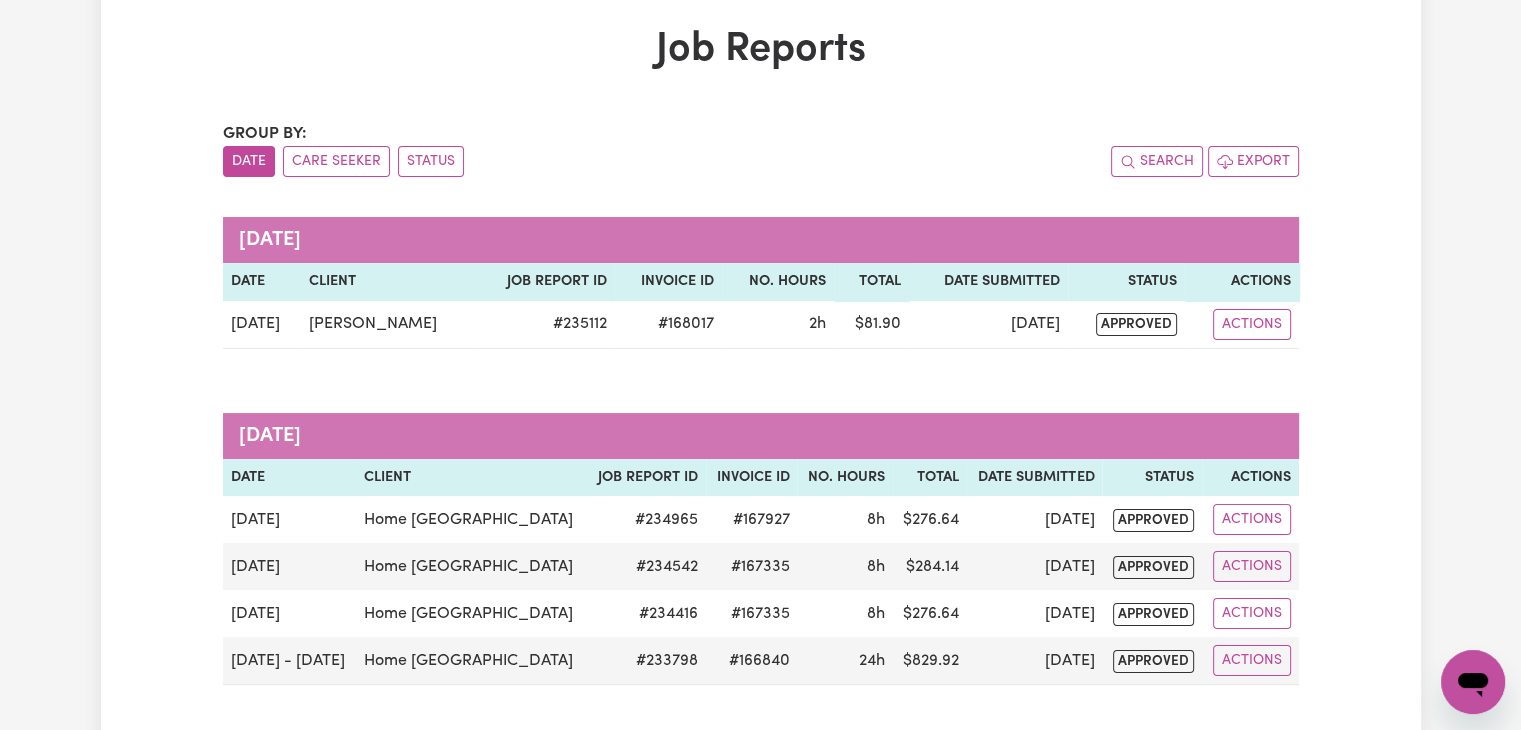 scroll, scrollTop: 400, scrollLeft: 0, axis: vertical 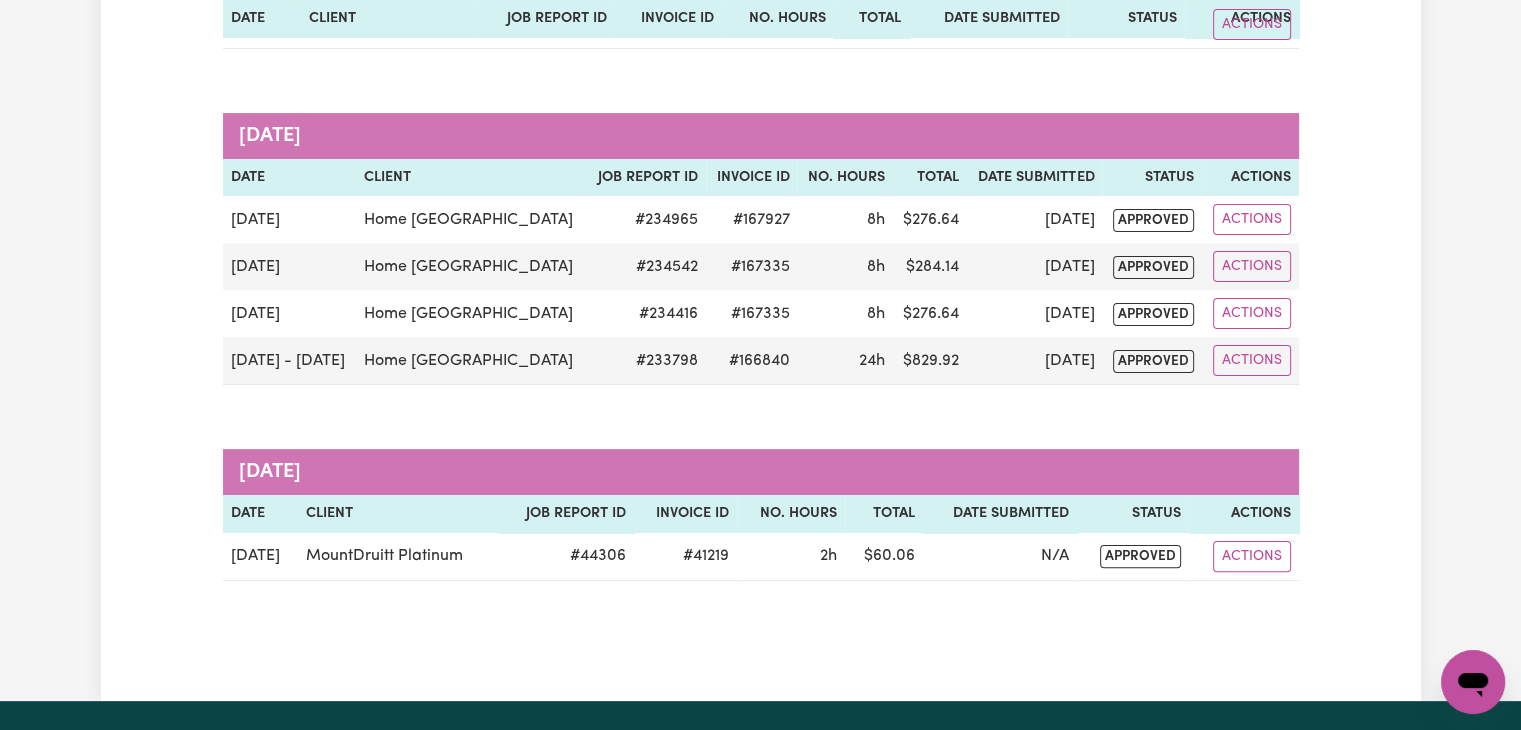 click 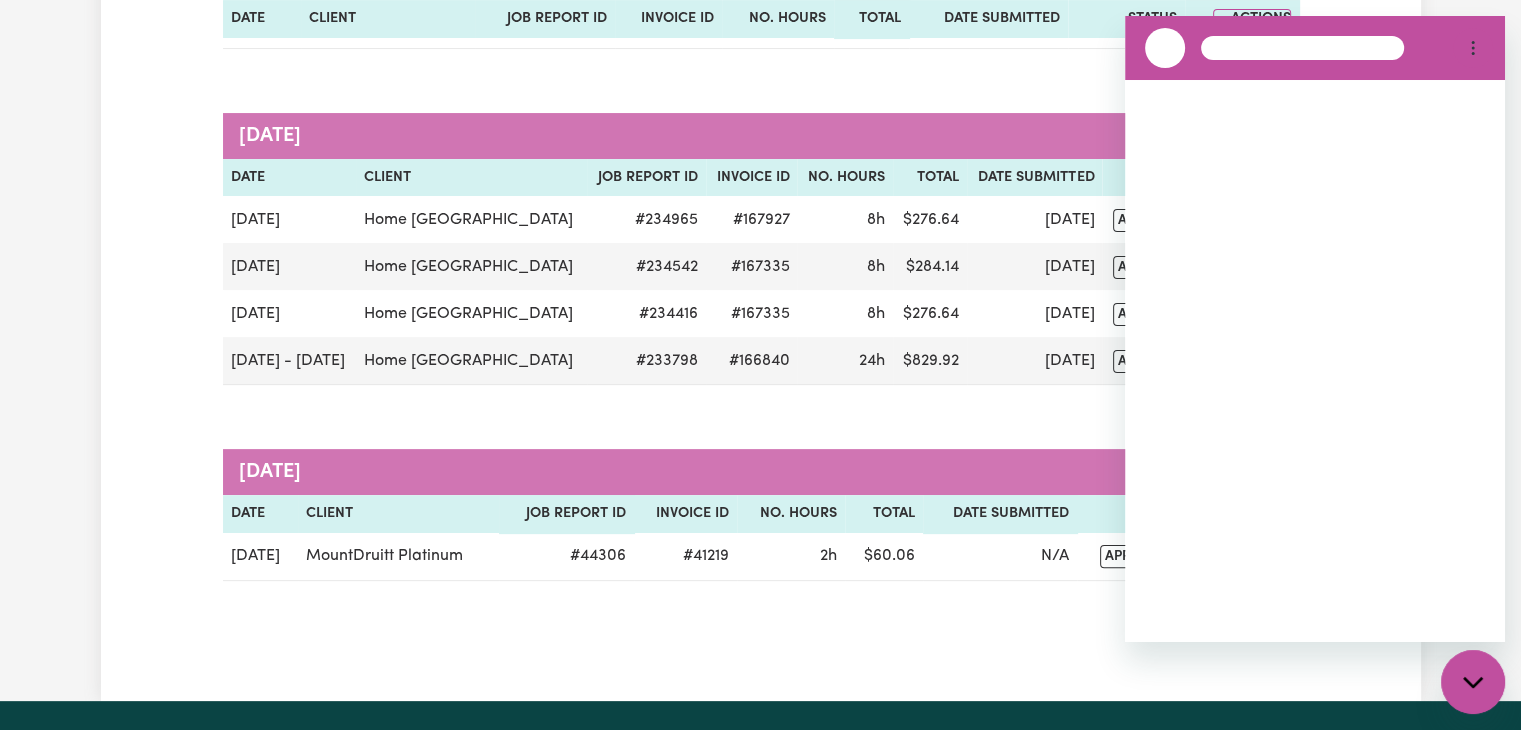 scroll, scrollTop: 0, scrollLeft: 0, axis: both 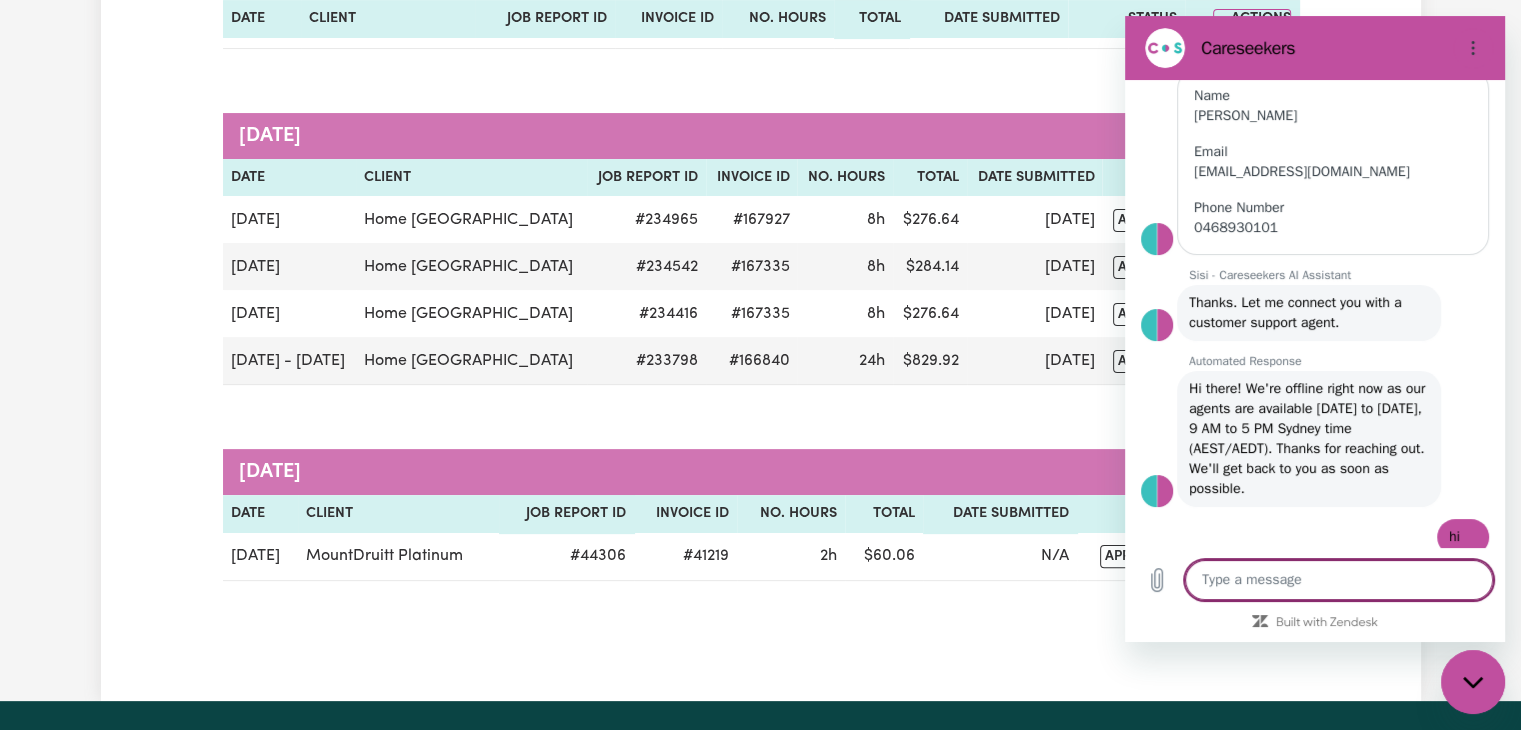 click at bounding box center [1339, 580] 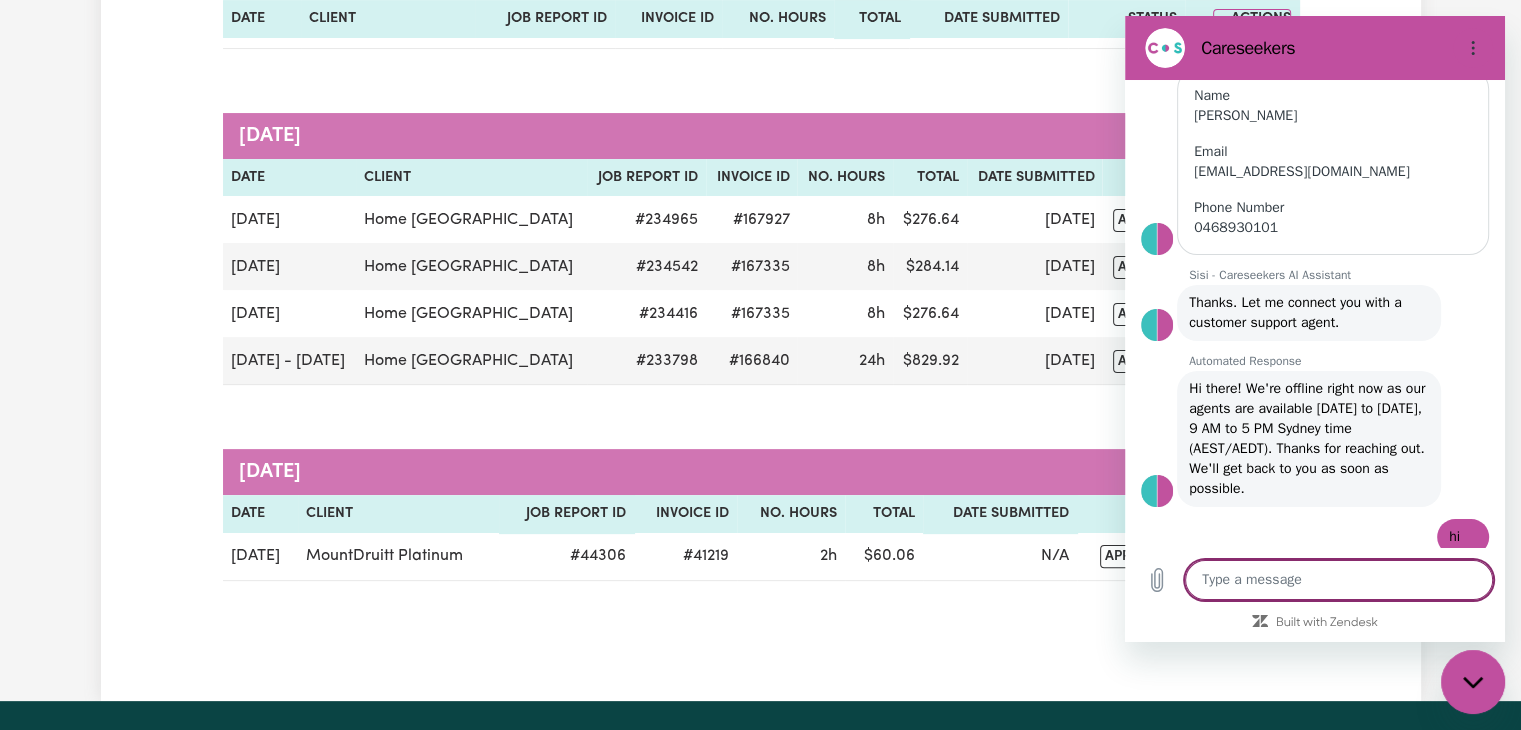 type on "h" 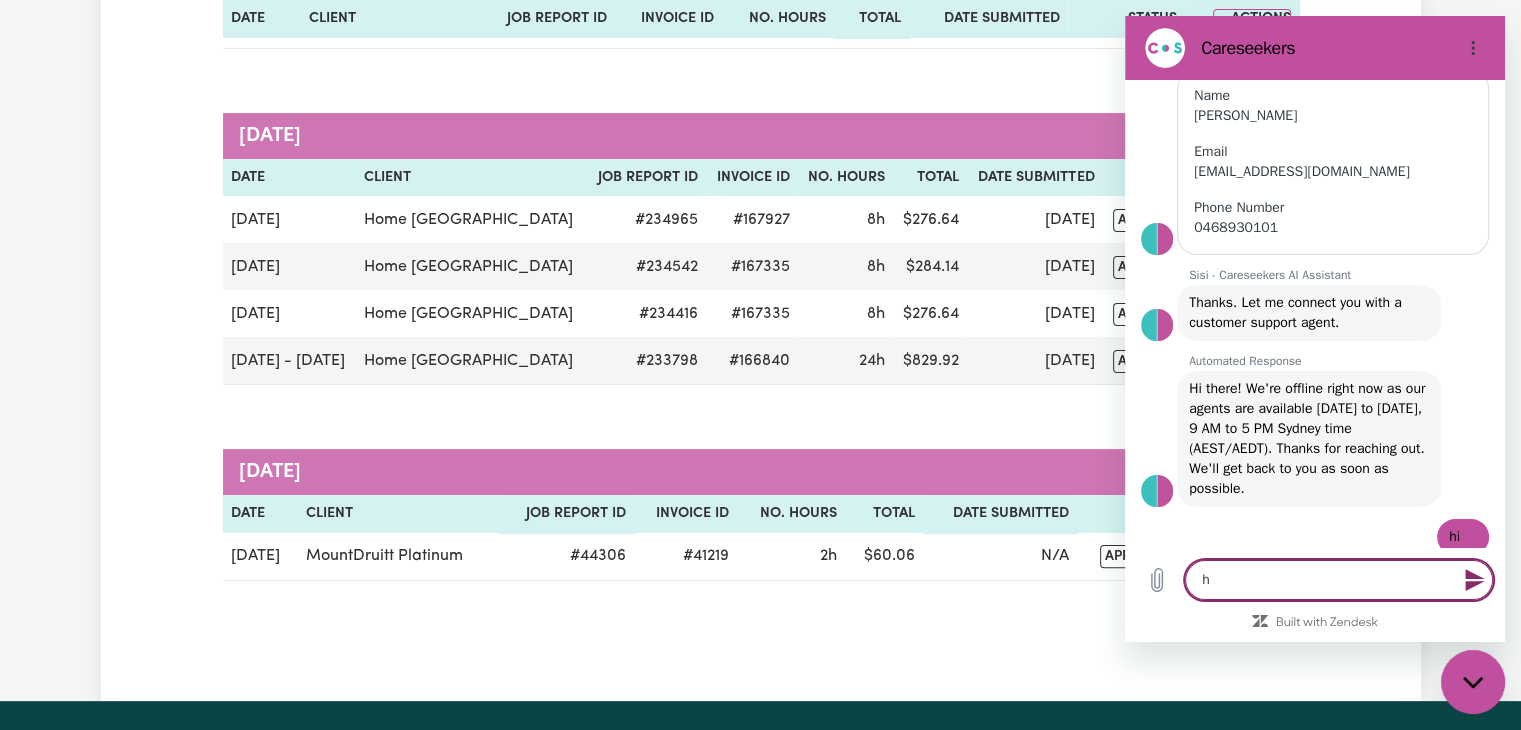 type on "hi" 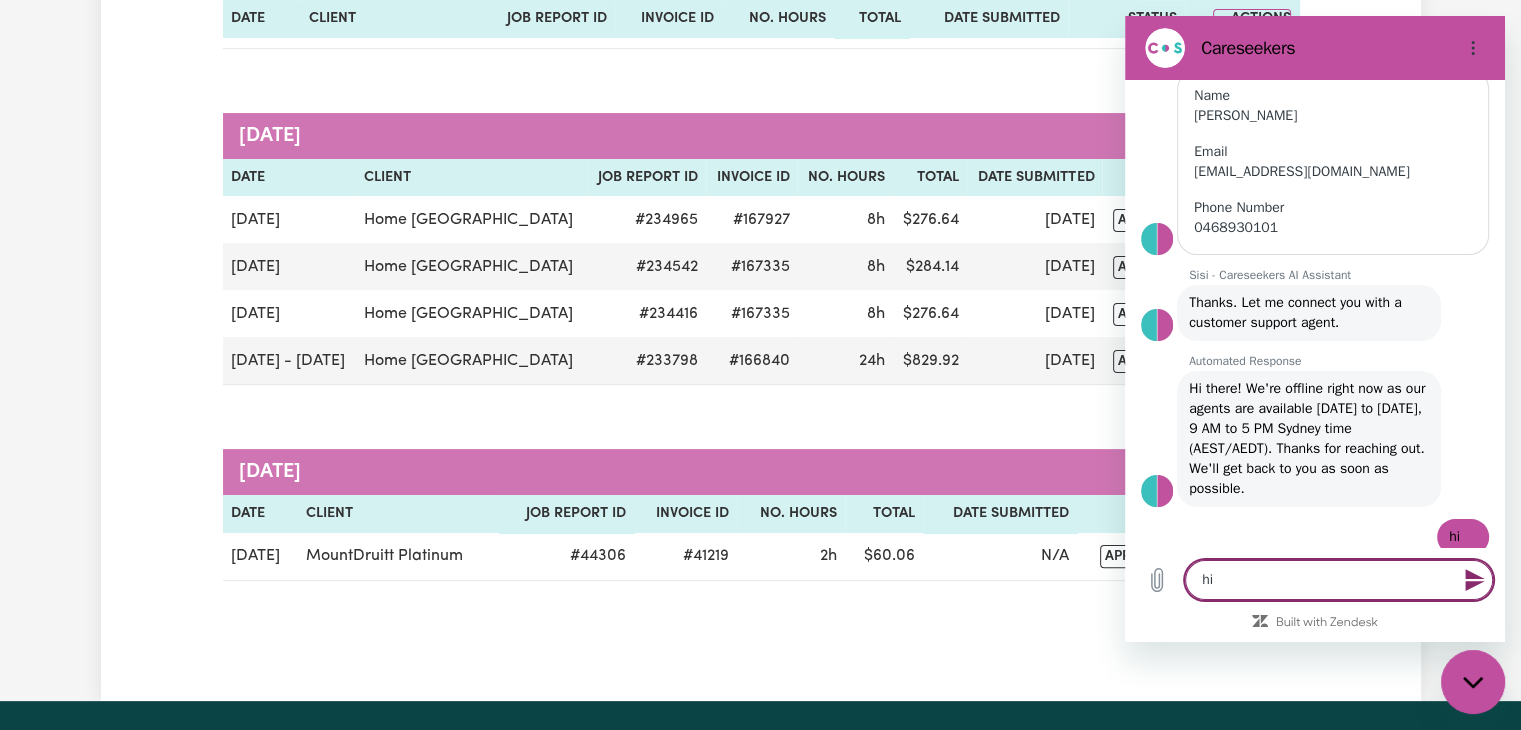 type on "hi" 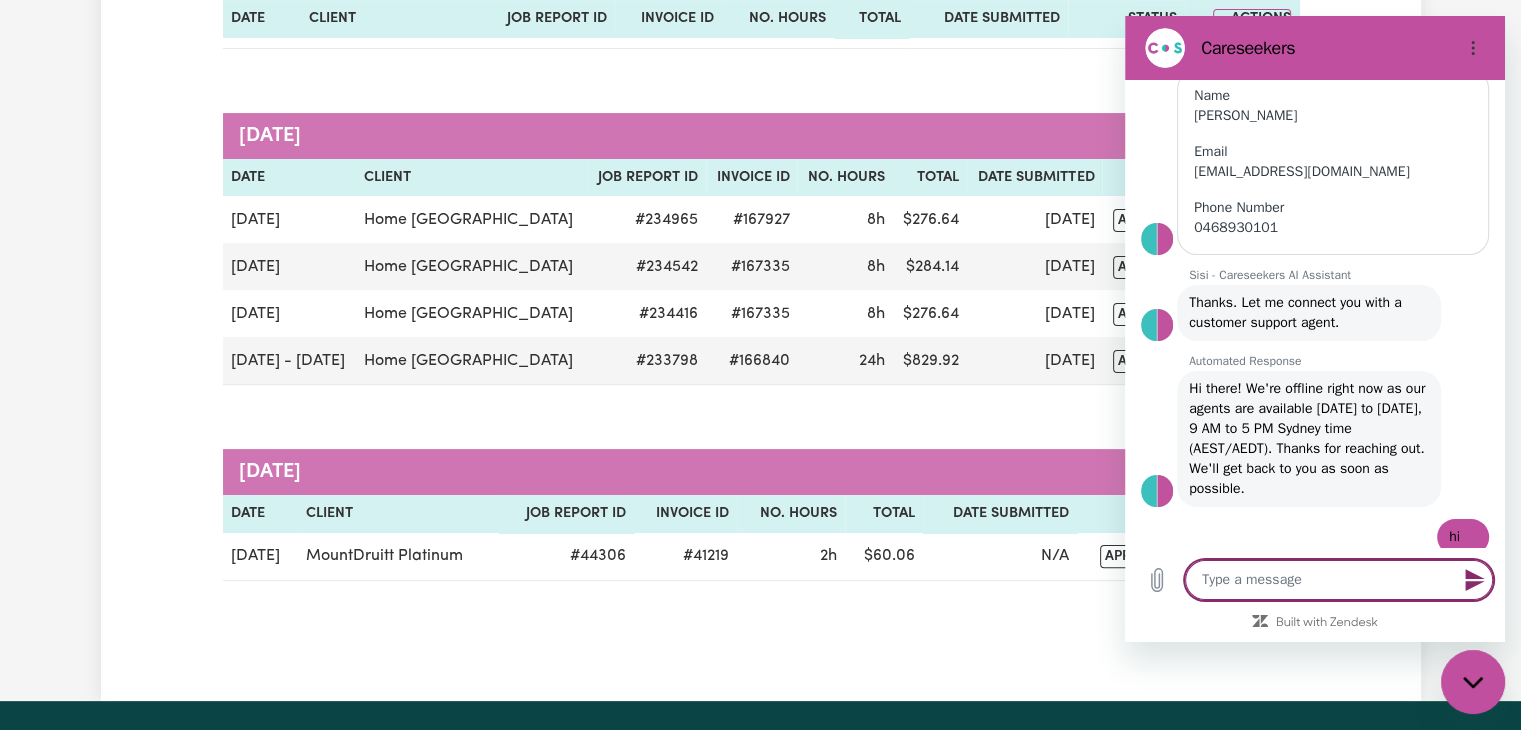 type on "x" 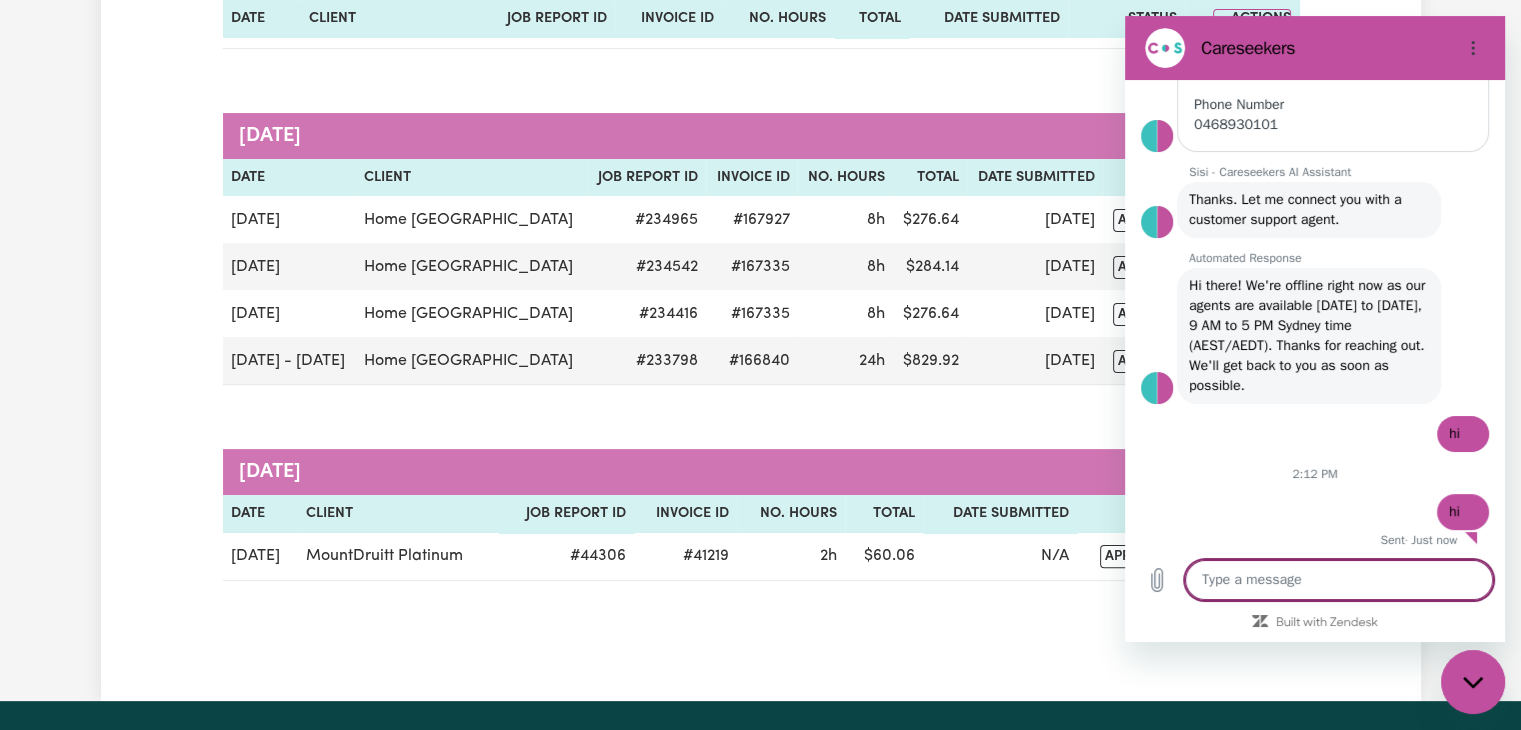 type on "c" 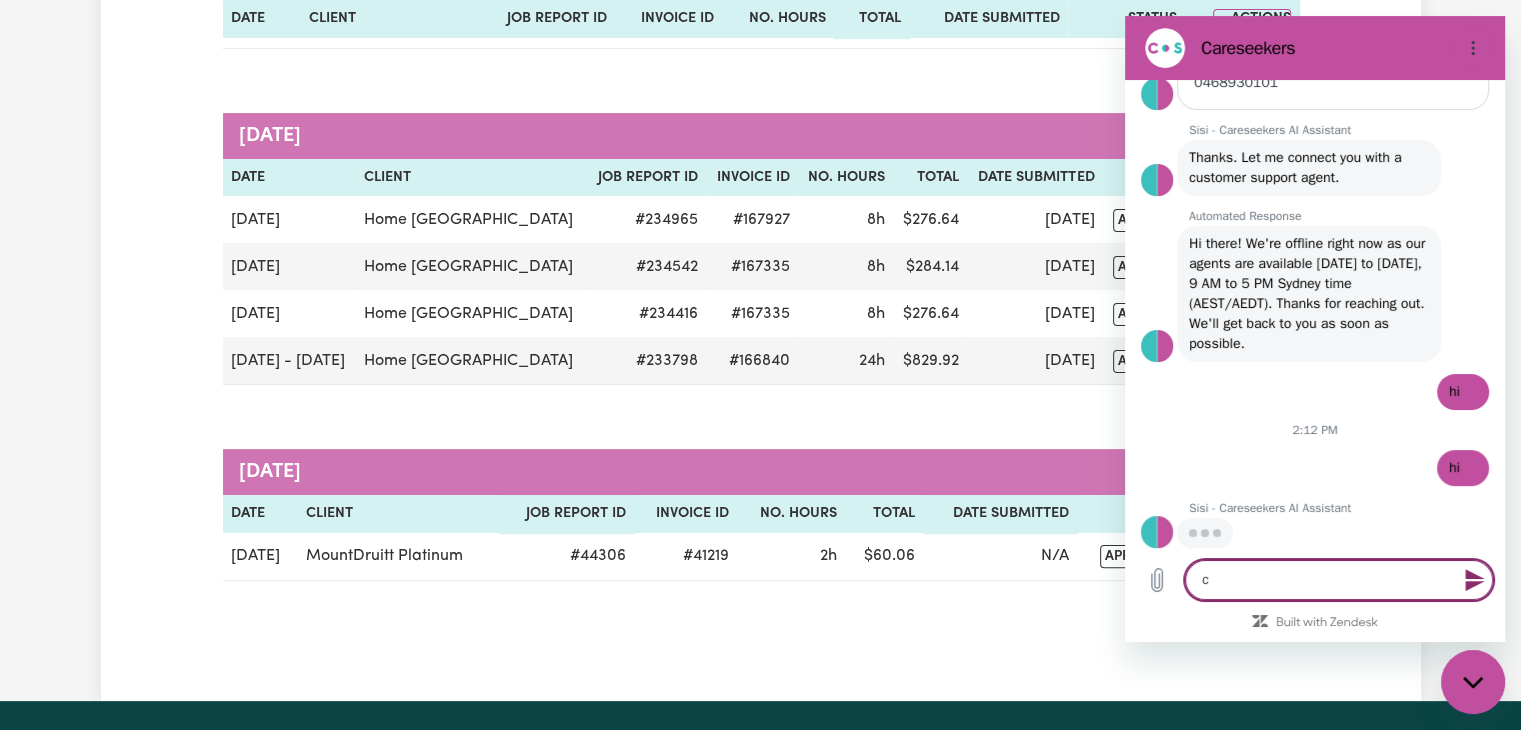 type on "ca" 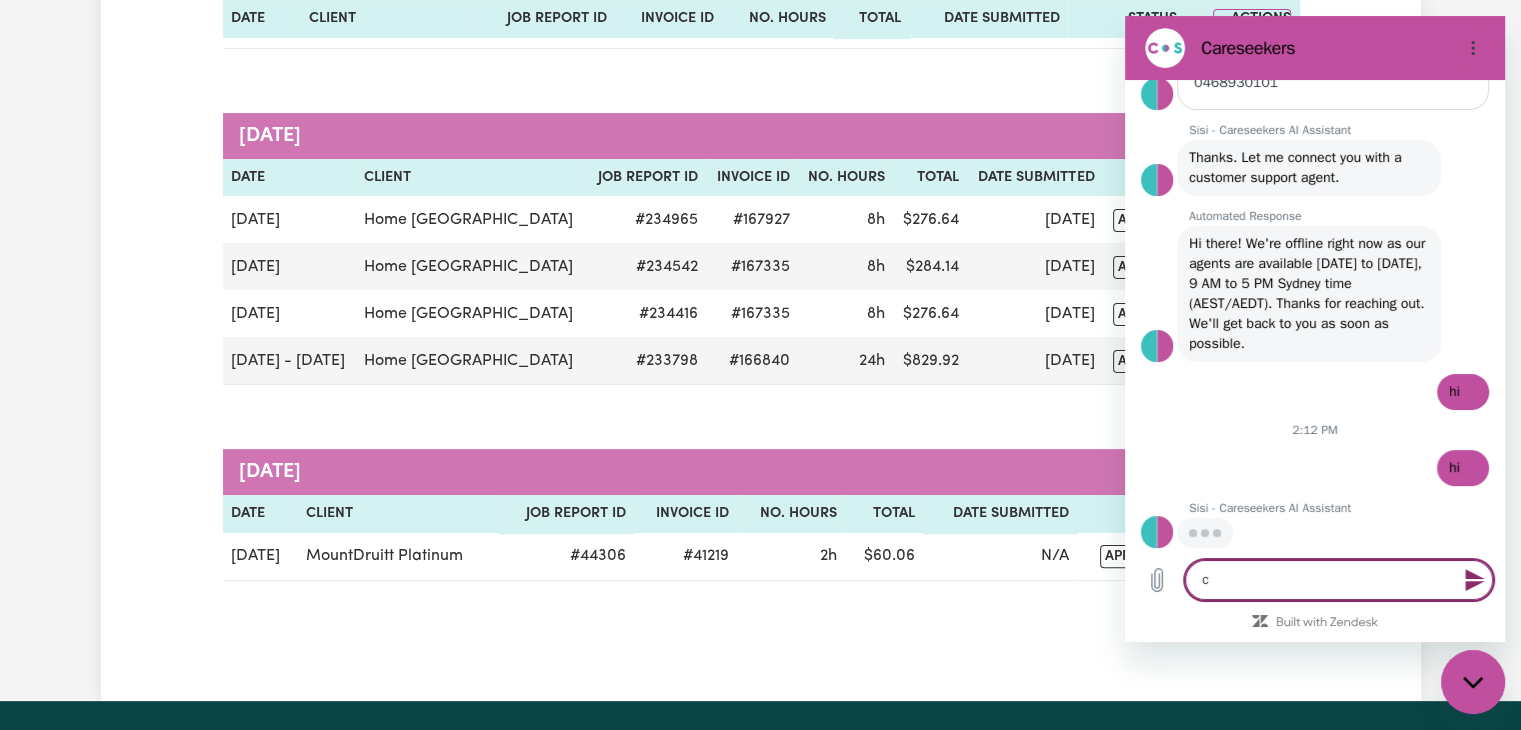 type on "x" 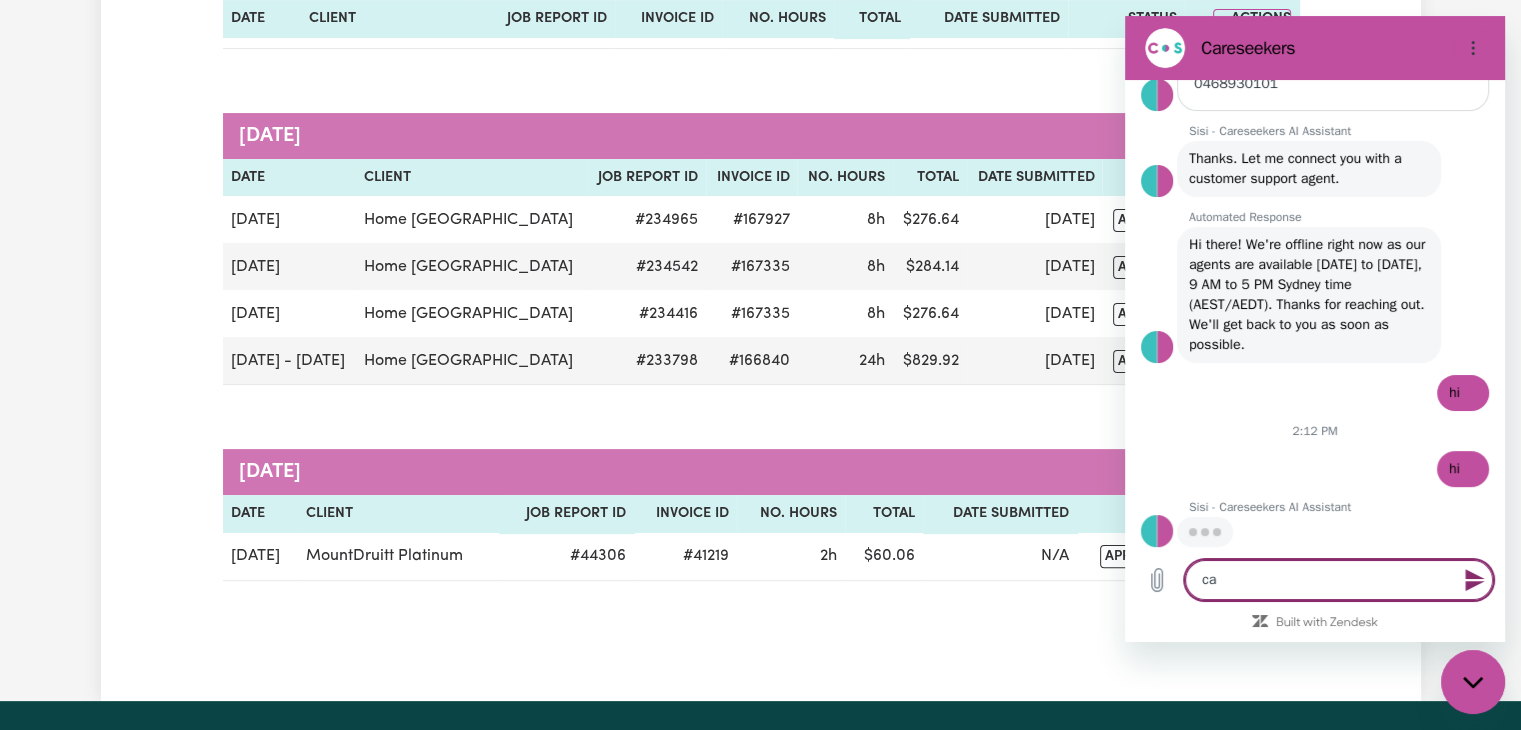 scroll, scrollTop: 474, scrollLeft: 0, axis: vertical 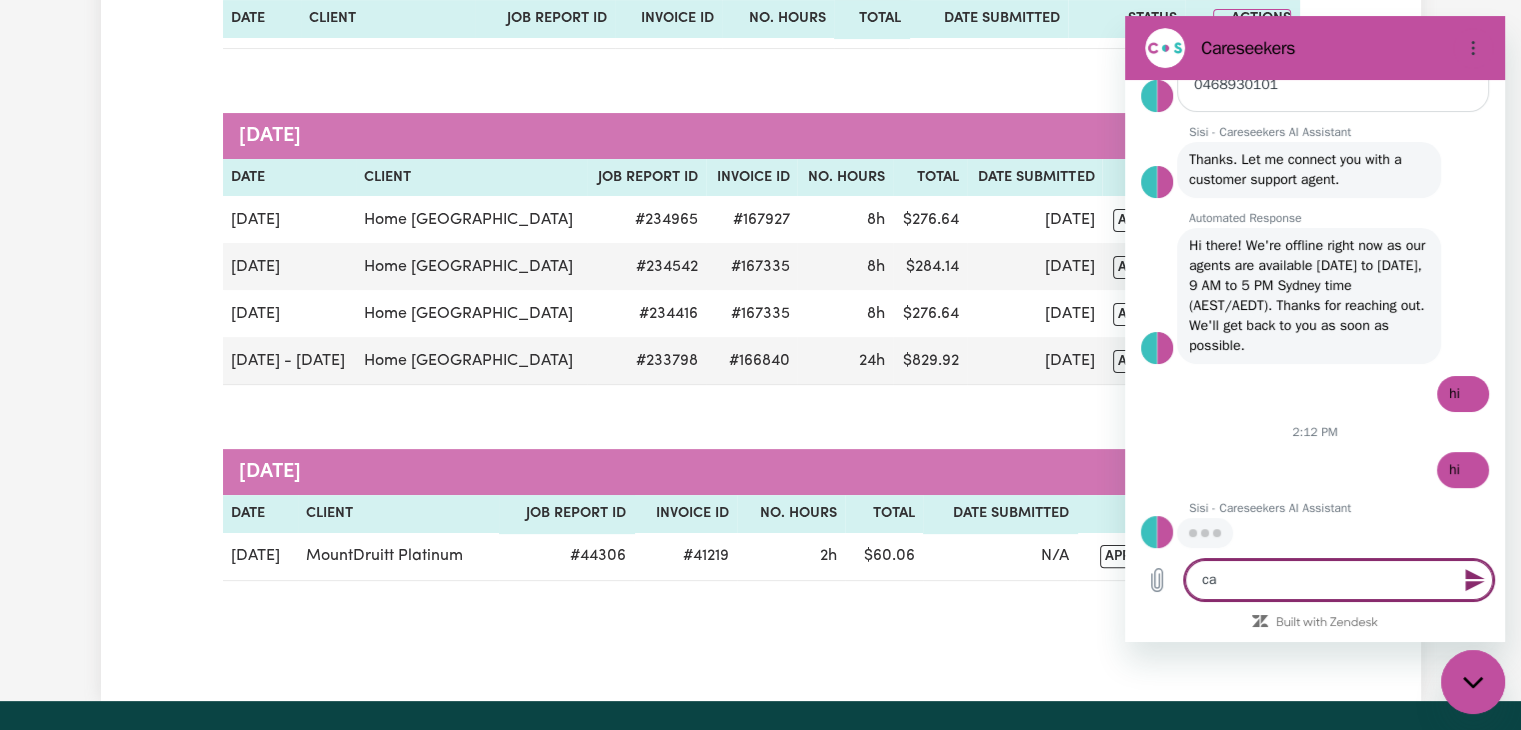 type on "ca" 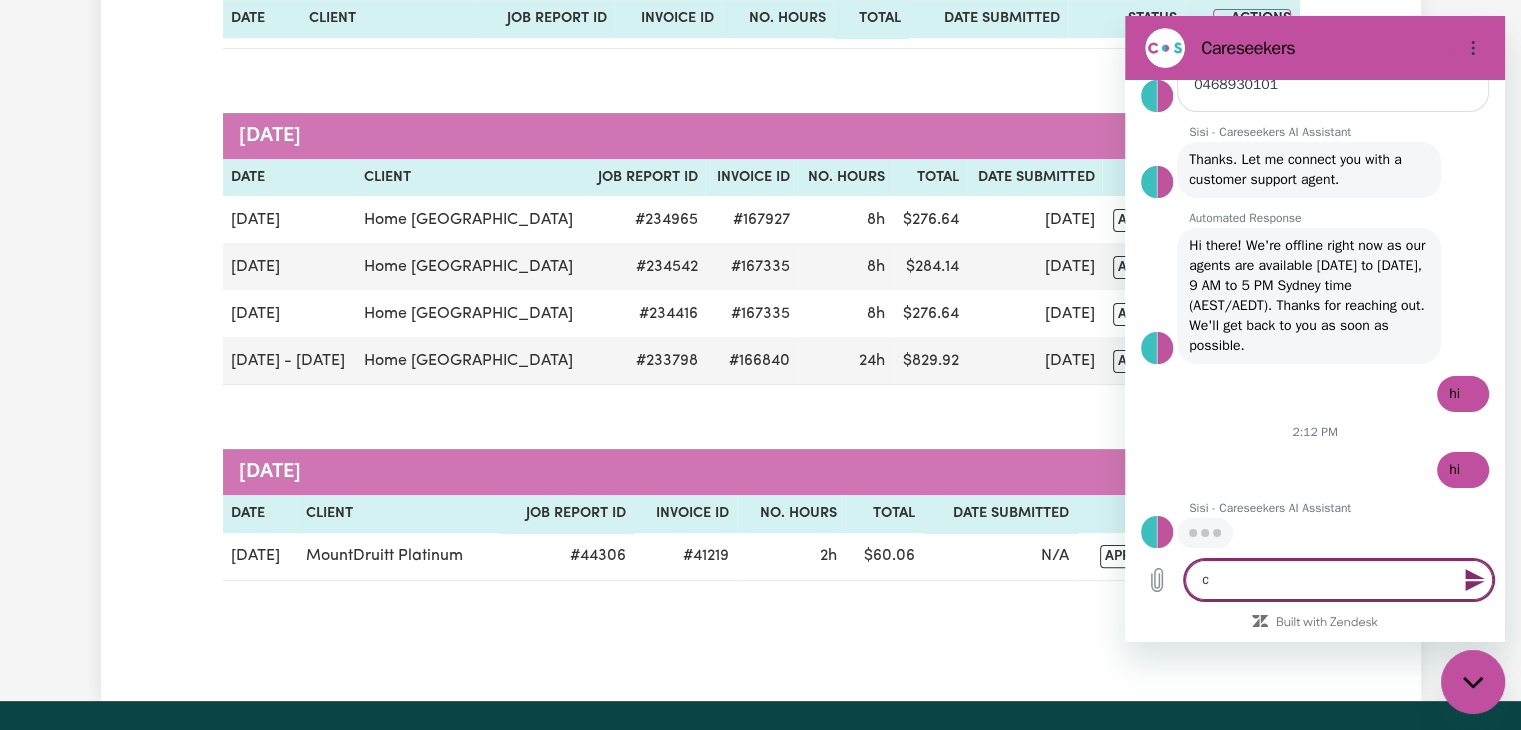 type on "x" 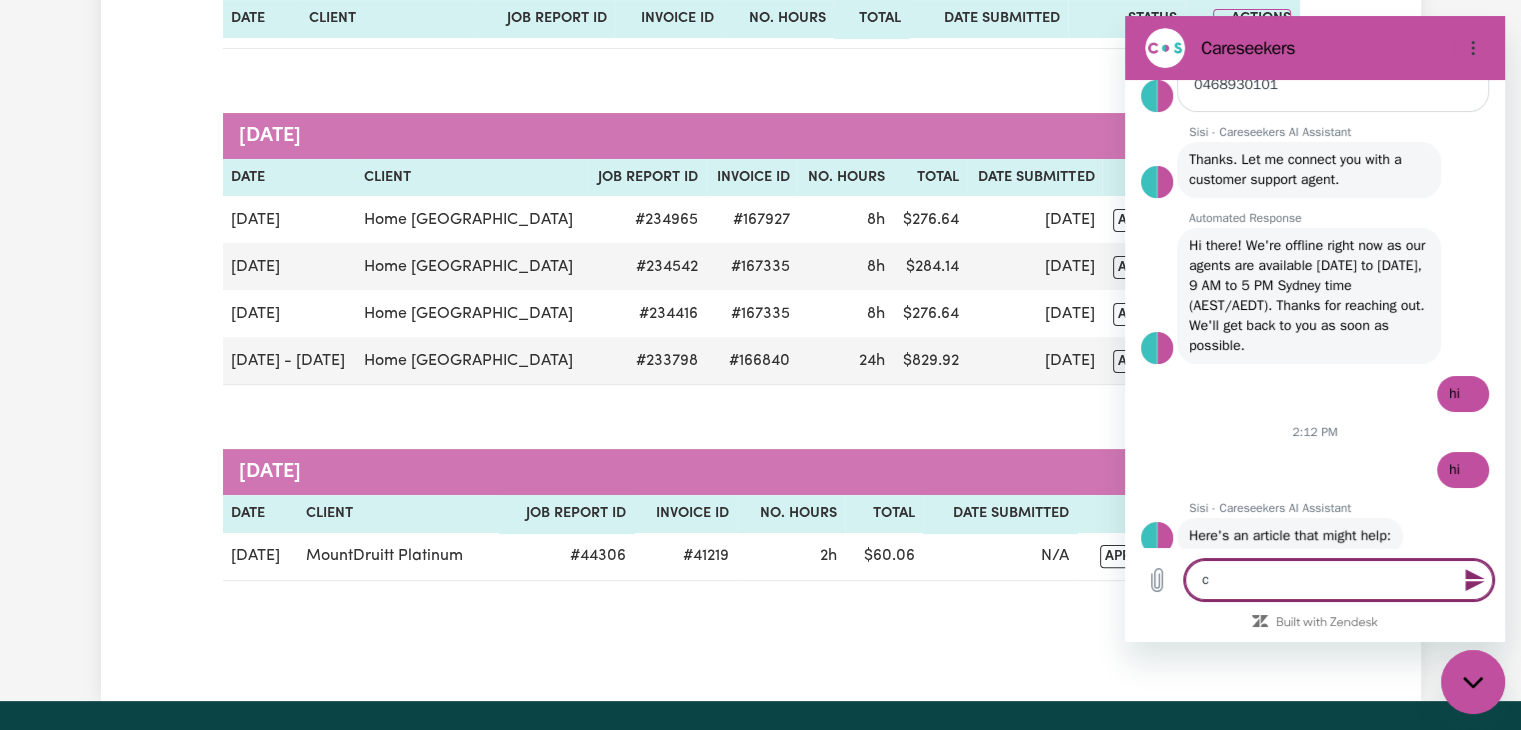type 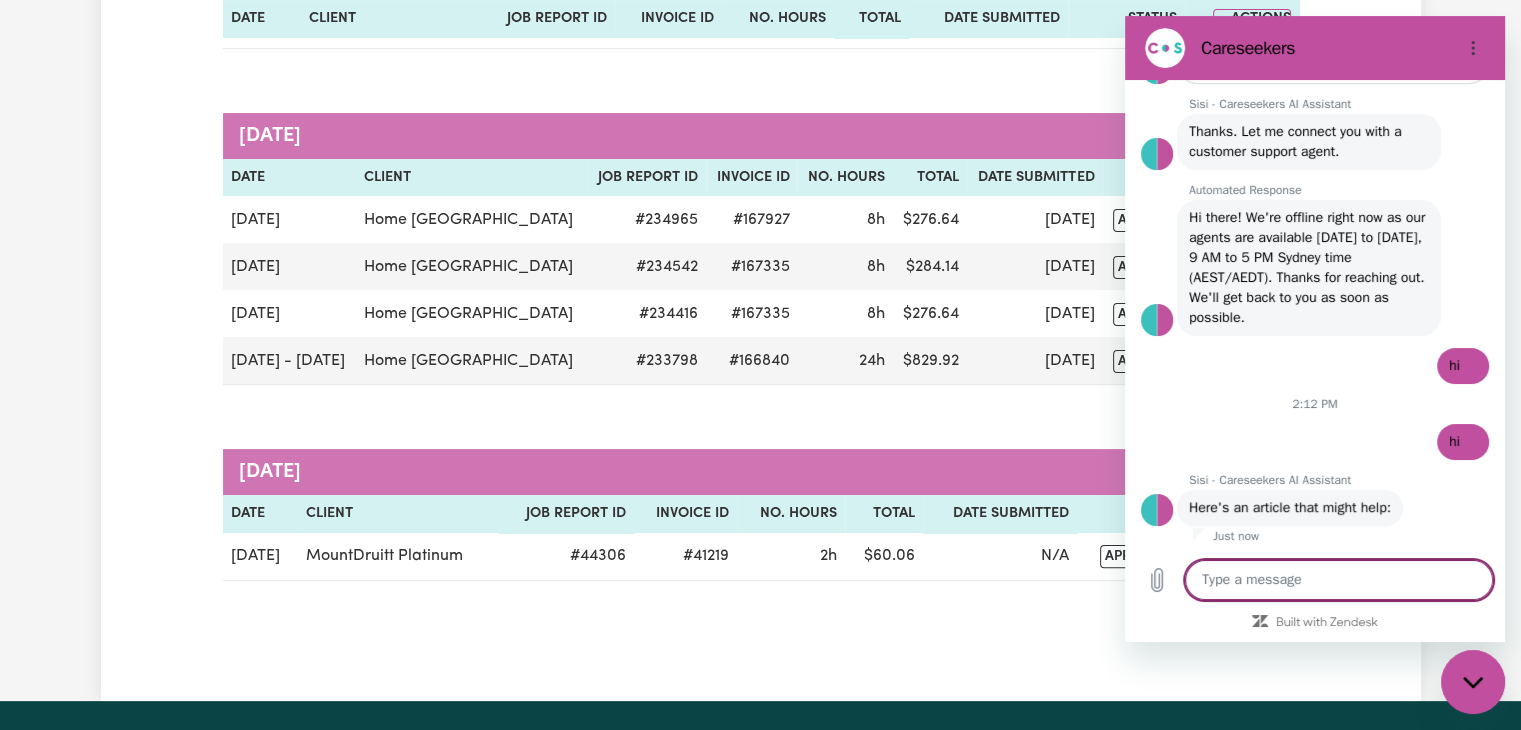 type on "C" 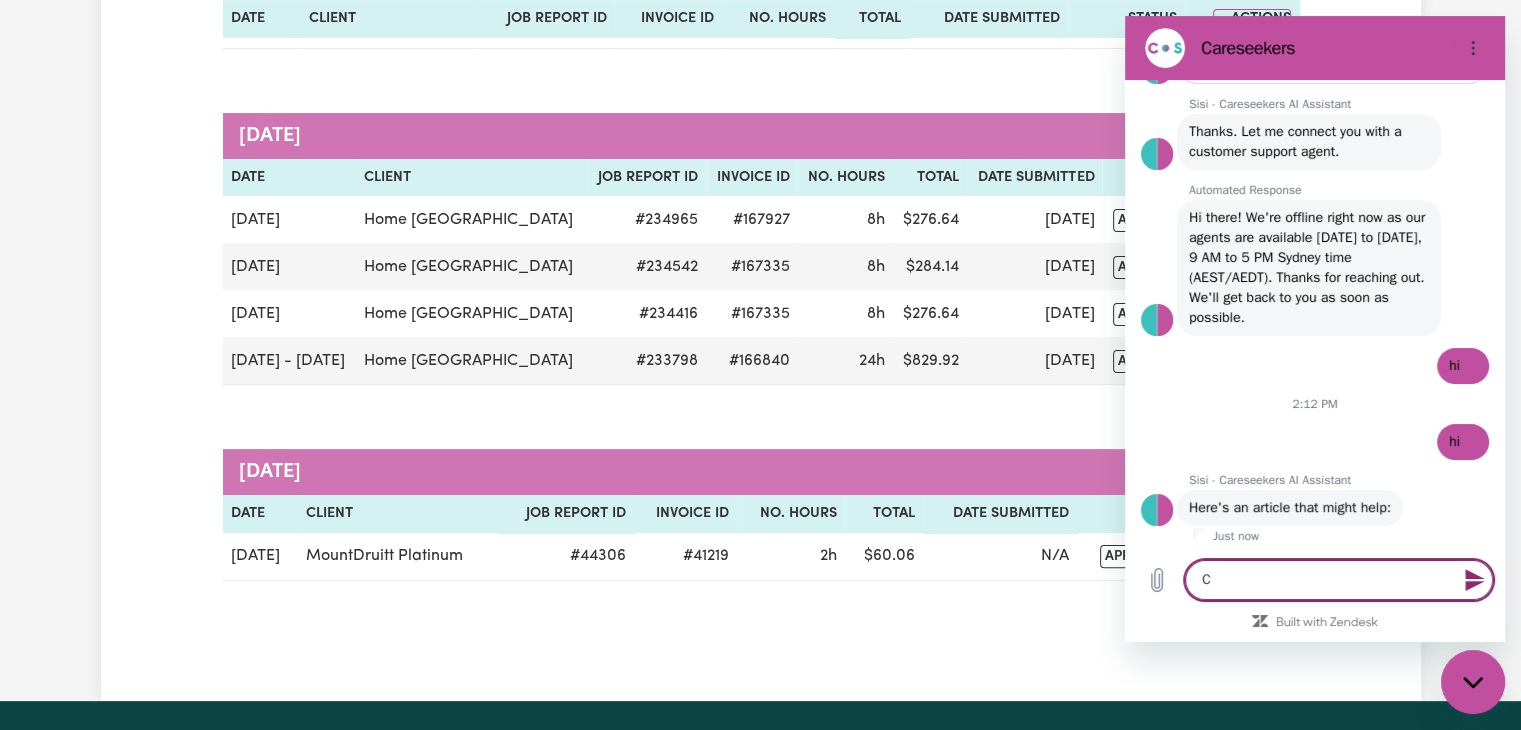 type on "Ca" 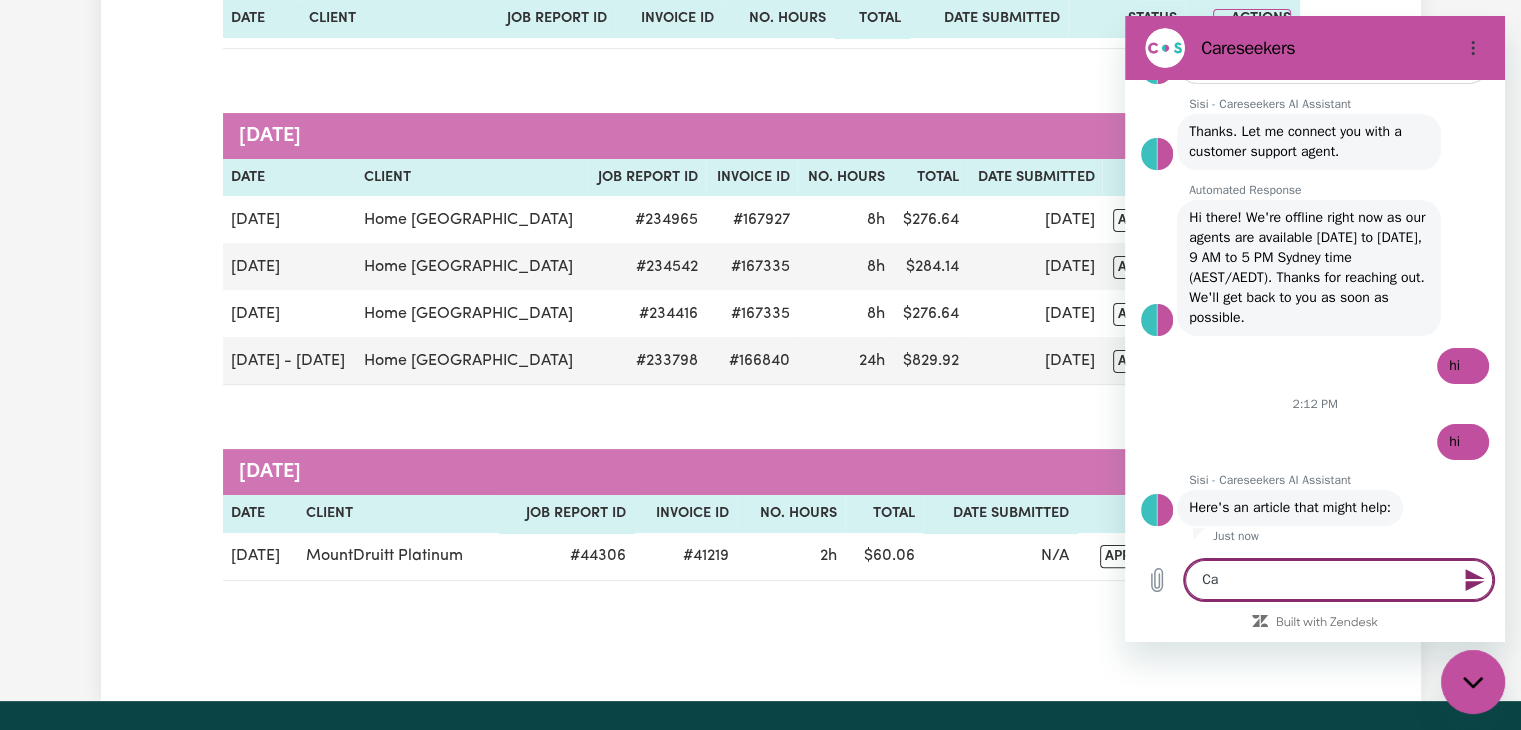 type on "x" 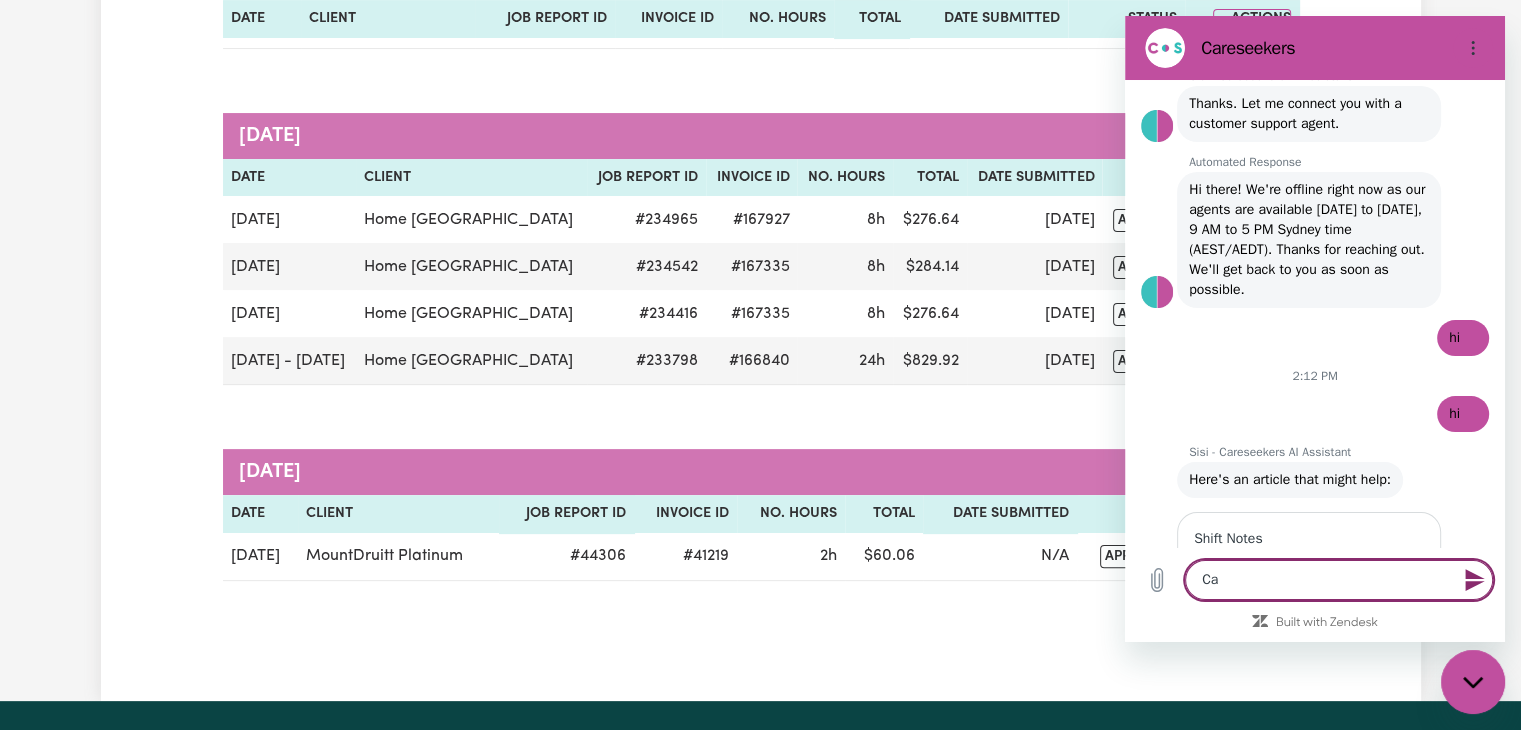 type on "Can" 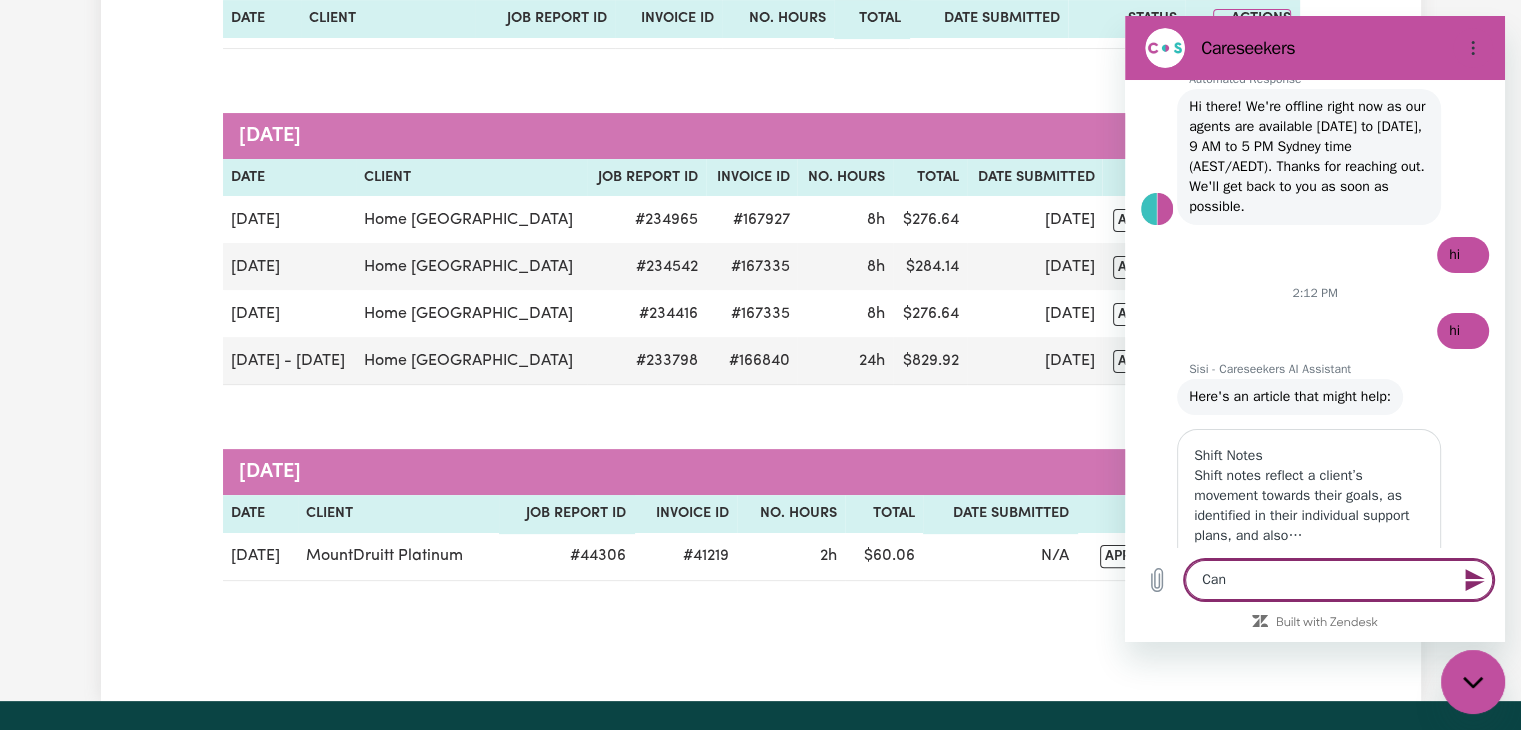 type on "Can" 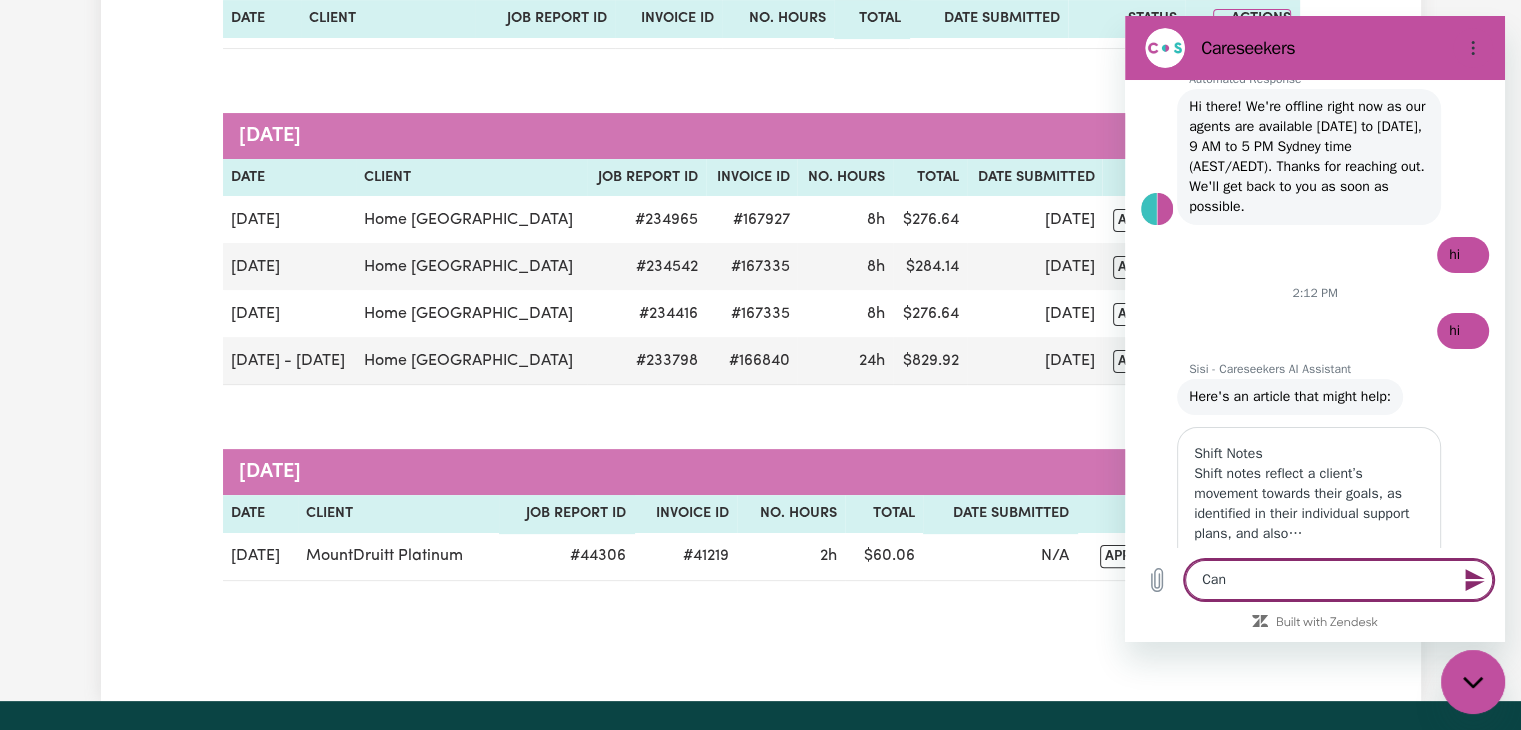 scroll, scrollTop: 682, scrollLeft: 0, axis: vertical 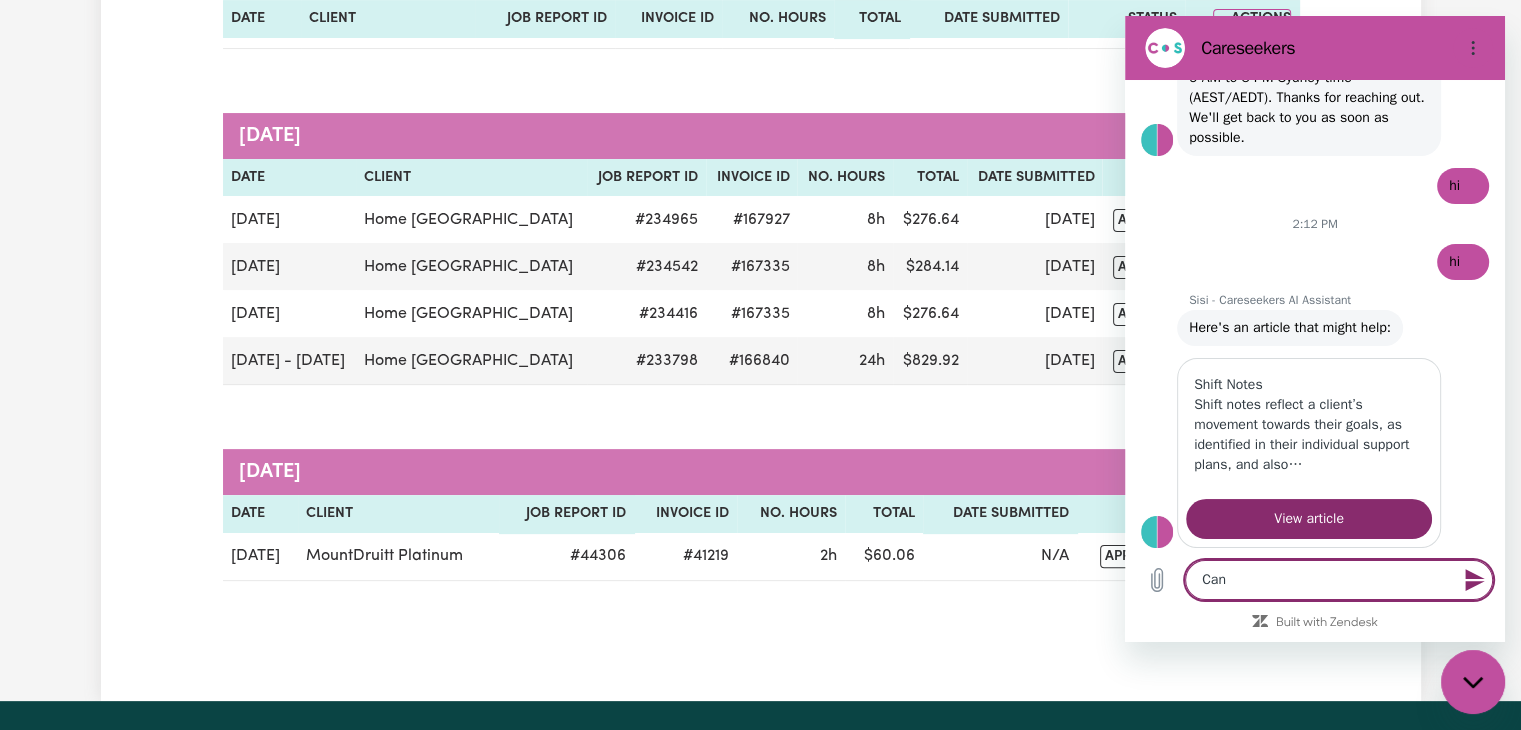 type on "Can i" 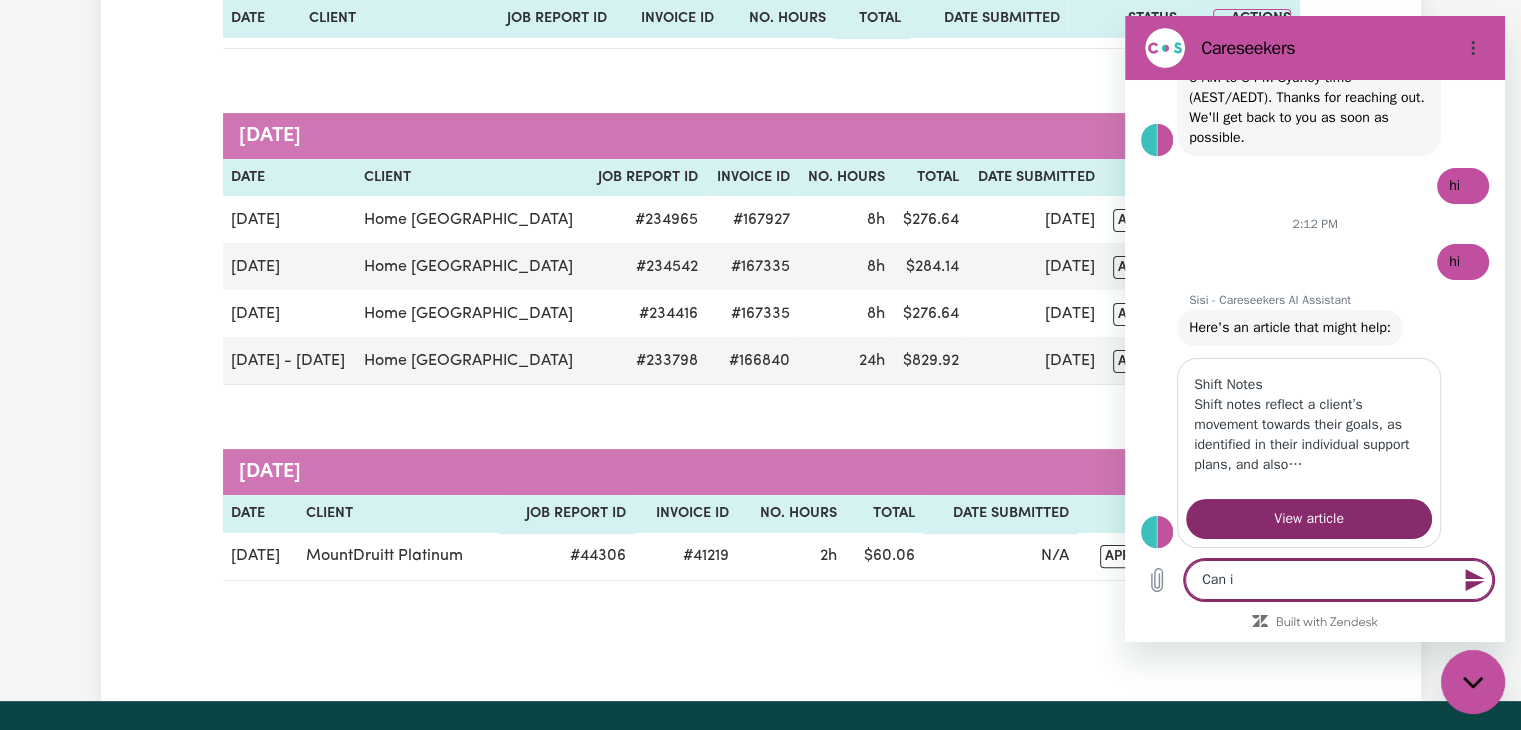 type on "Can i" 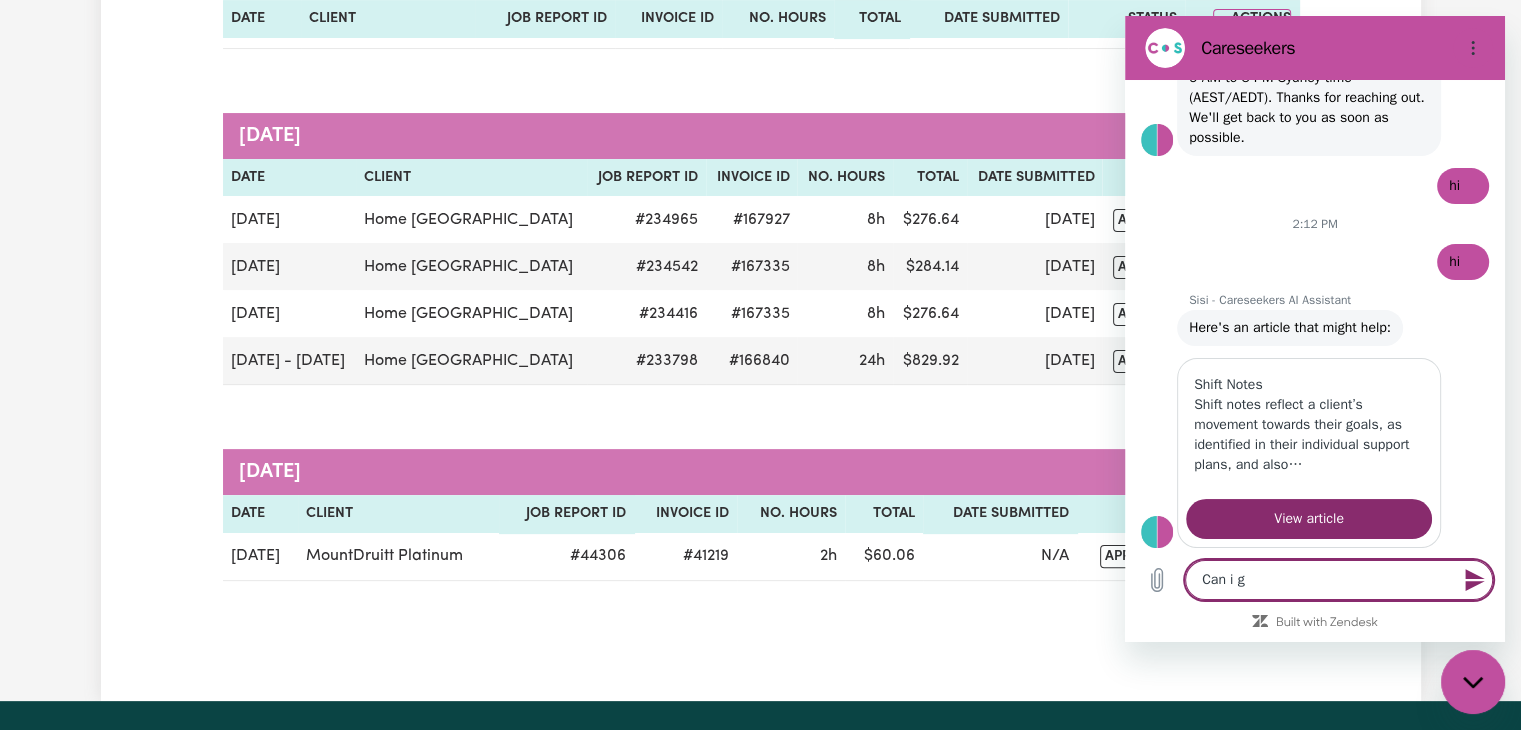 type on "Can i ge" 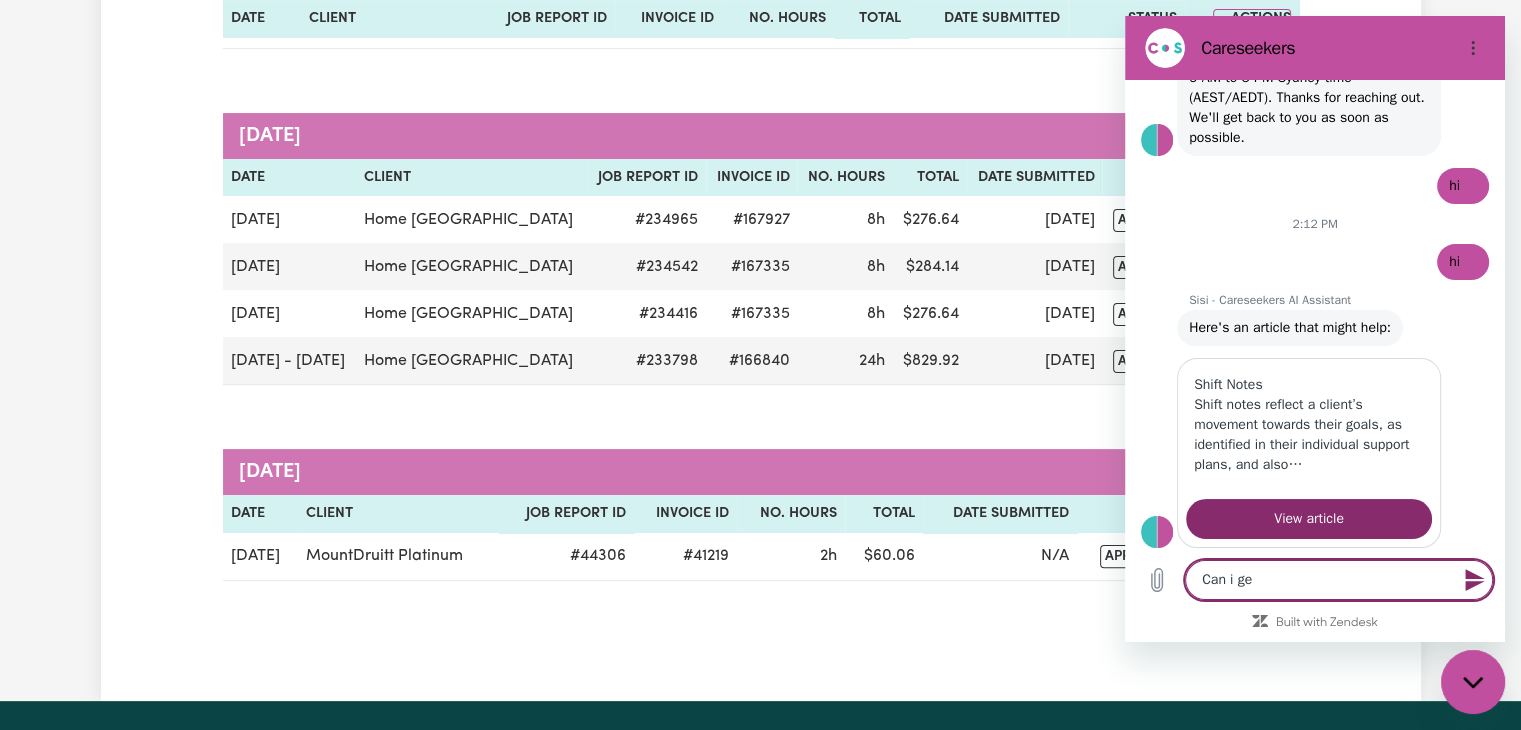 type on "Can i get" 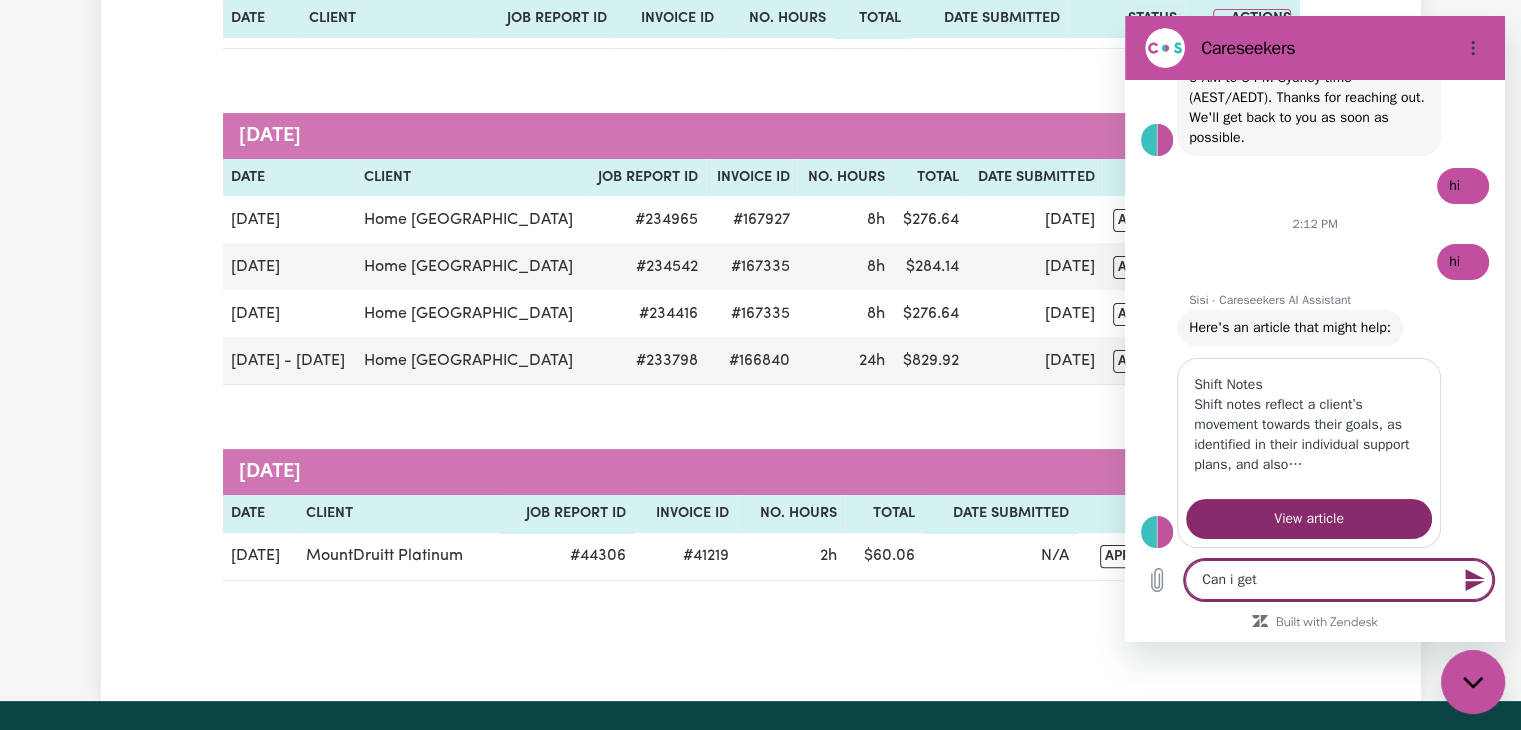 type on "x" 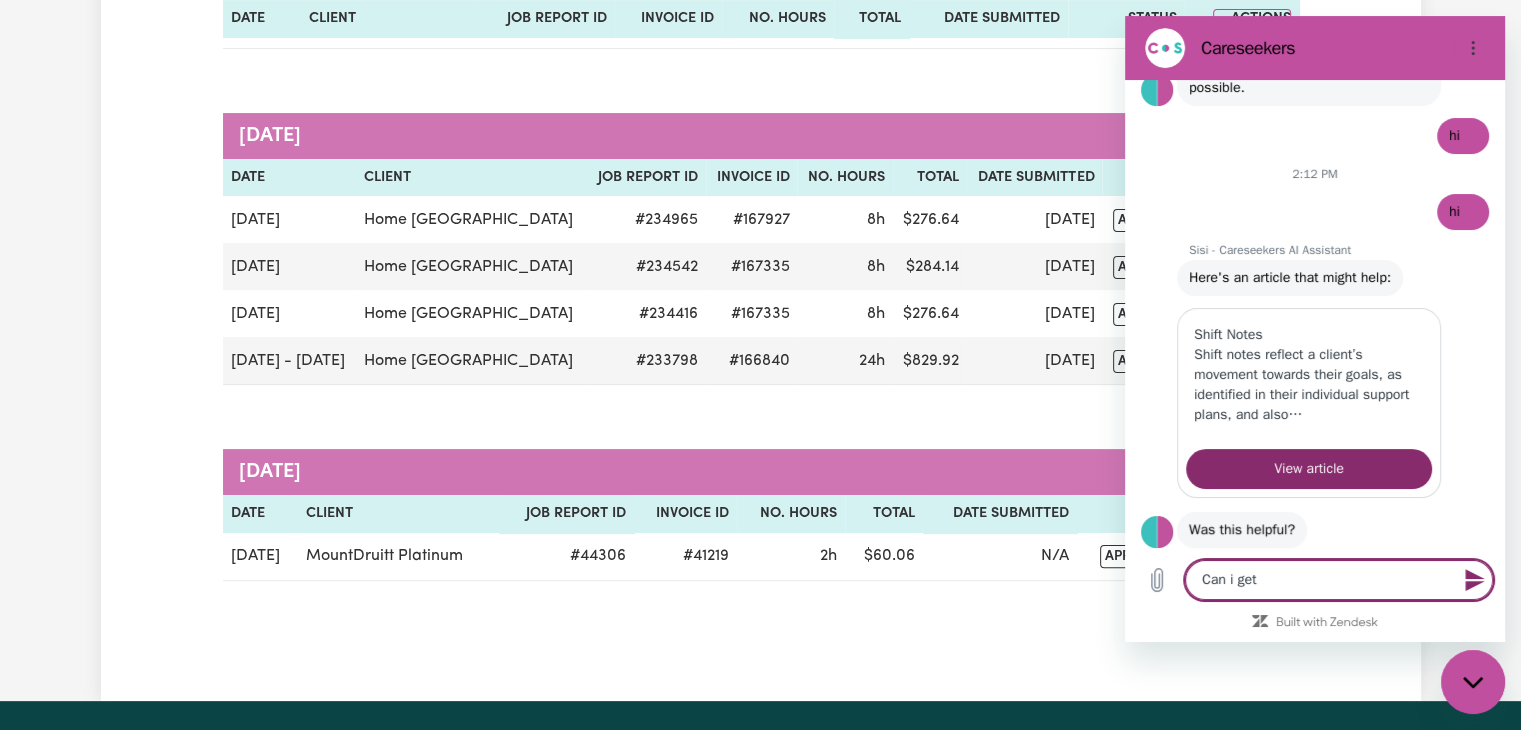 type on "Can i get" 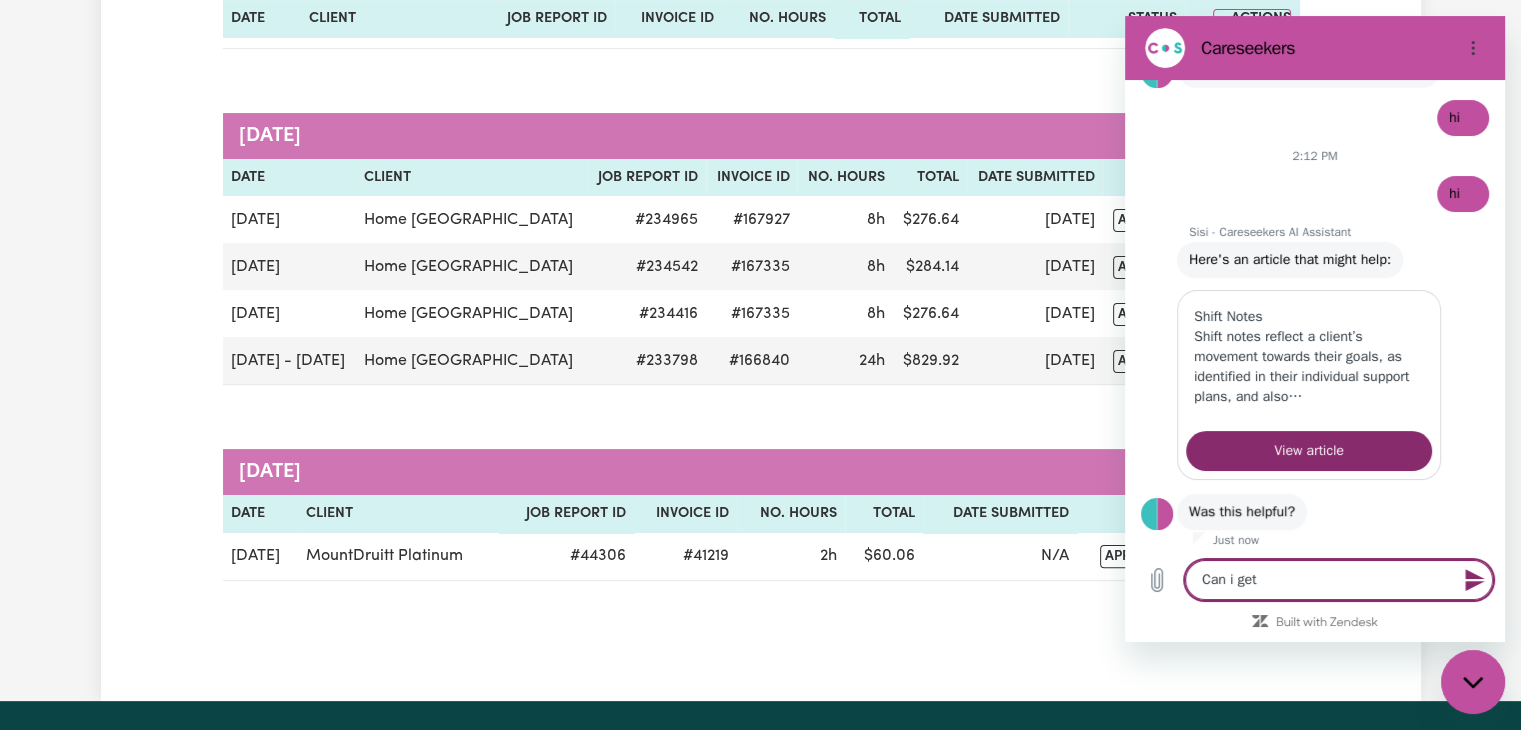 type on "Can i get a" 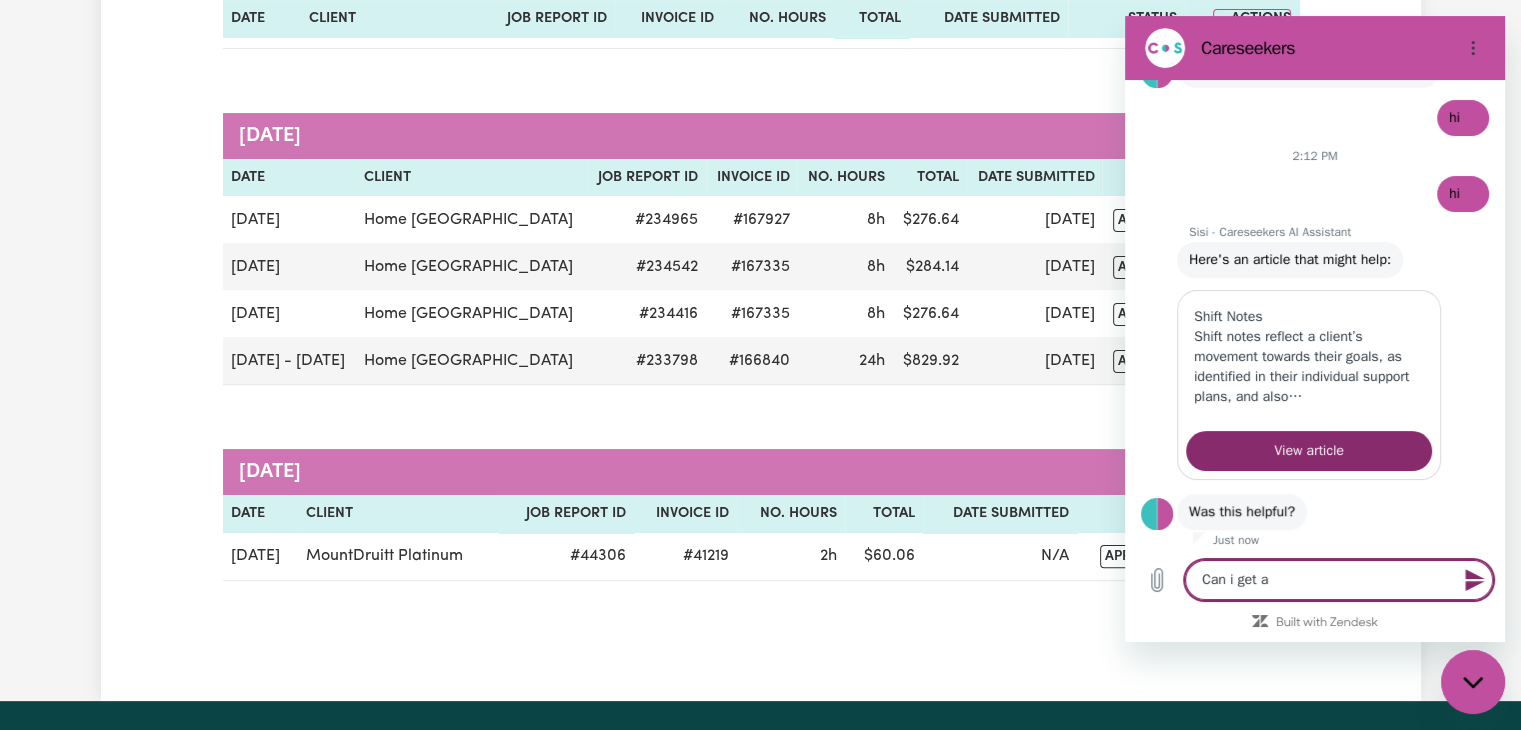 type on "Can i get a" 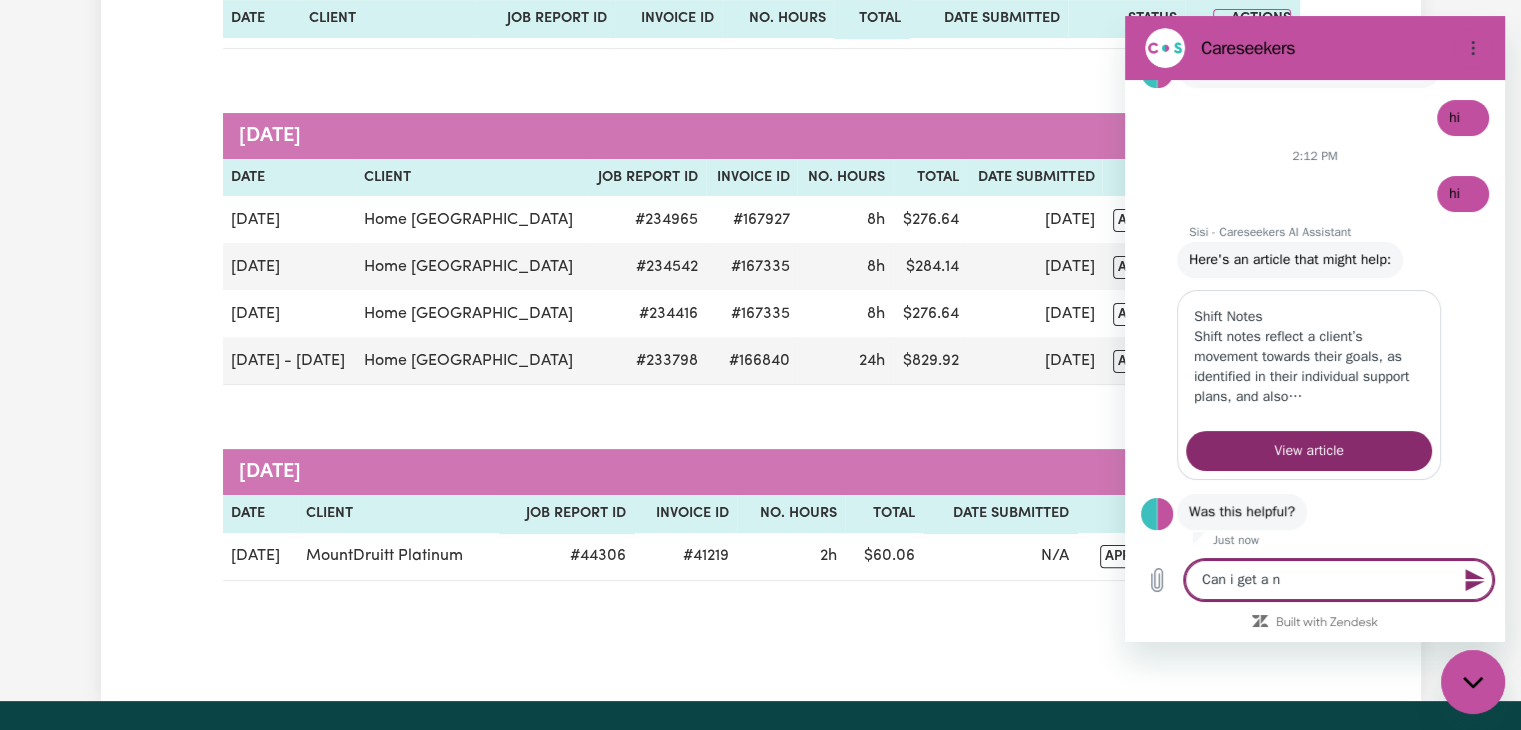 scroll, scrollTop: 800, scrollLeft: 0, axis: vertical 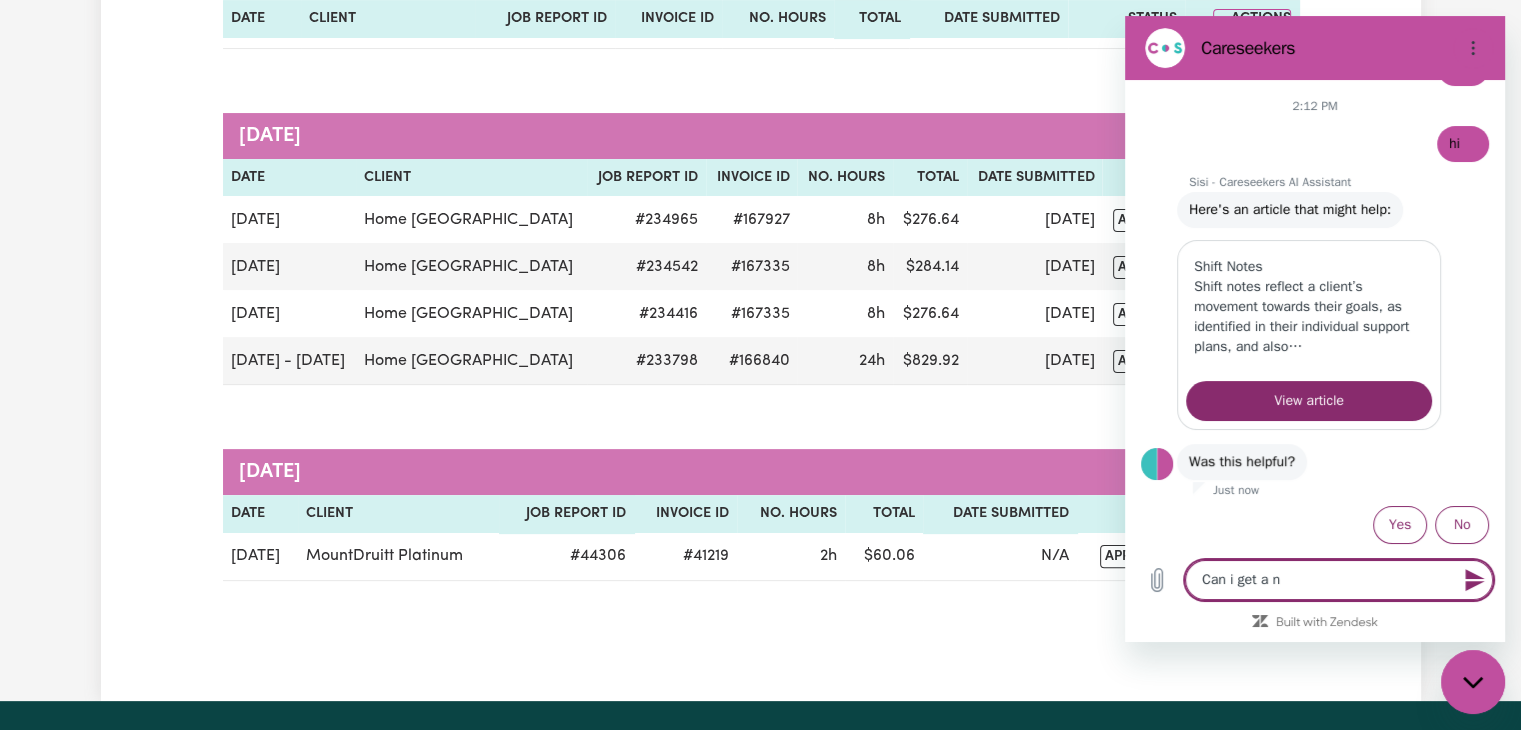 type on "Can i get a nu" 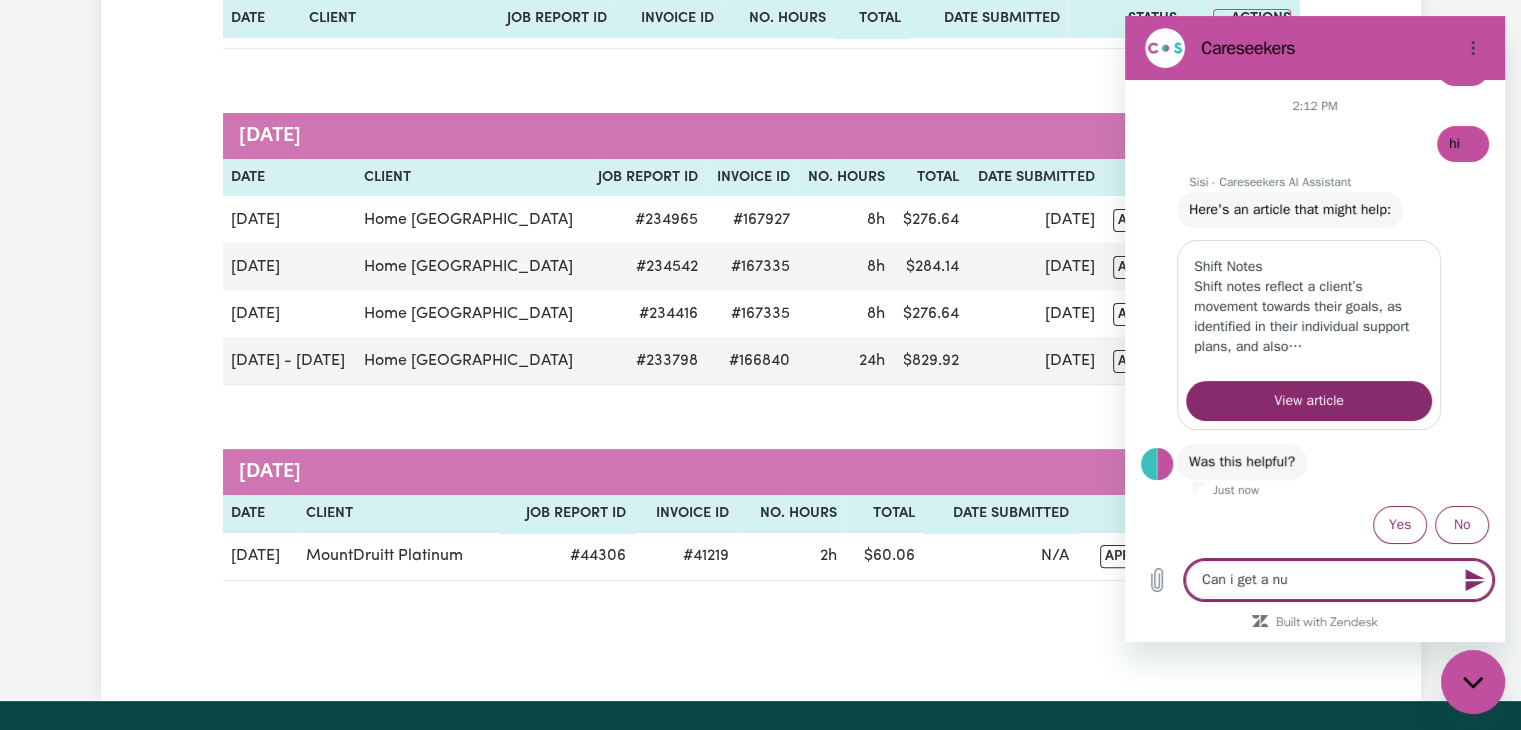 type on "Can i get a n" 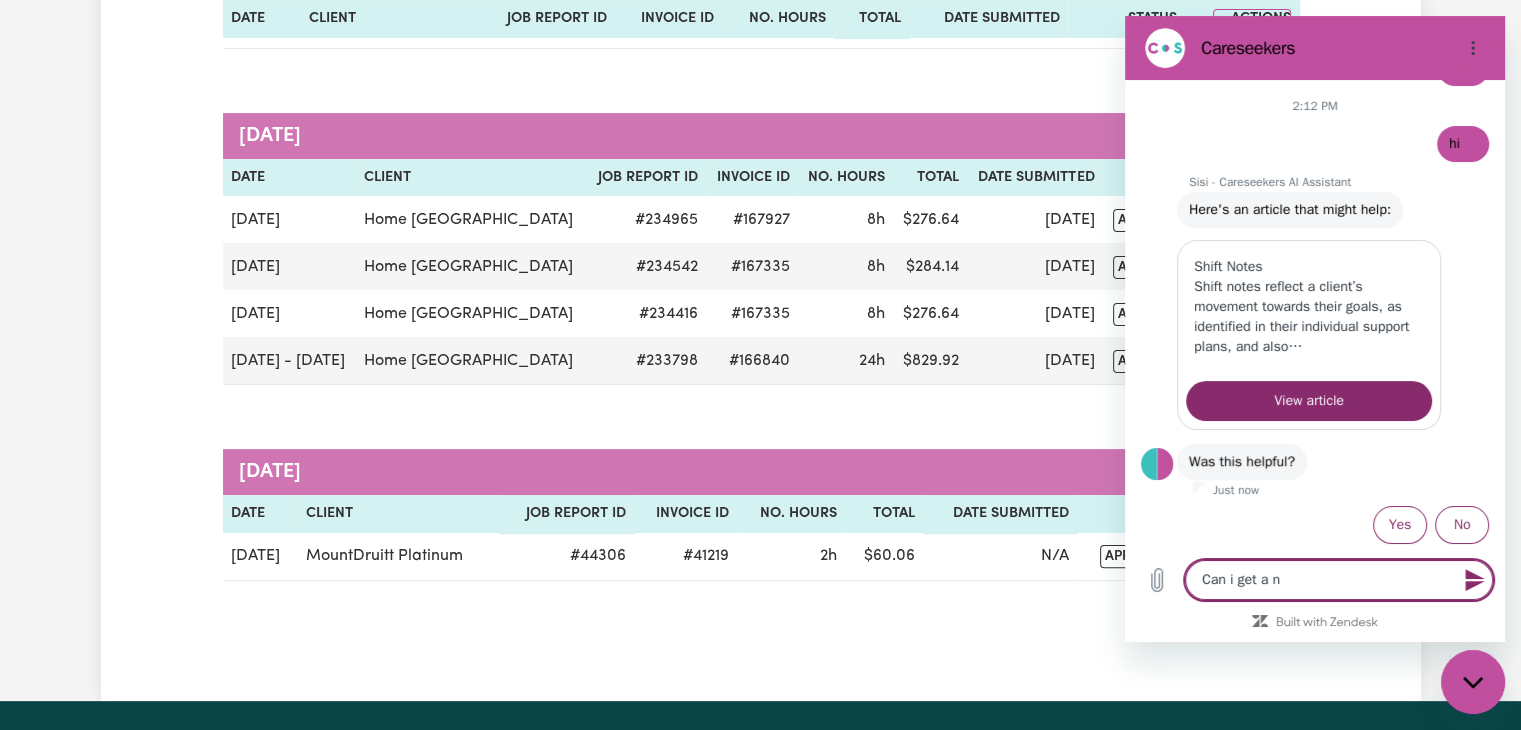 type on "Can i get a" 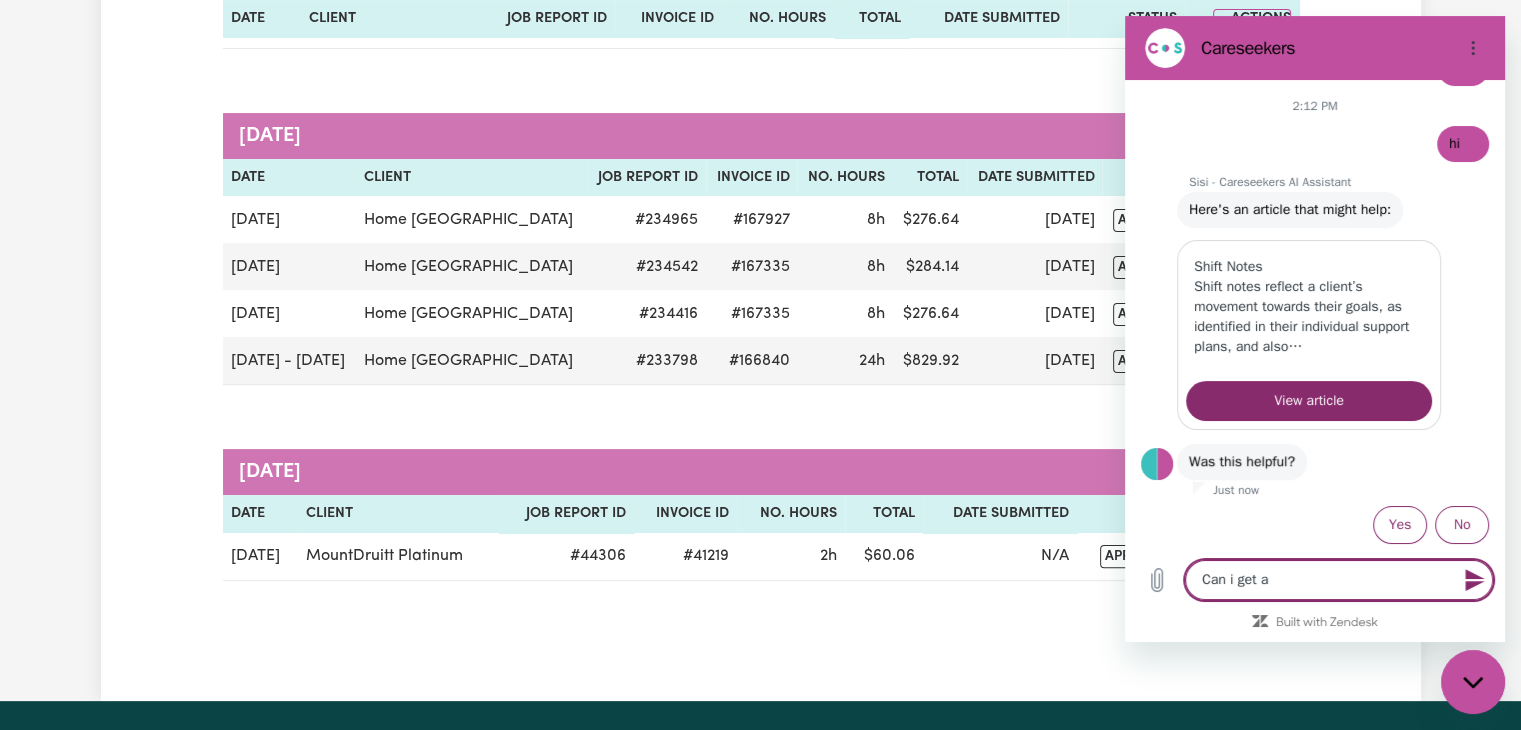 type on "Can i get a" 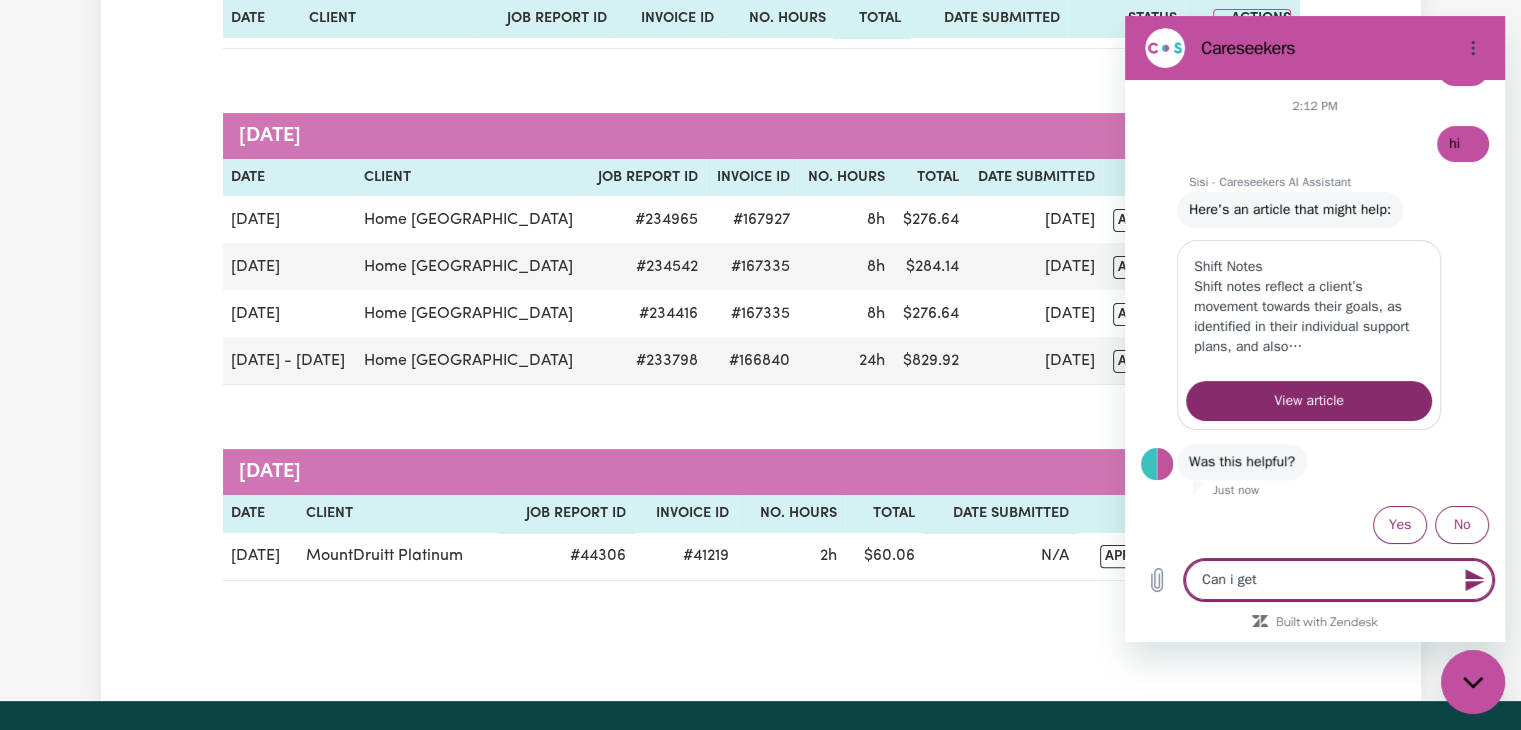 type on "Can i get" 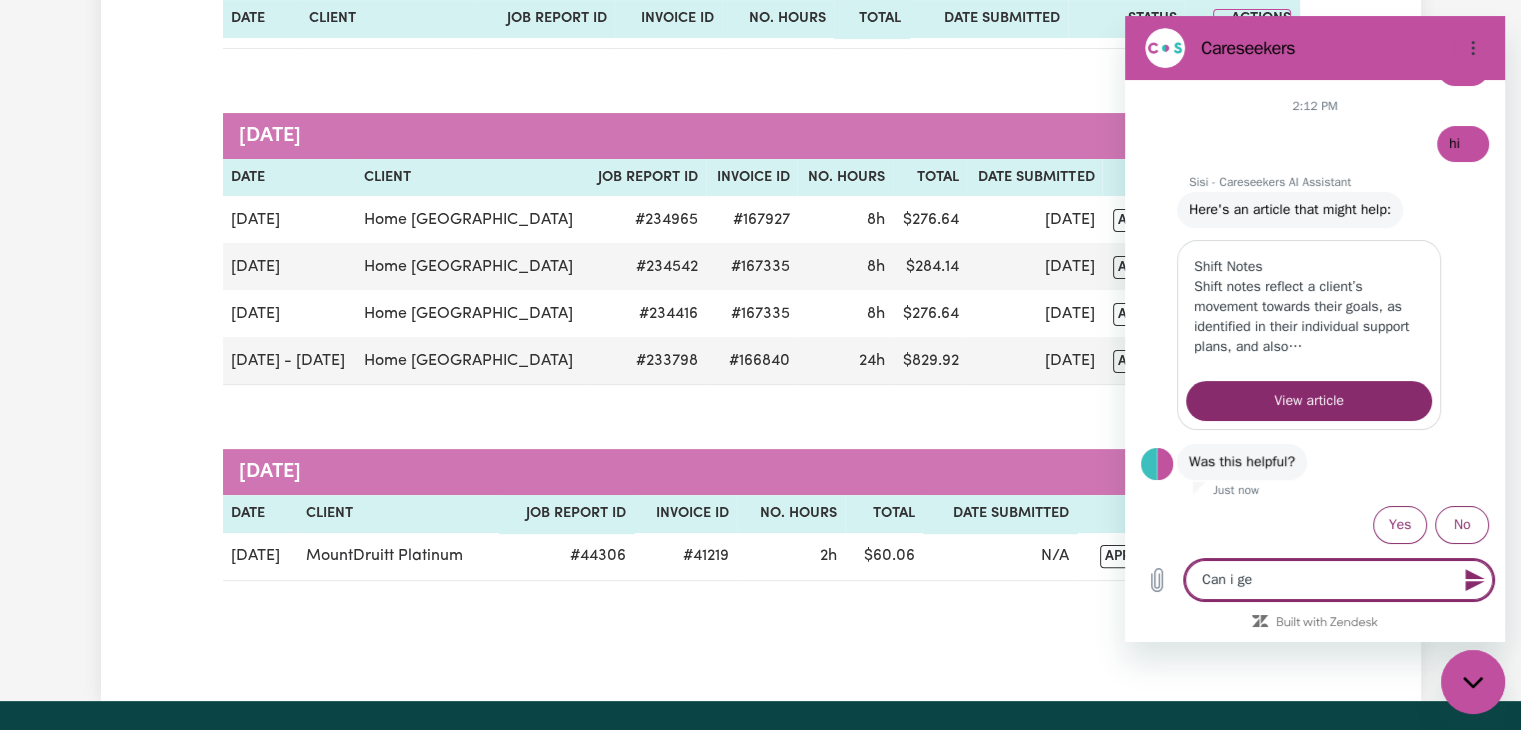 type on "Can i g" 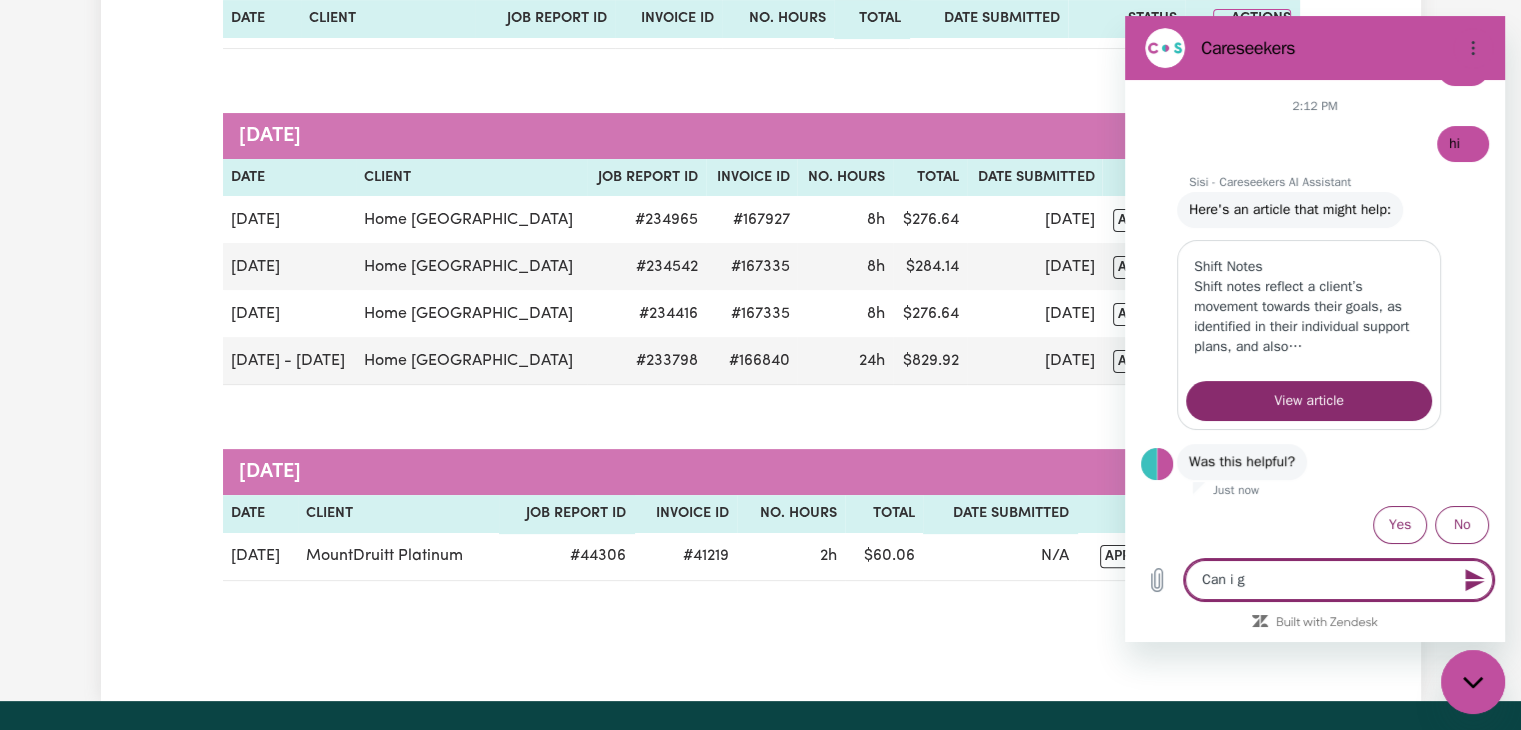 type on "Can i" 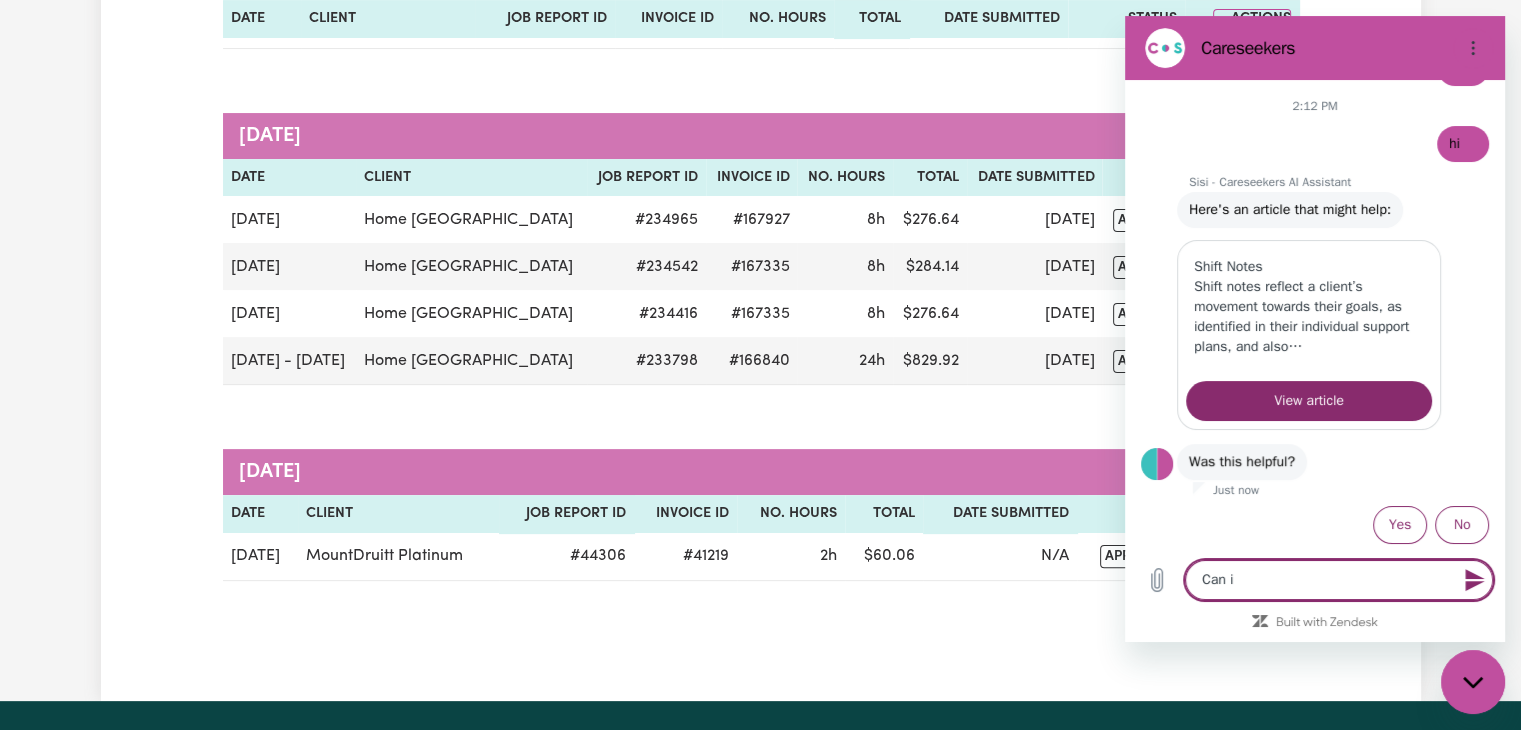 type on "Can i" 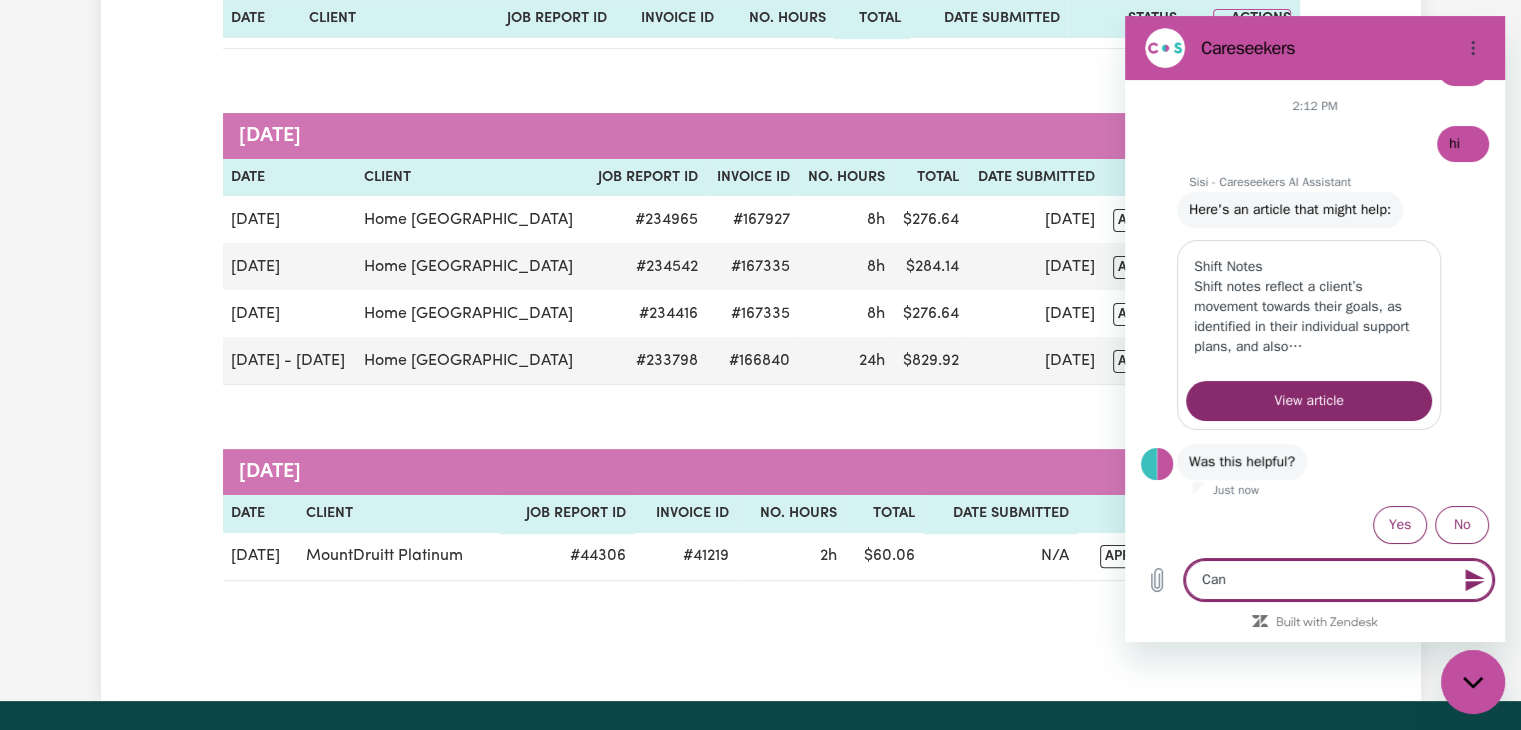 type on "x" 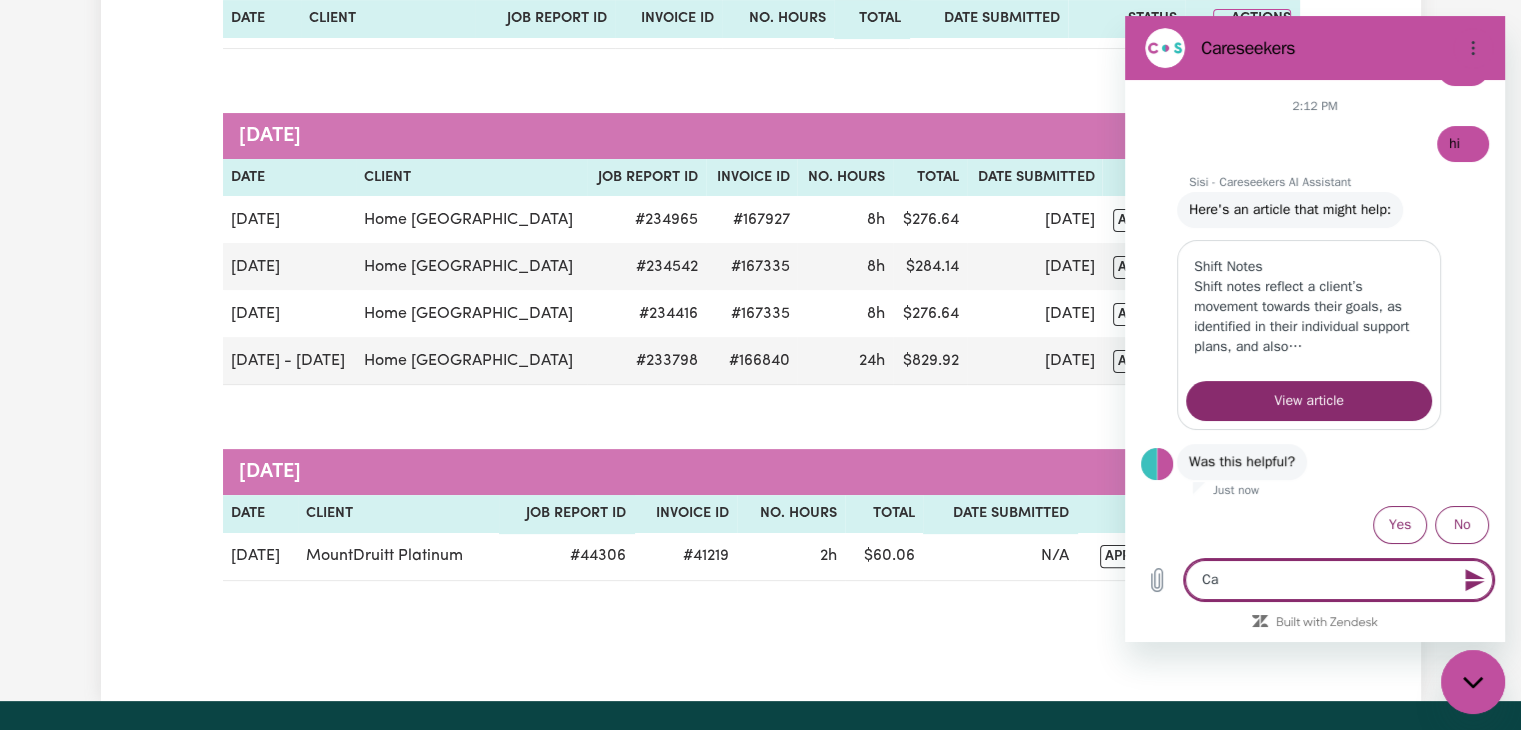 type on "C" 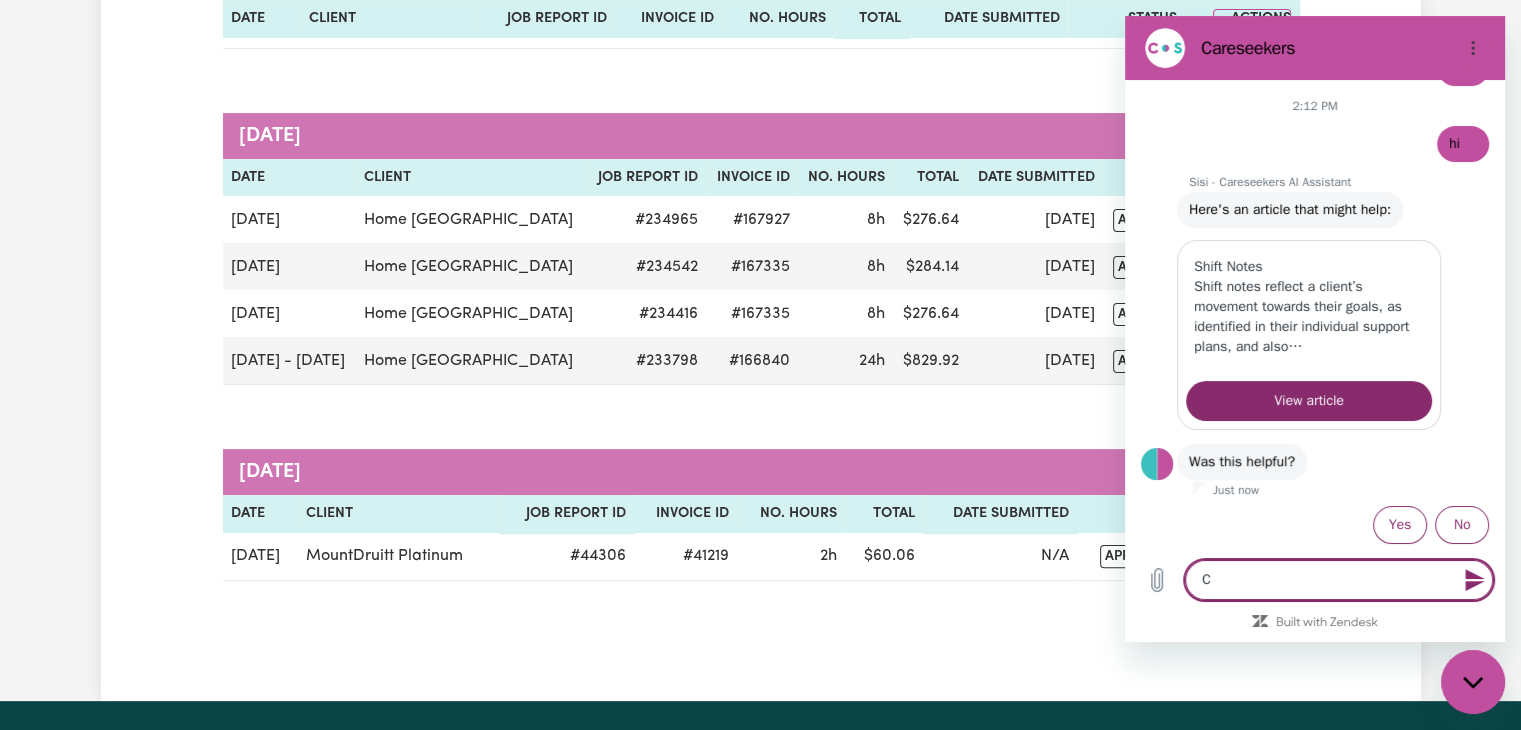 type 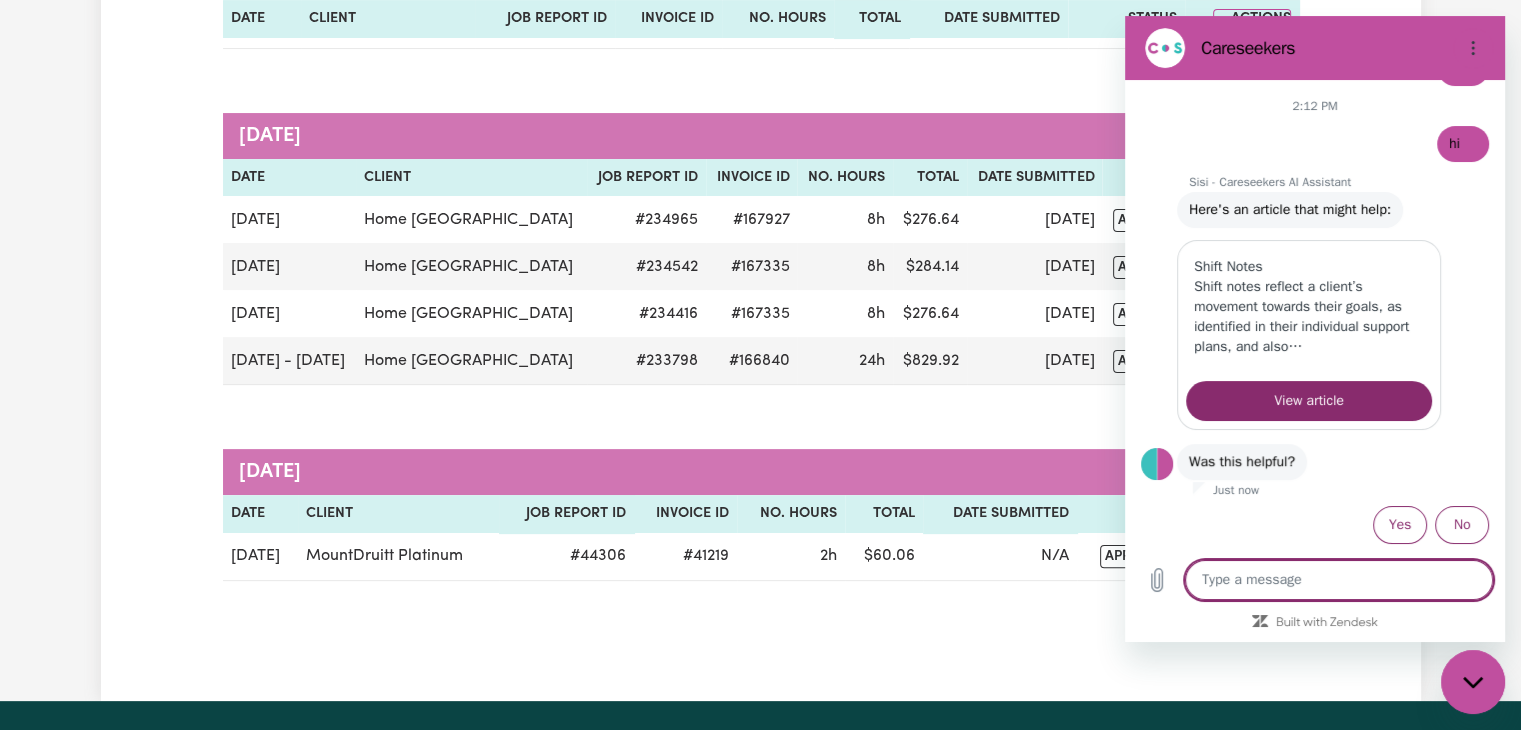 type on "h" 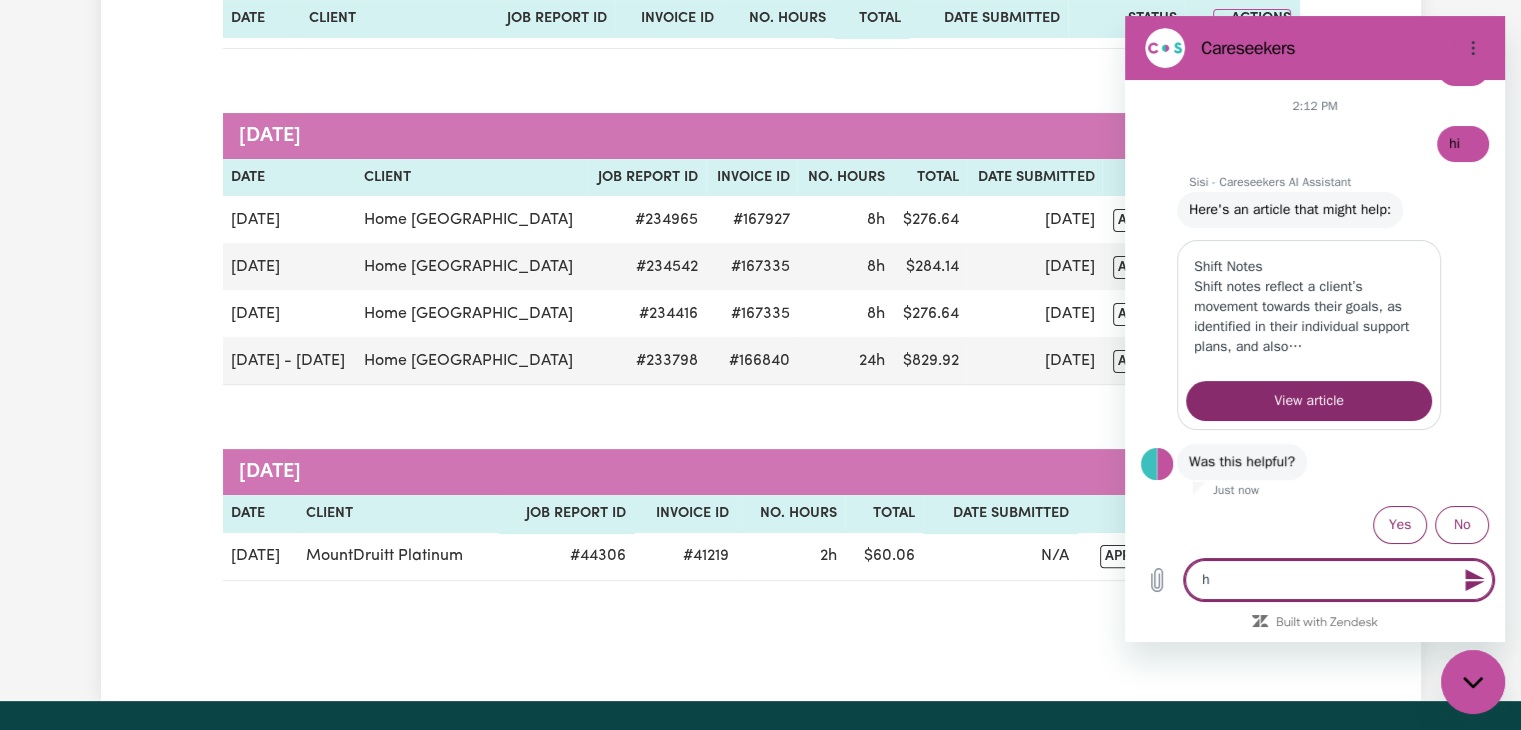 type on "hu" 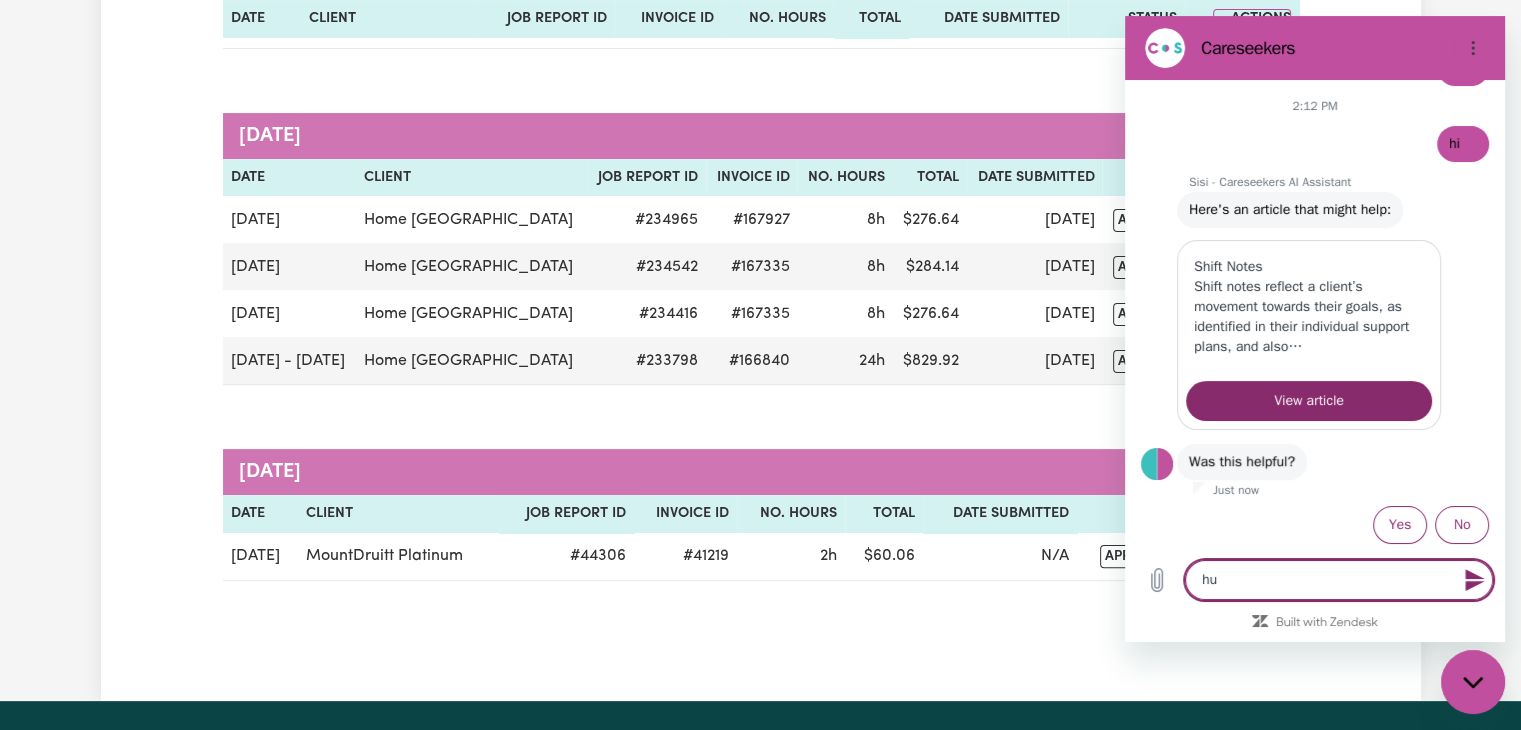 type on "hum" 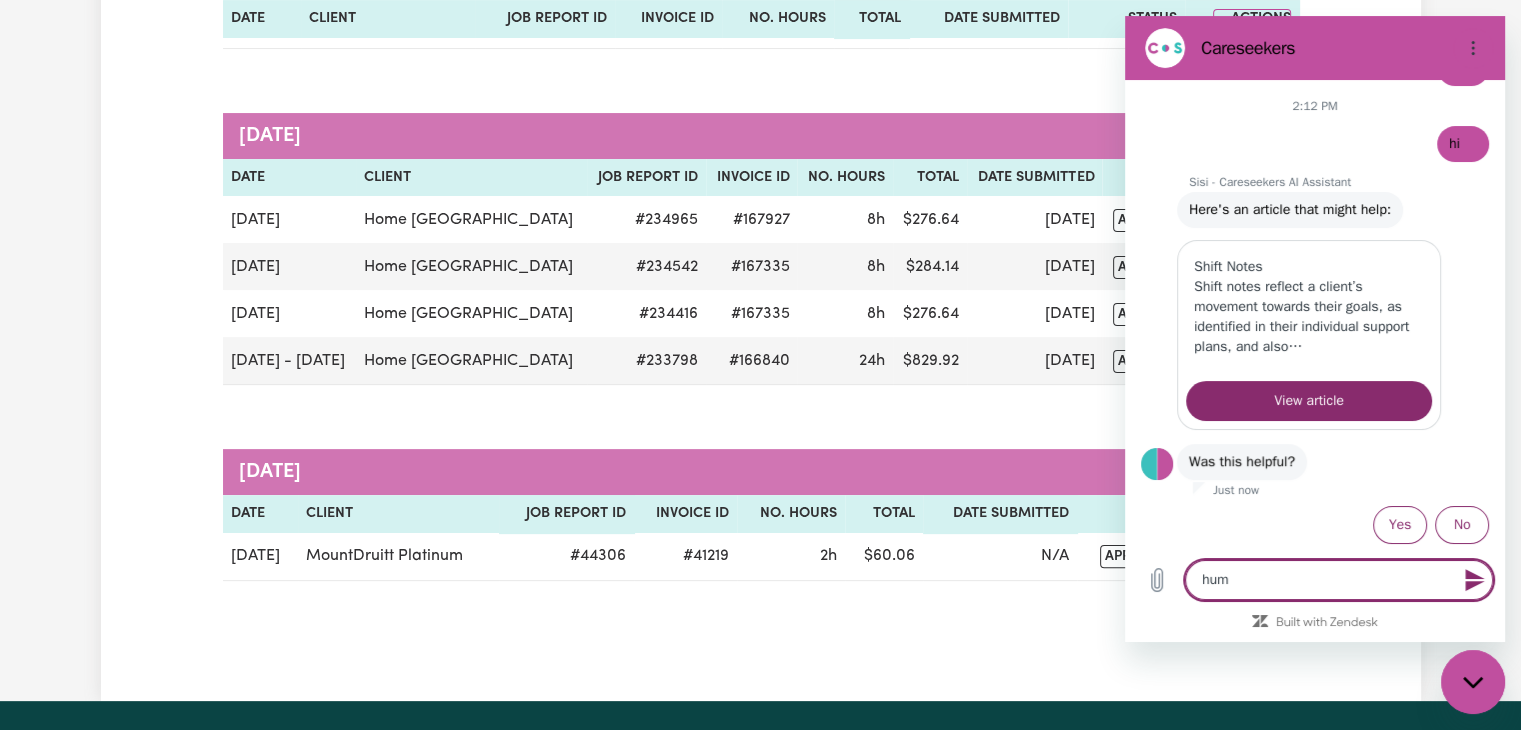 type on "huma" 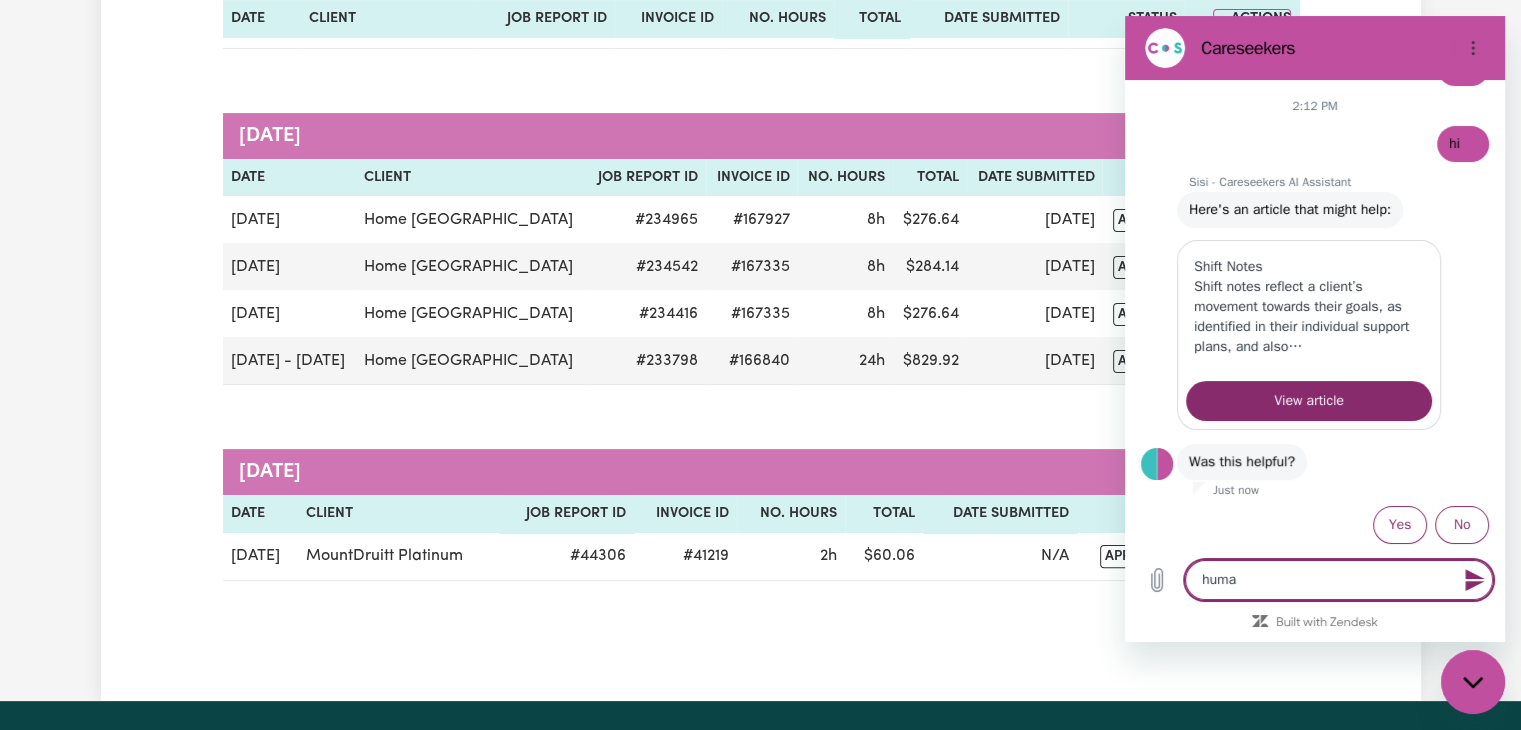 type on "human" 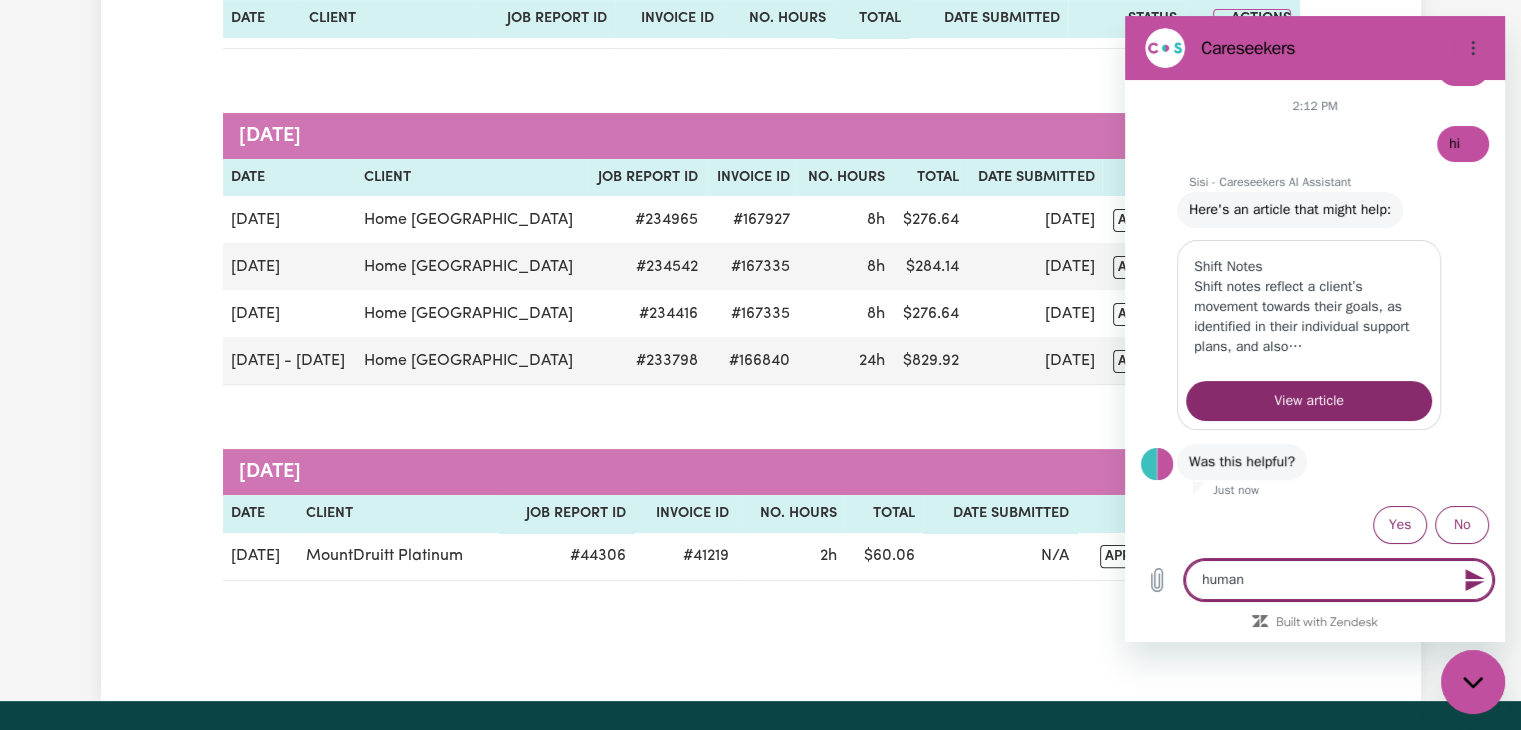 type on "human" 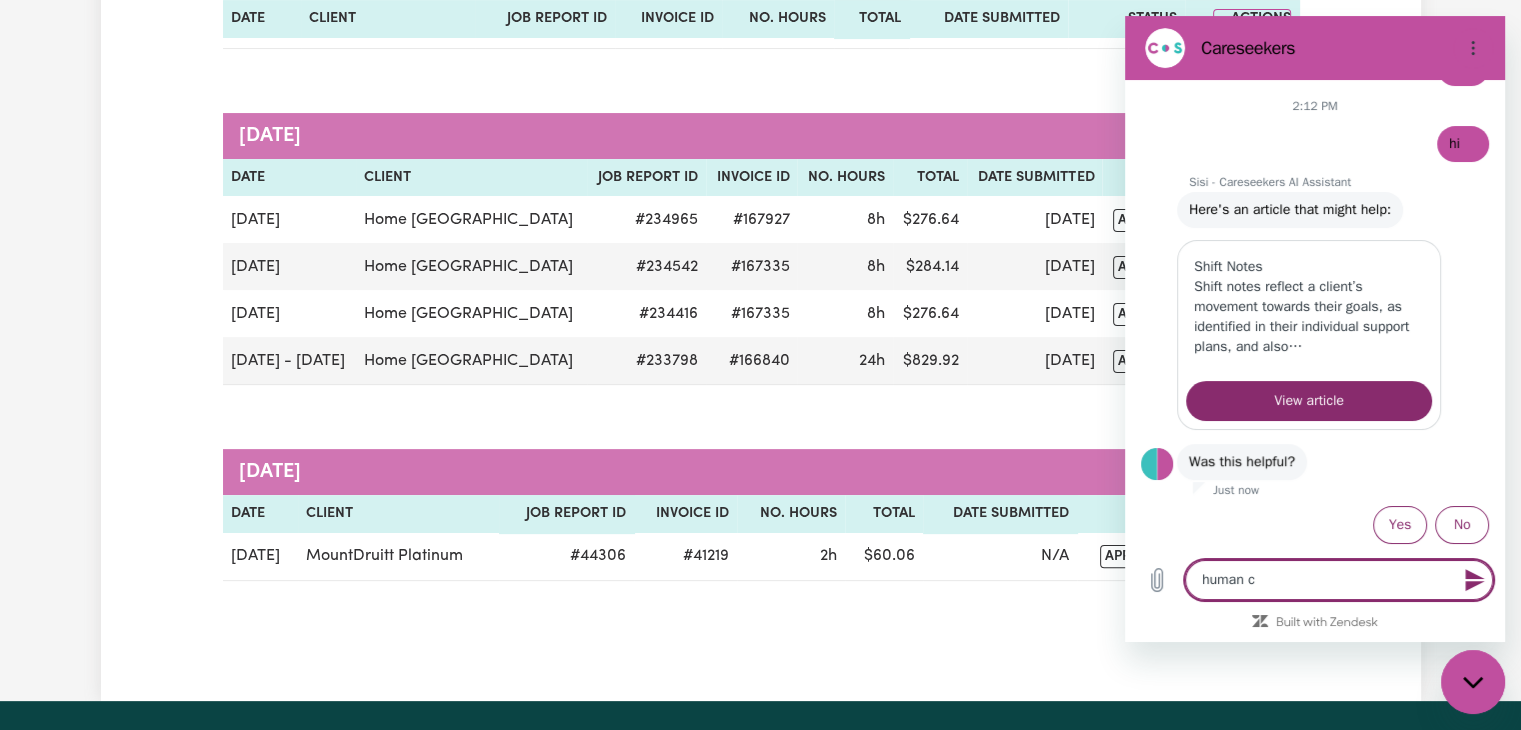 type on "human ch" 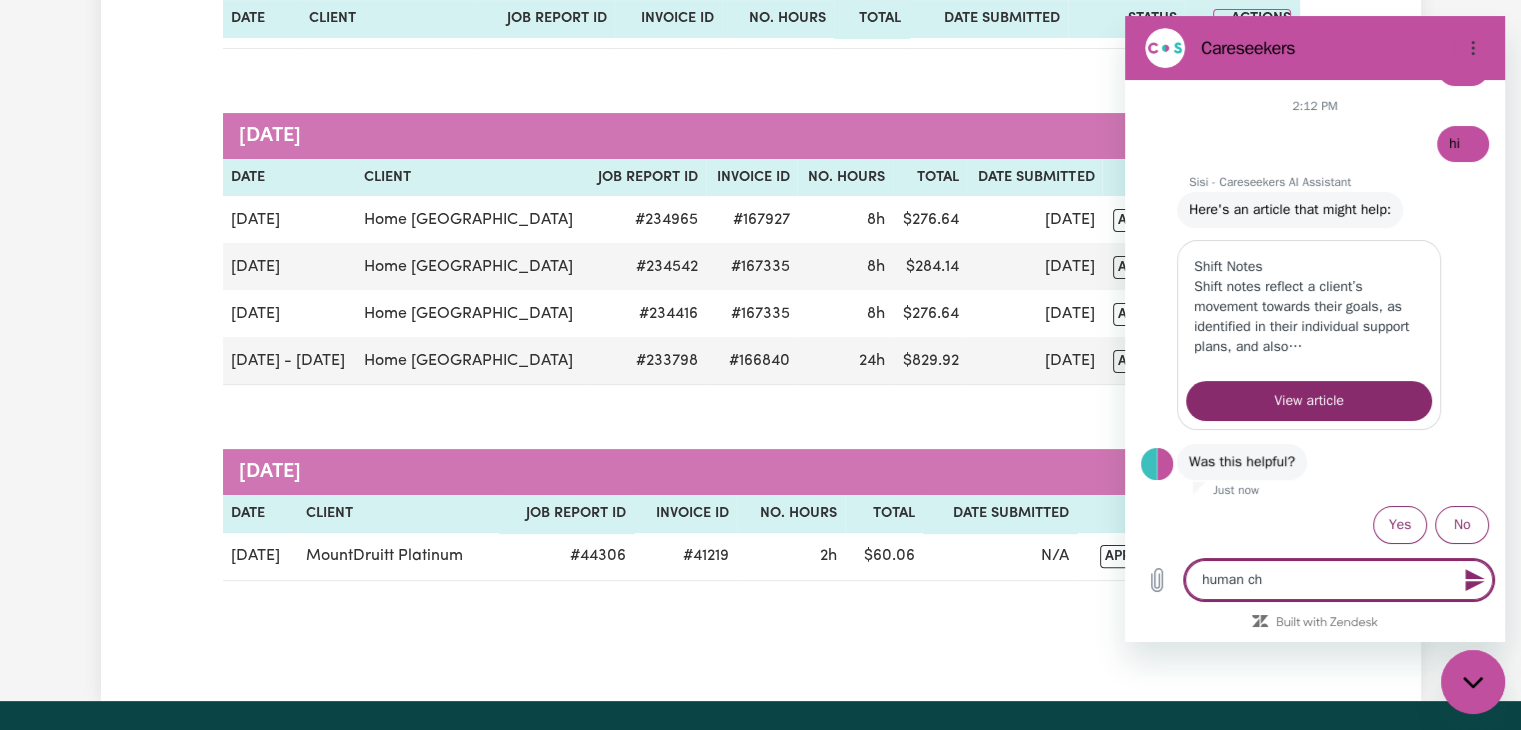 type on "human cha" 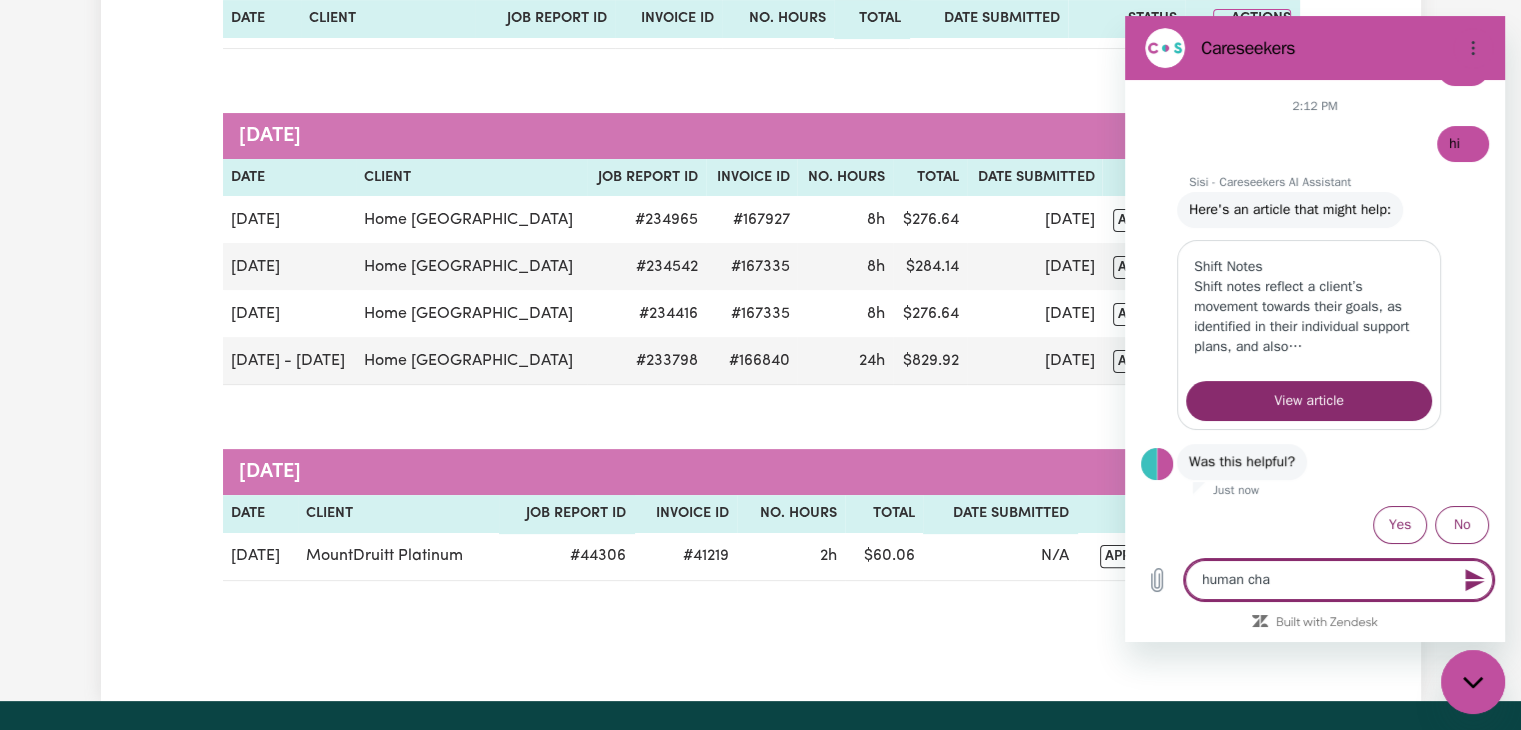 type on "human chat" 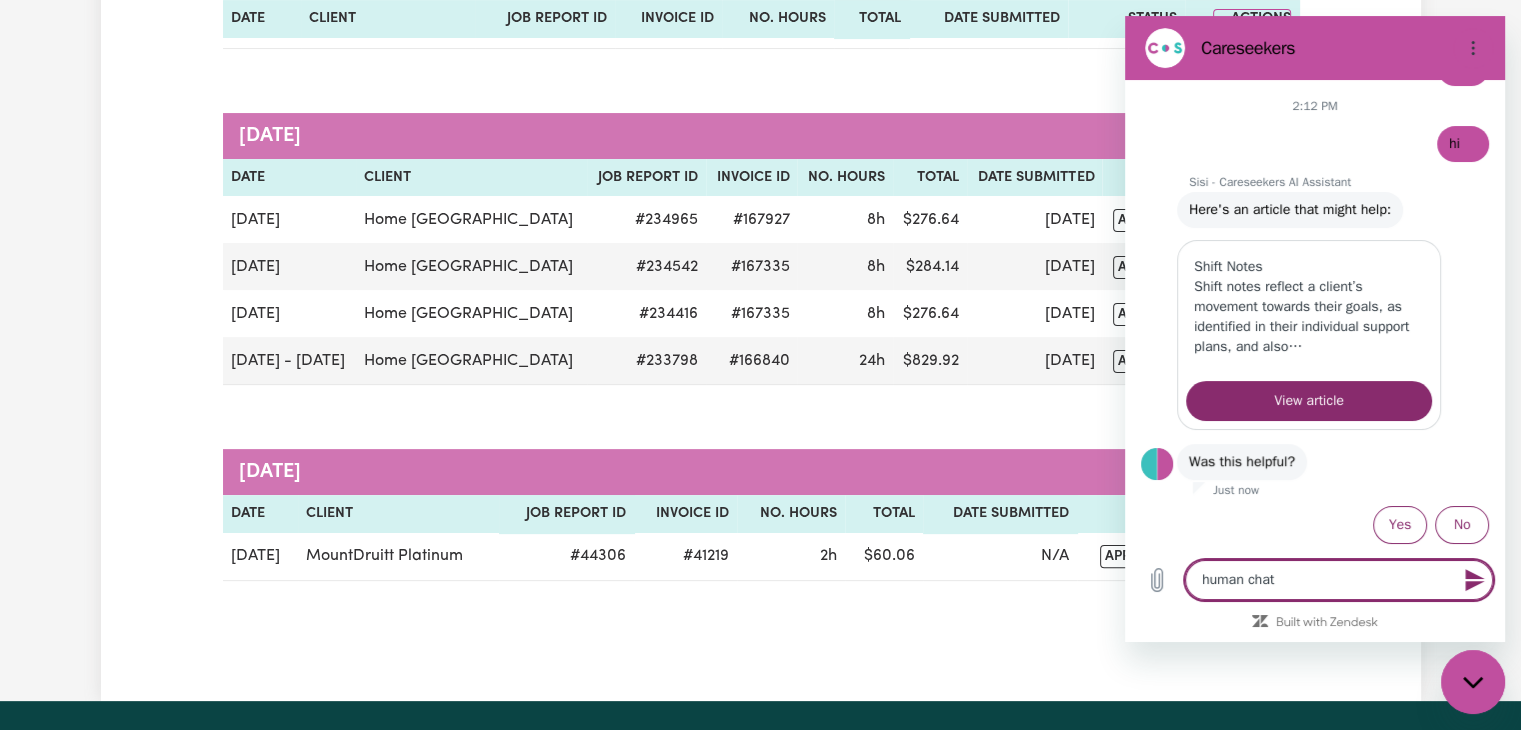 type on "human chat" 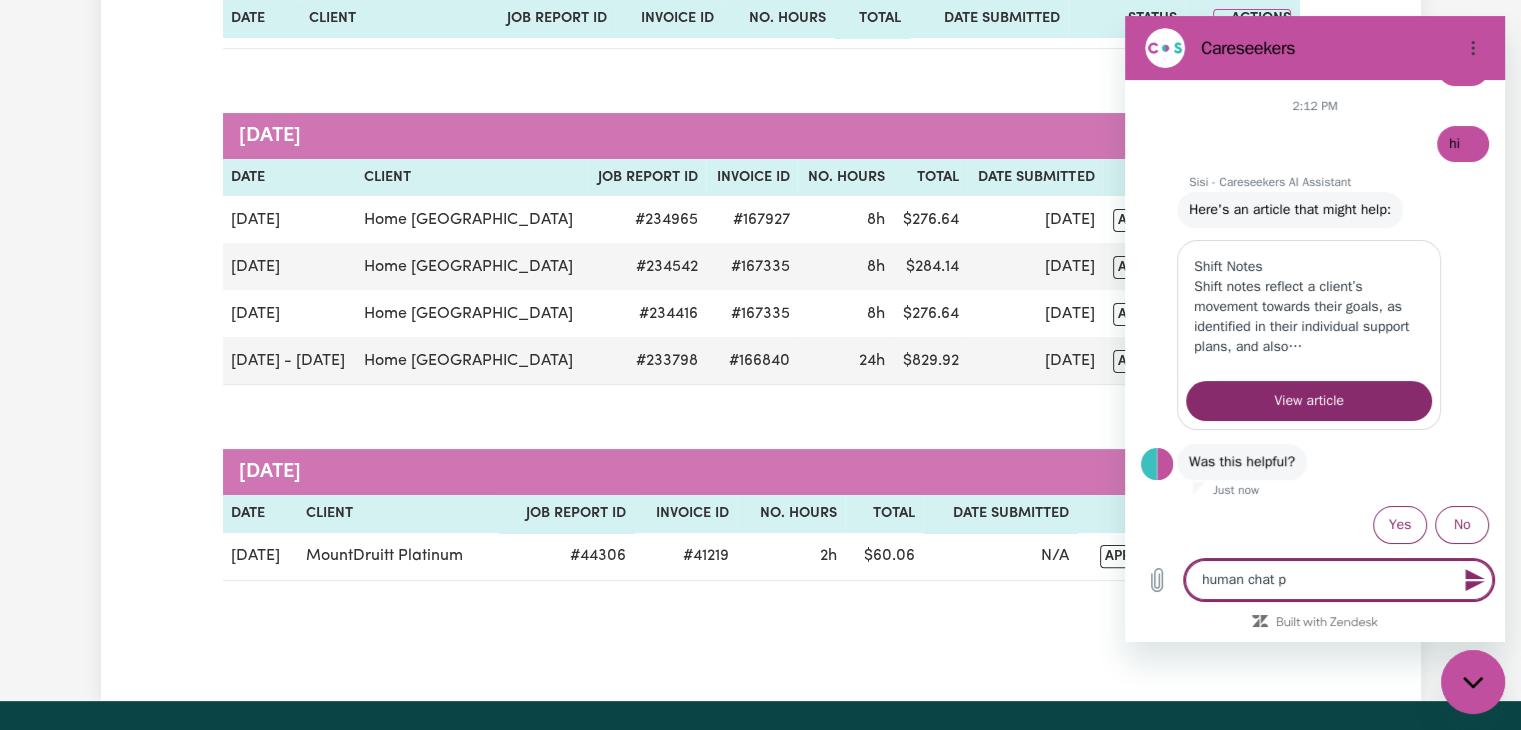type on "human chat pl" 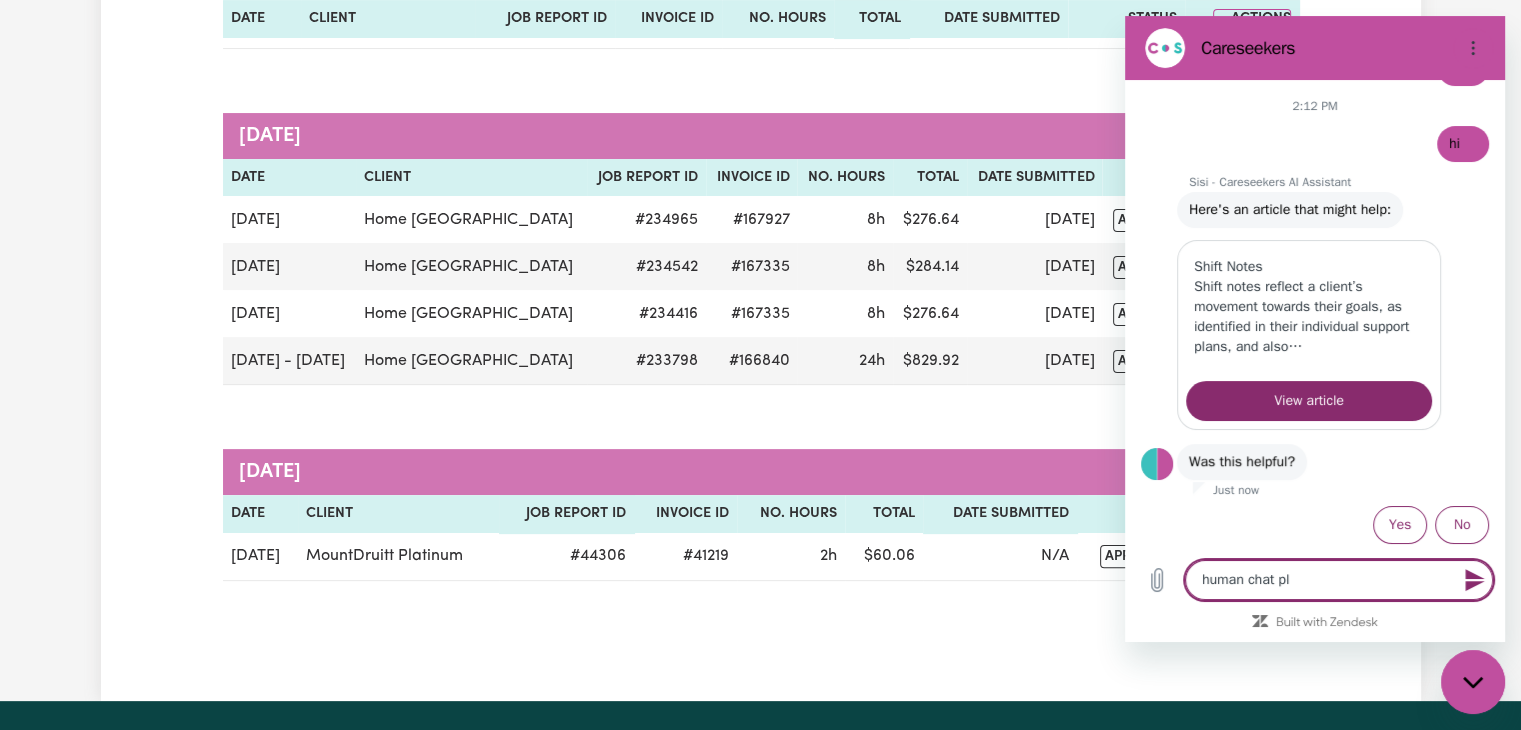 type on "human chat ple" 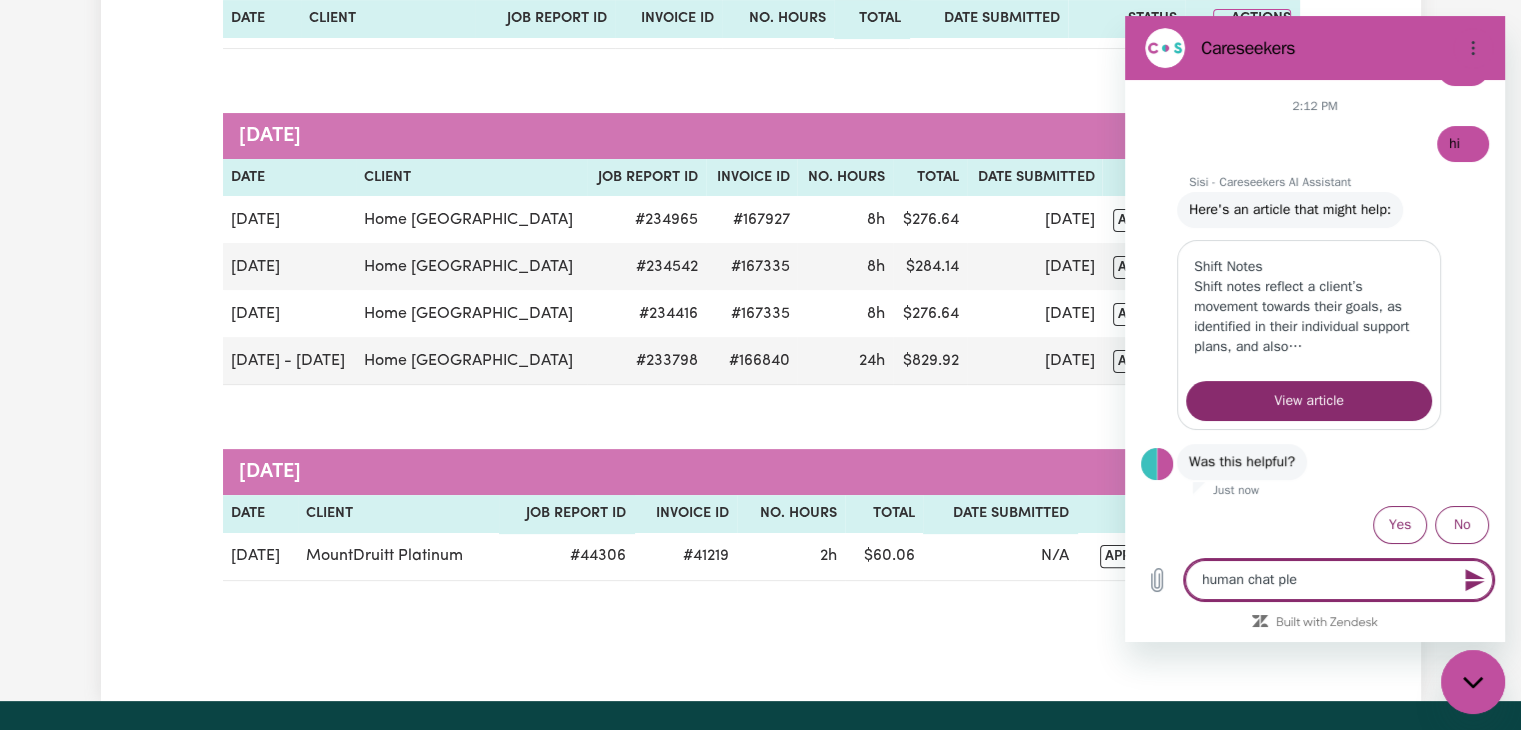 type on "human chat plea" 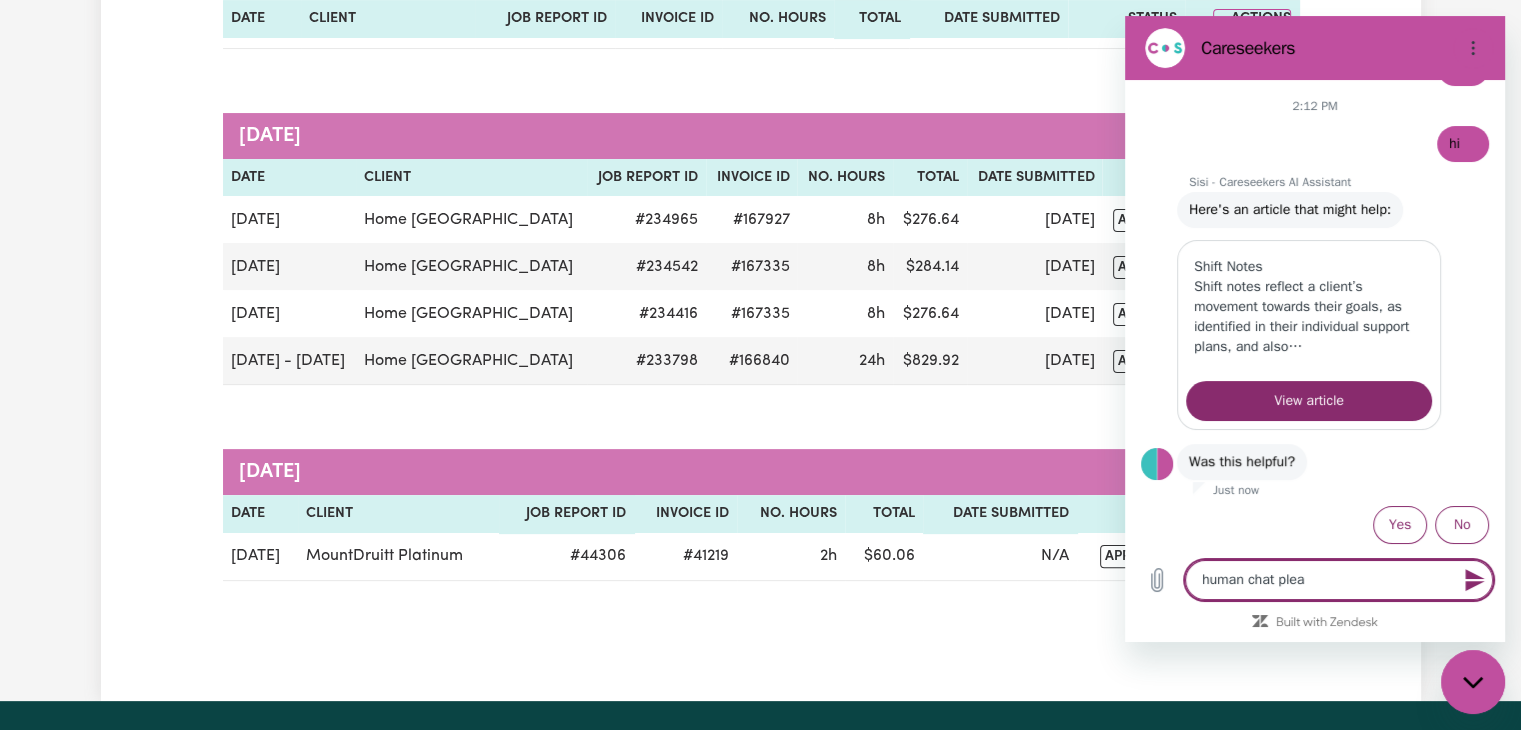 type on "human chat pleas" 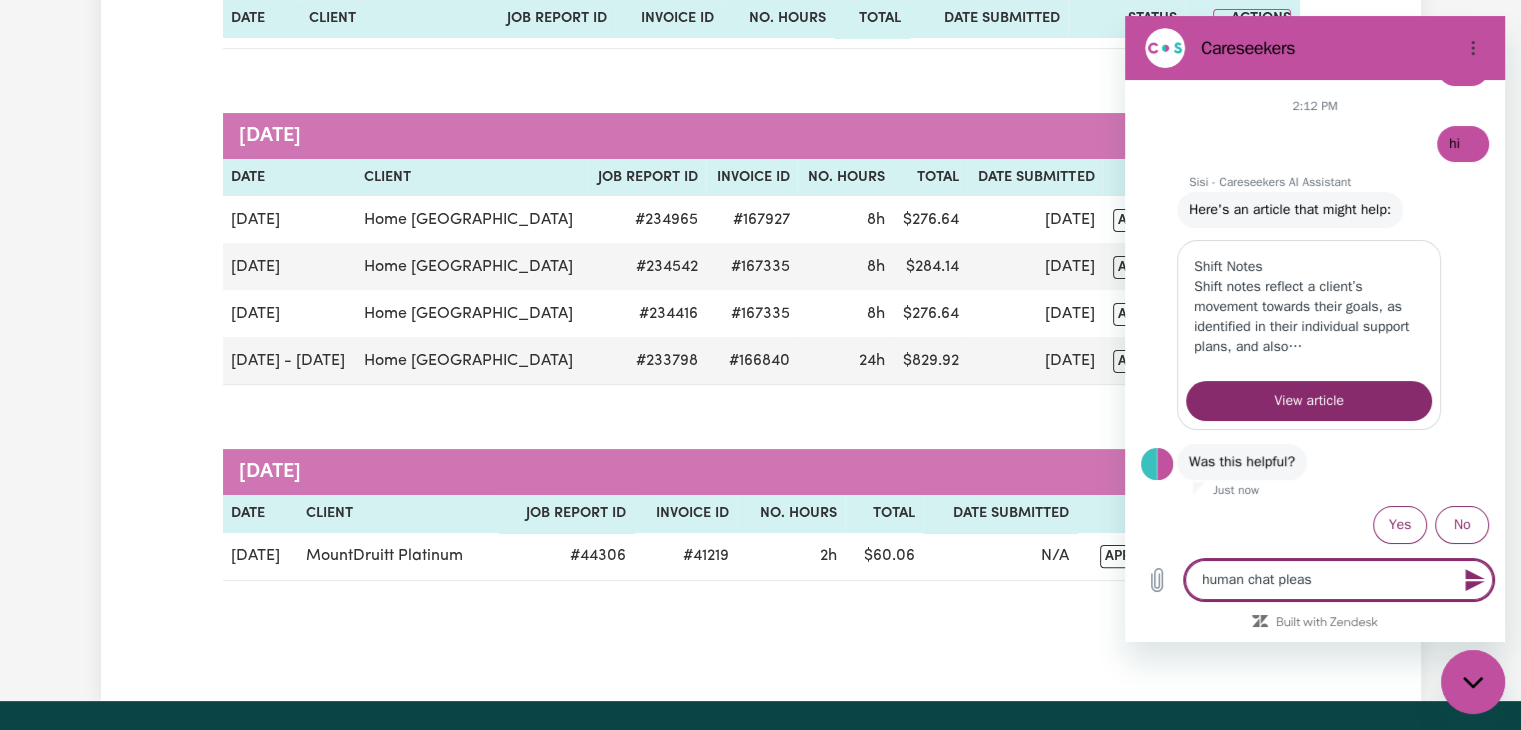 type on "human chat please" 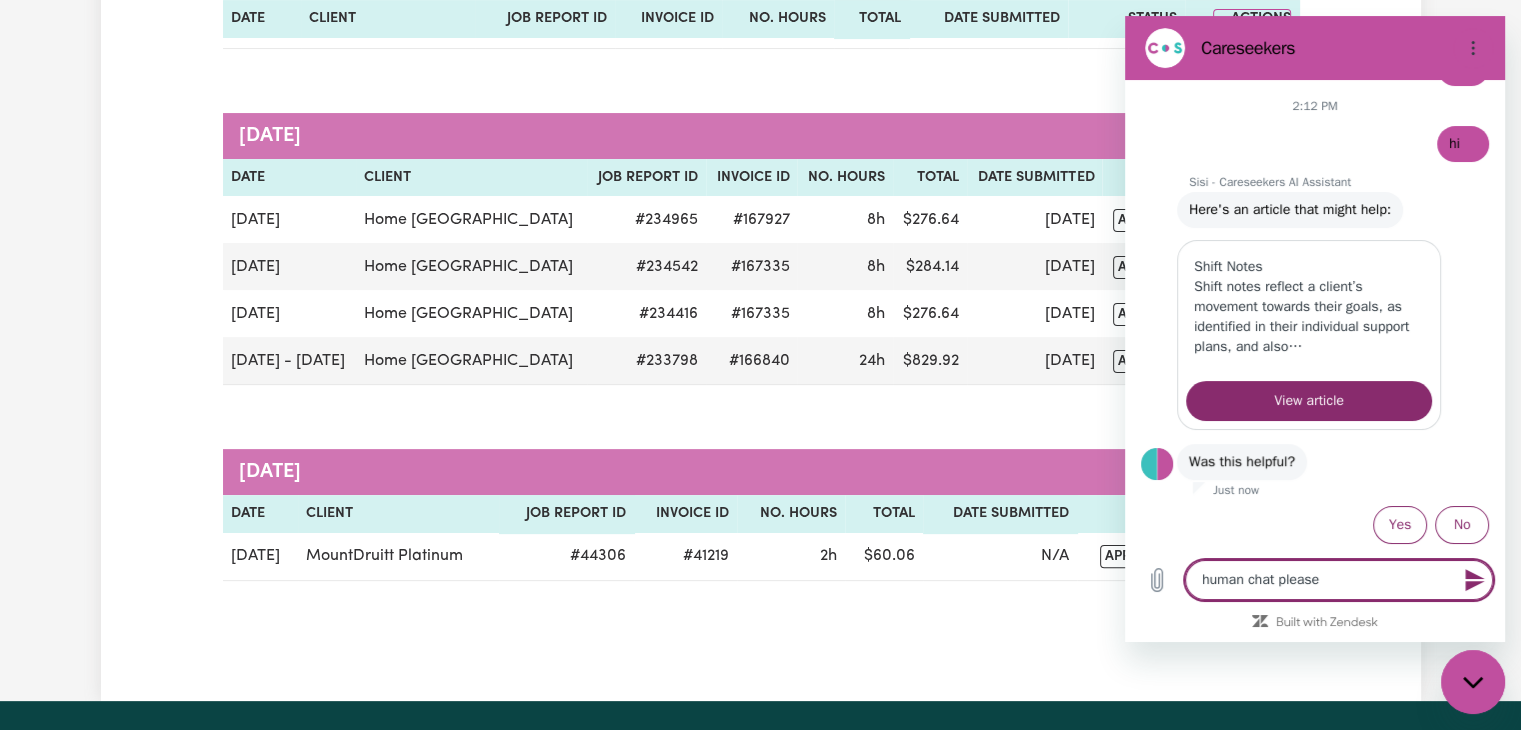 type 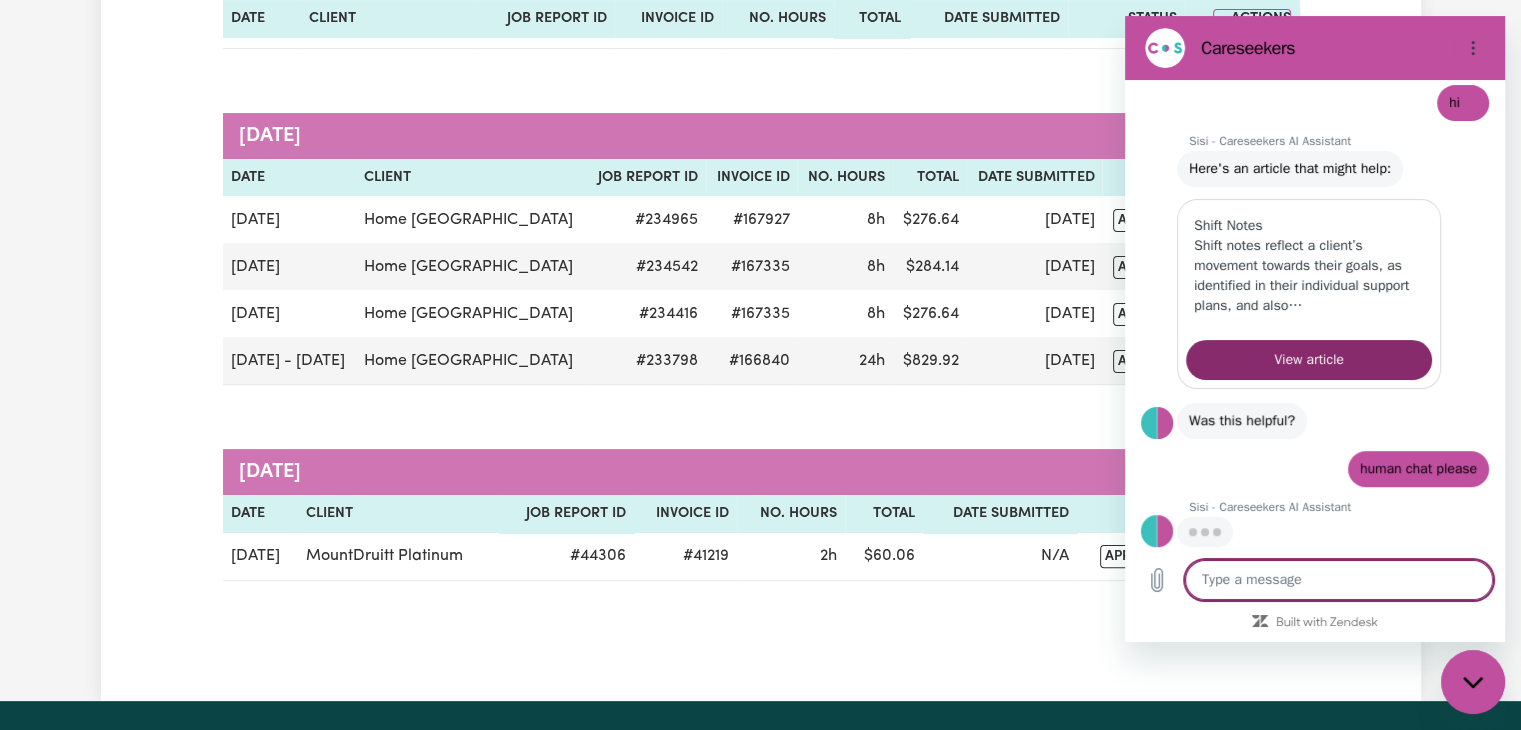 scroll, scrollTop: 840, scrollLeft: 0, axis: vertical 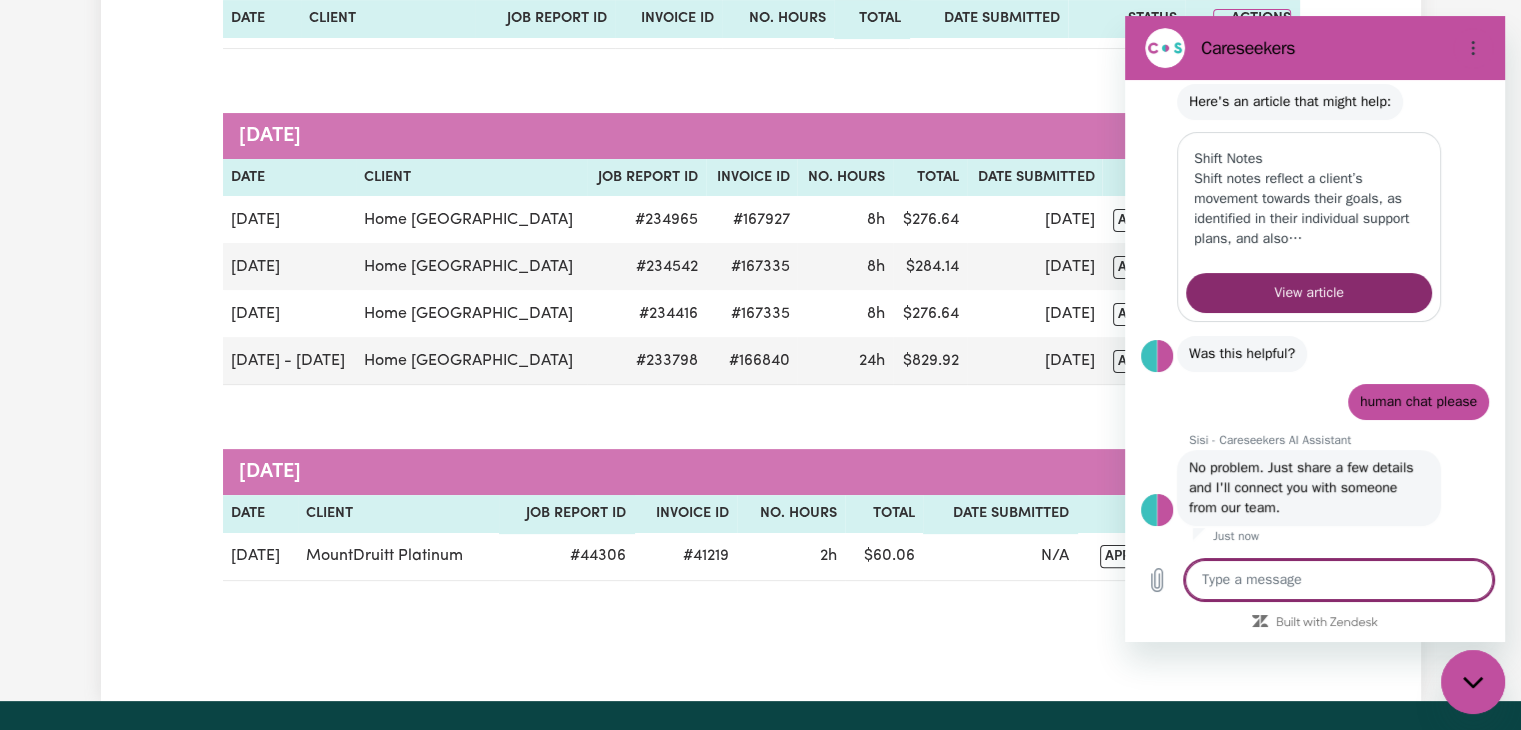 type on "x" 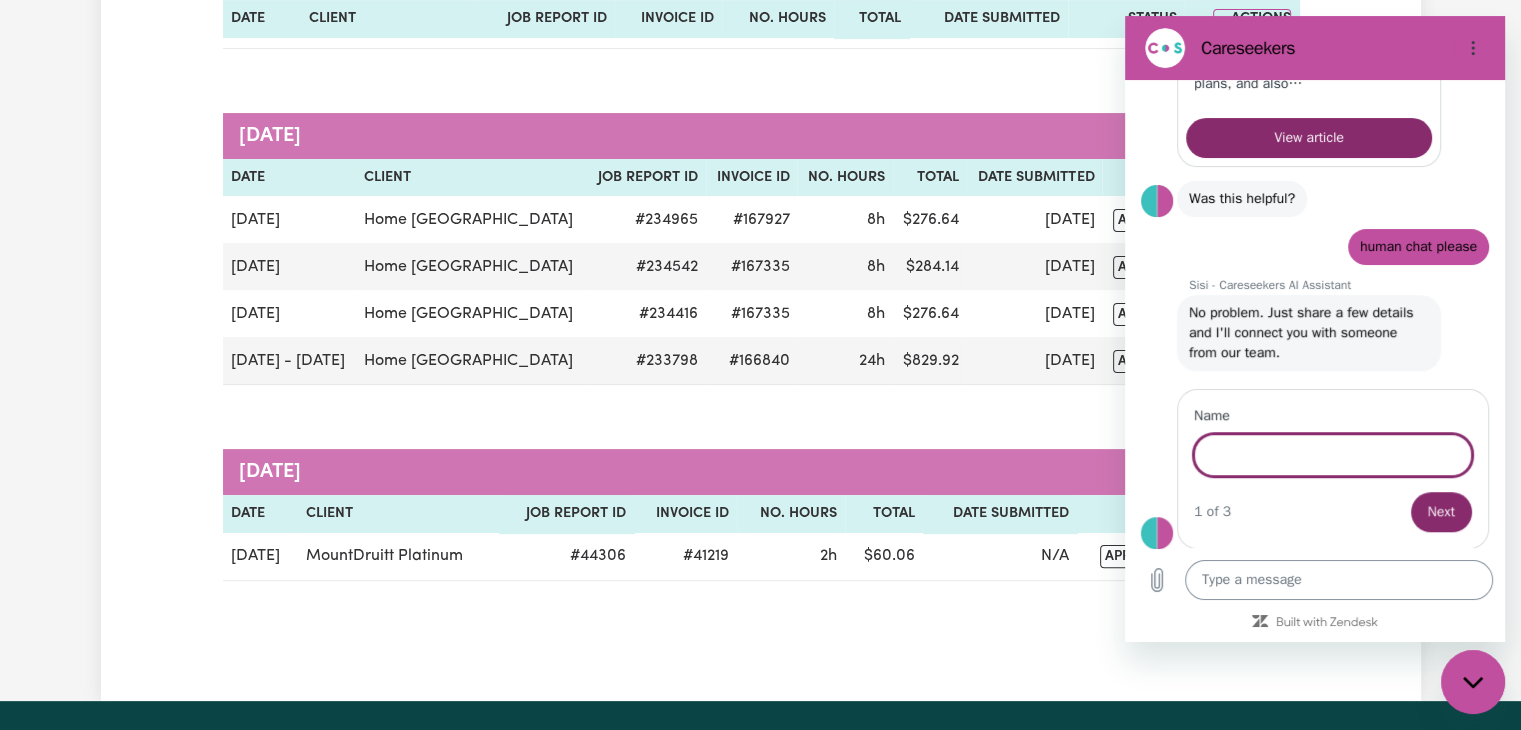 scroll, scrollTop: 1061, scrollLeft: 0, axis: vertical 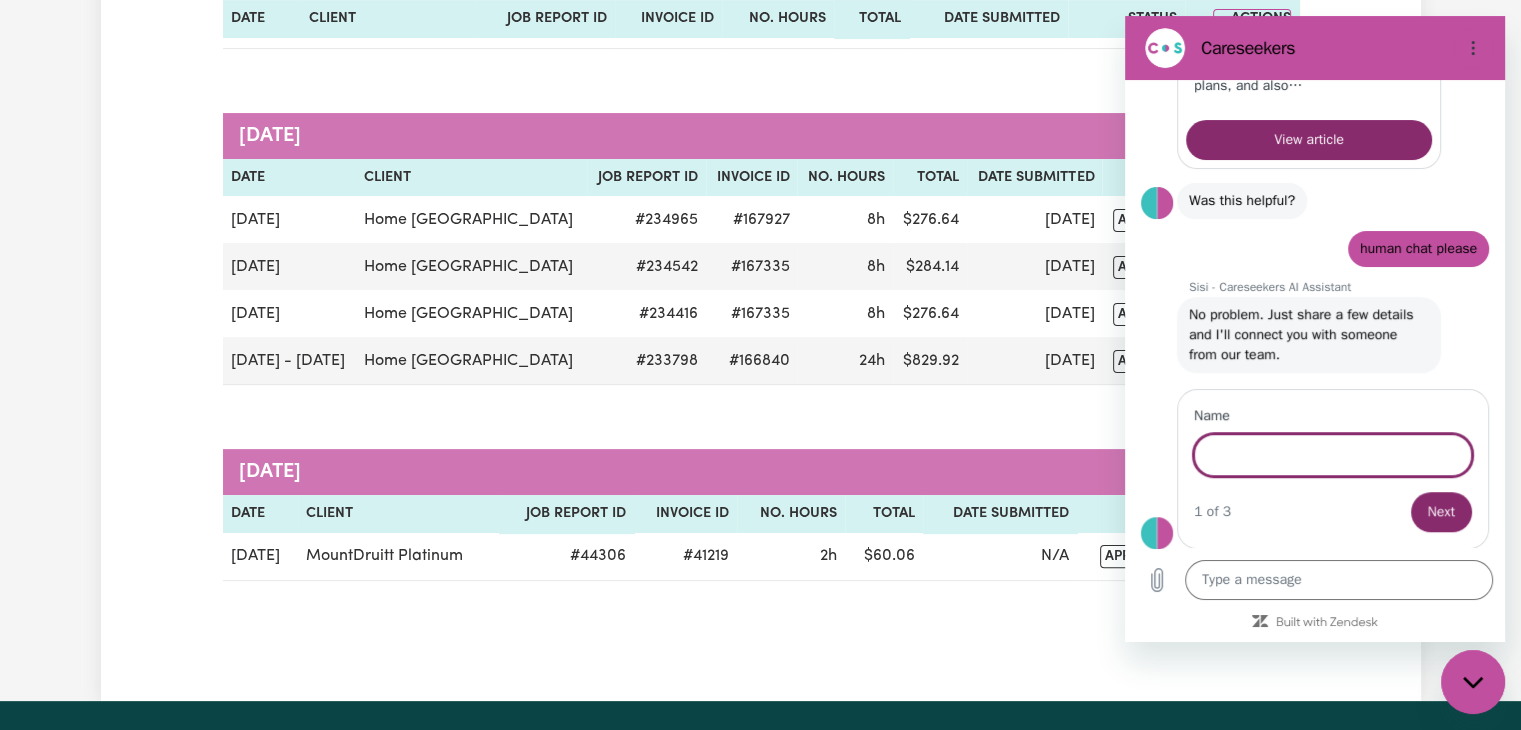 click on "Name" at bounding box center (1333, 455) 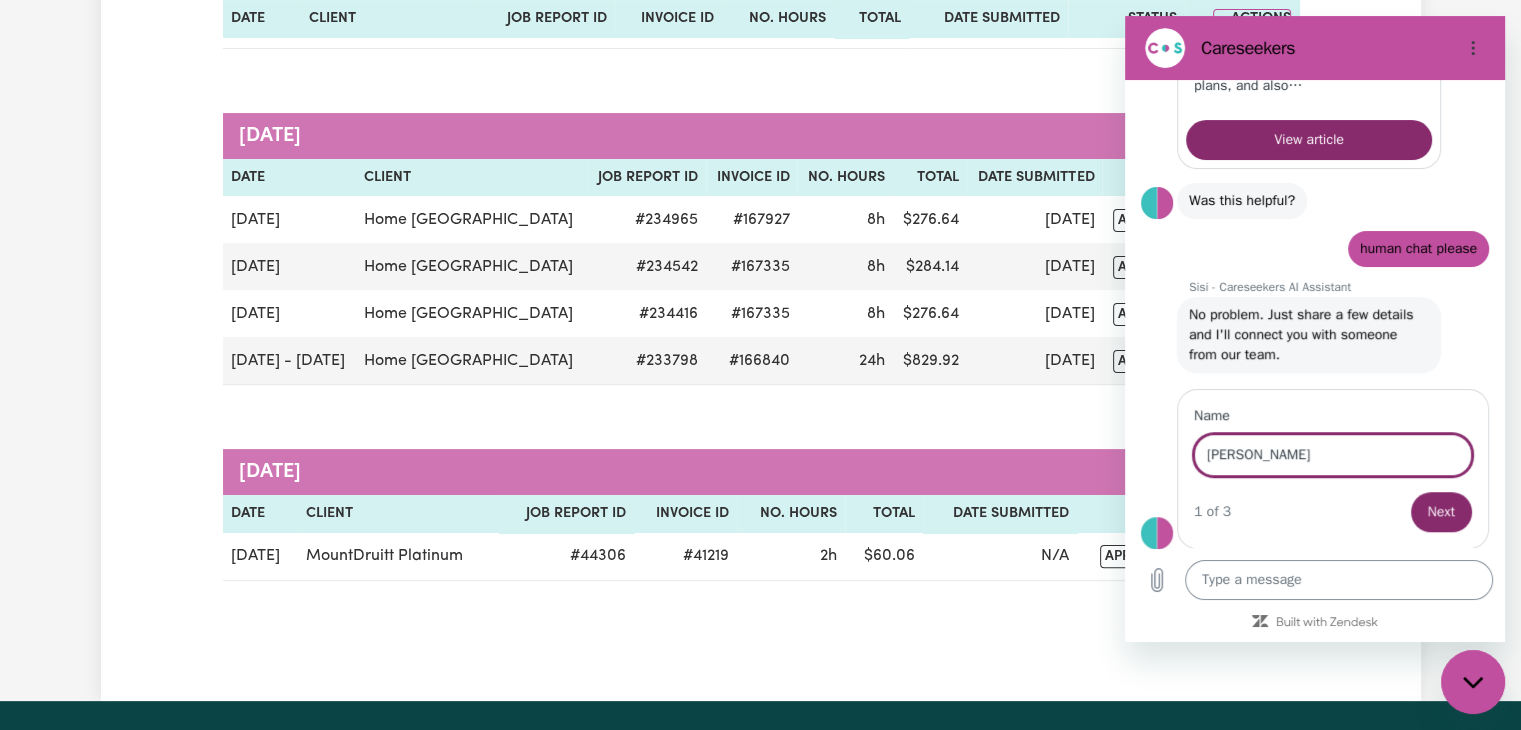 type on "[PERSON_NAME]" 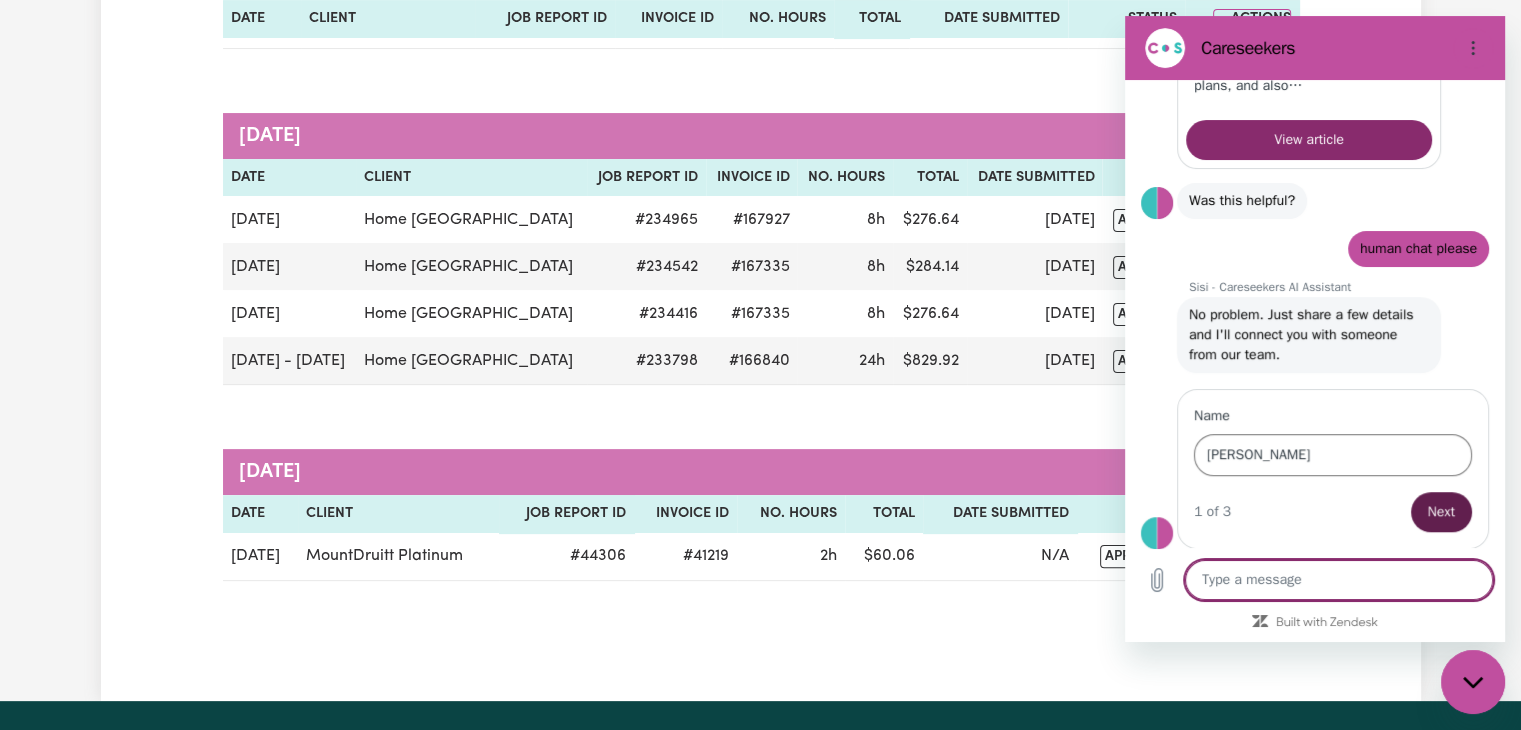 click on "Next" at bounding box center [1441, 512] 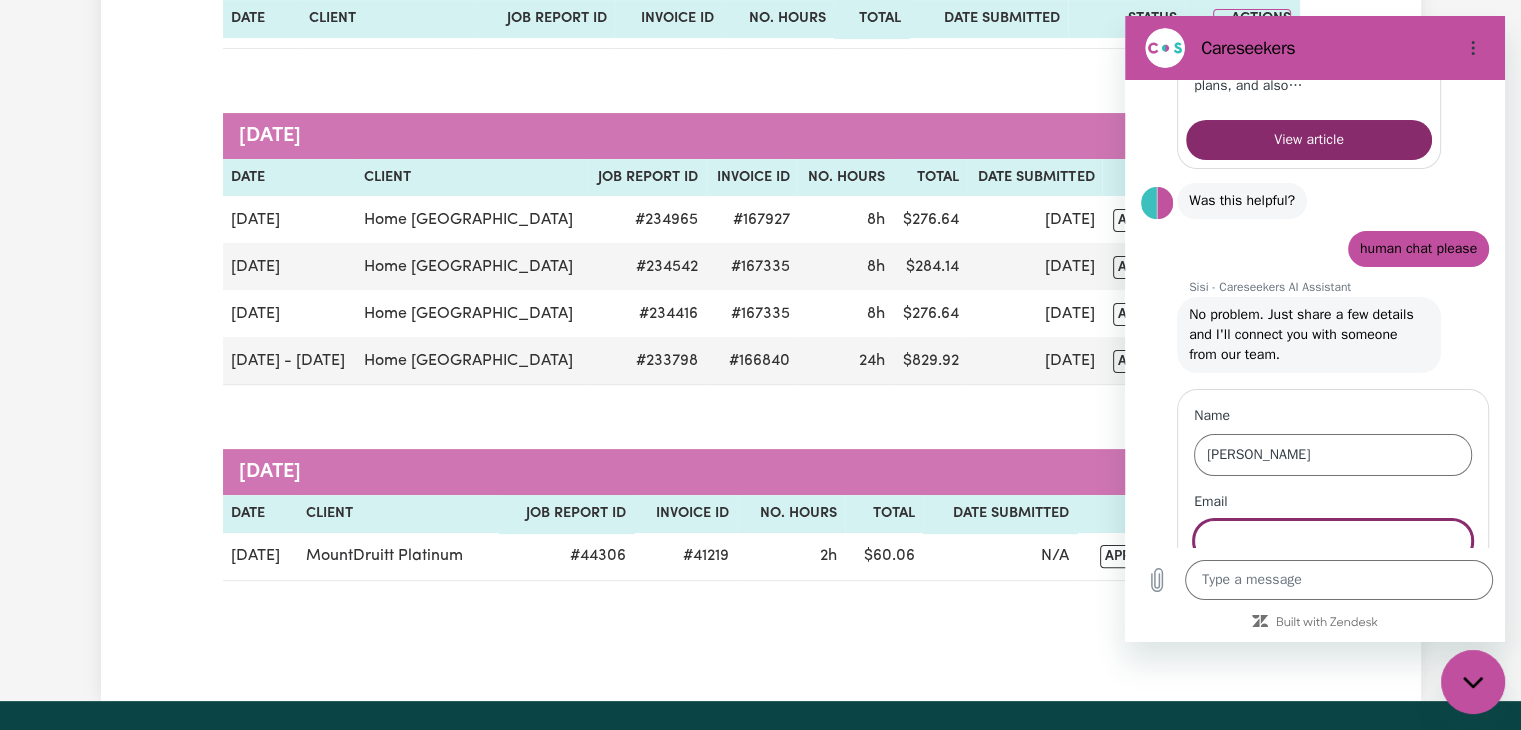 scroll, scrollTop: 1147, scrollLeft: 0, axis: vertical 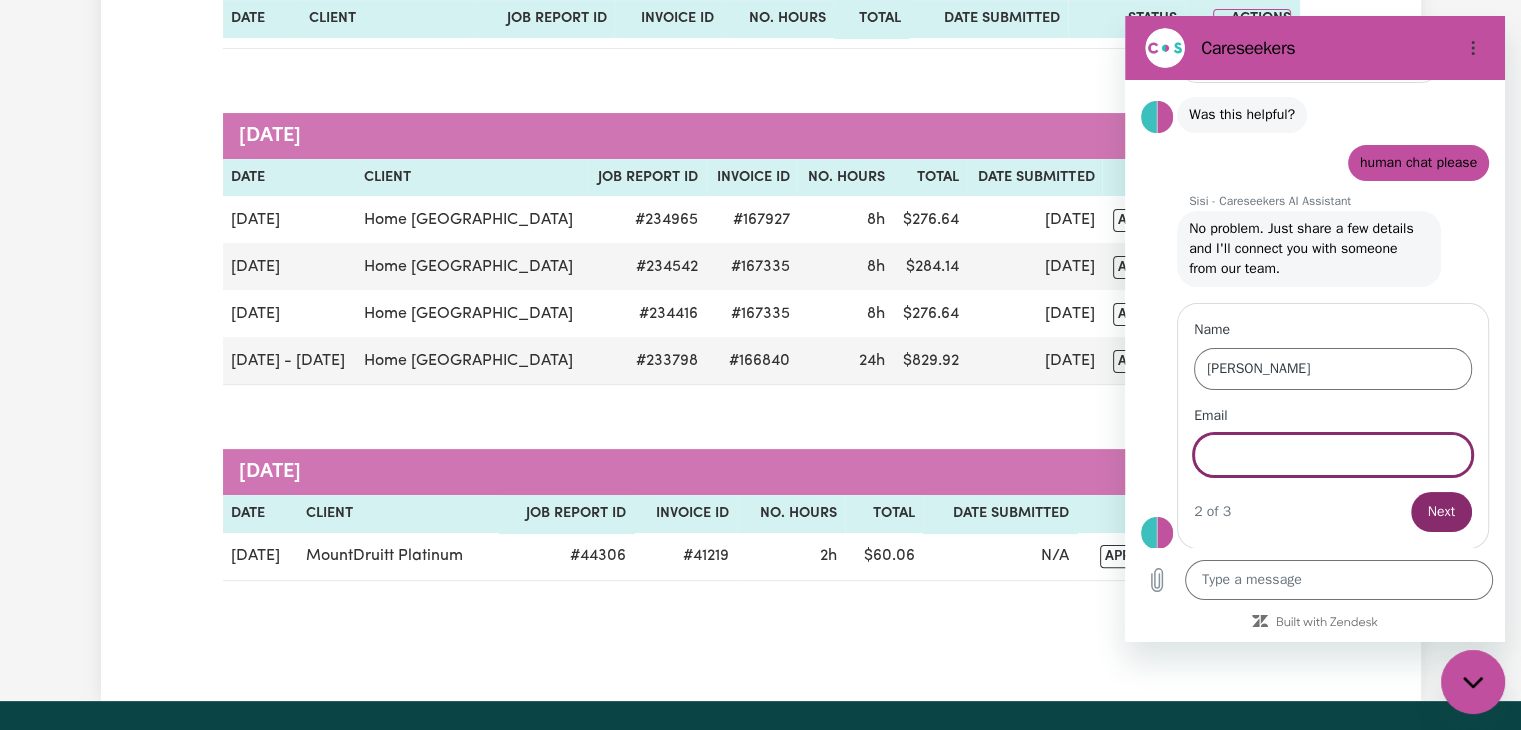 click on "Email" at bounding box center [1333, 455] 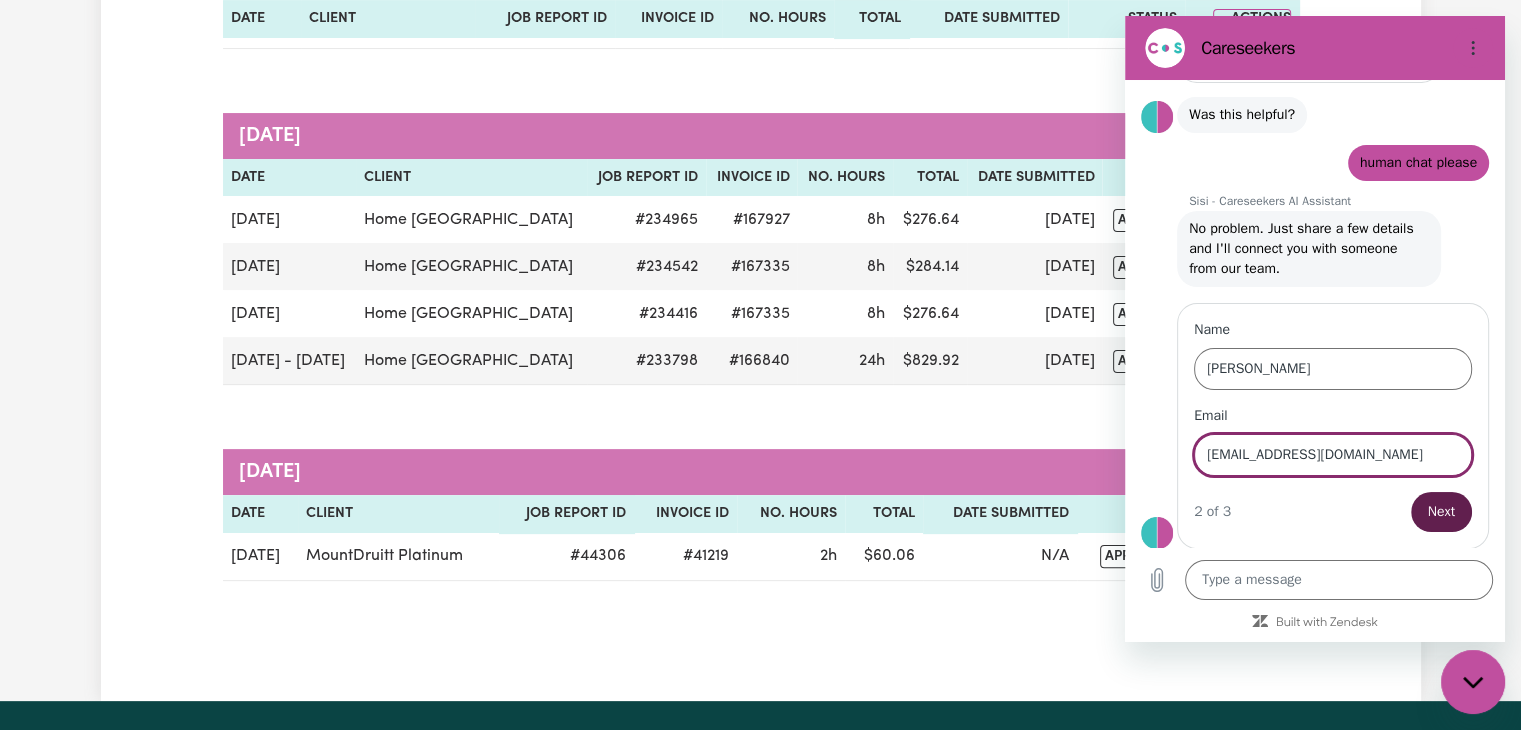 type on "[EMAIL_ADDRESS][DOMAIN_NAME]" 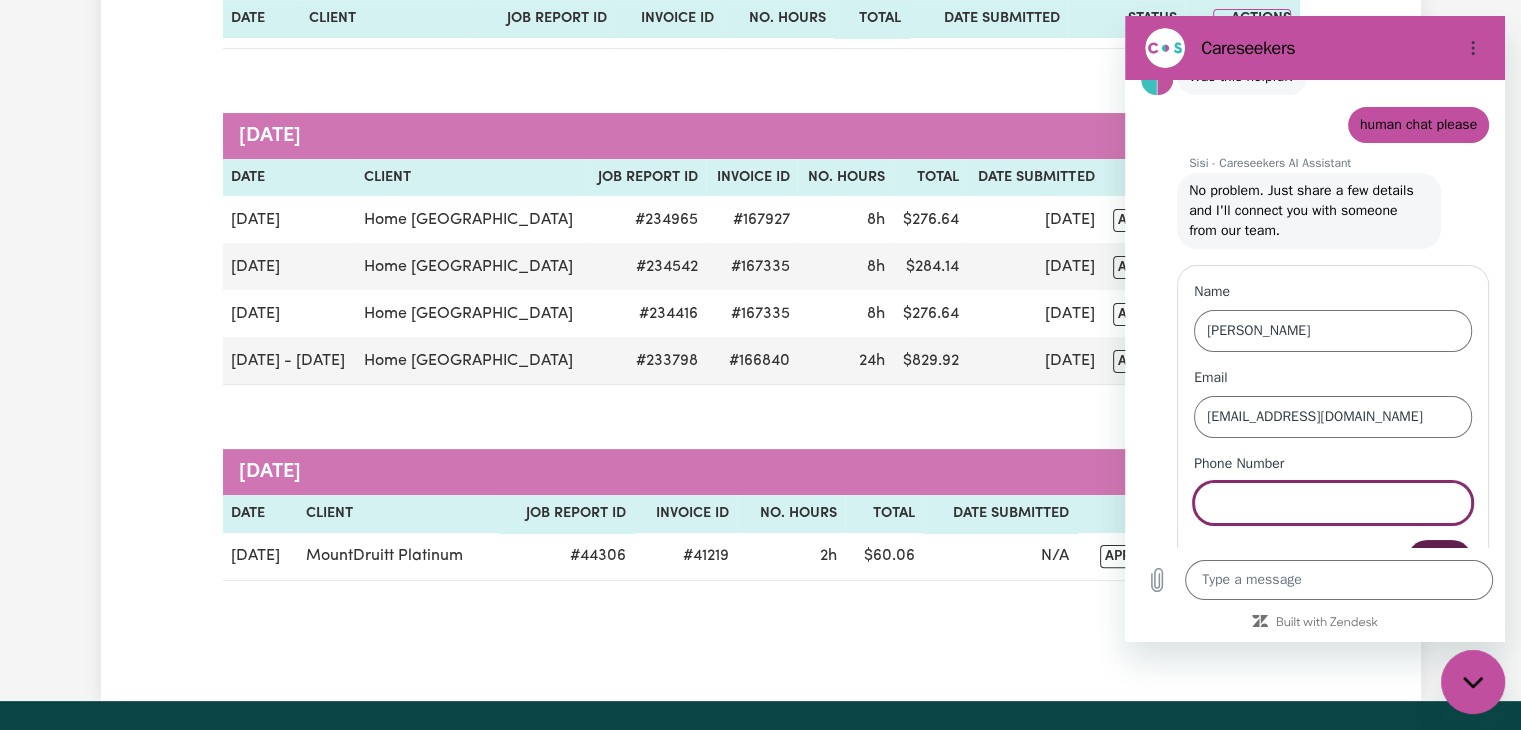 scroll, scrollTop: 1232, scrollLeft: 0, axis: vertical 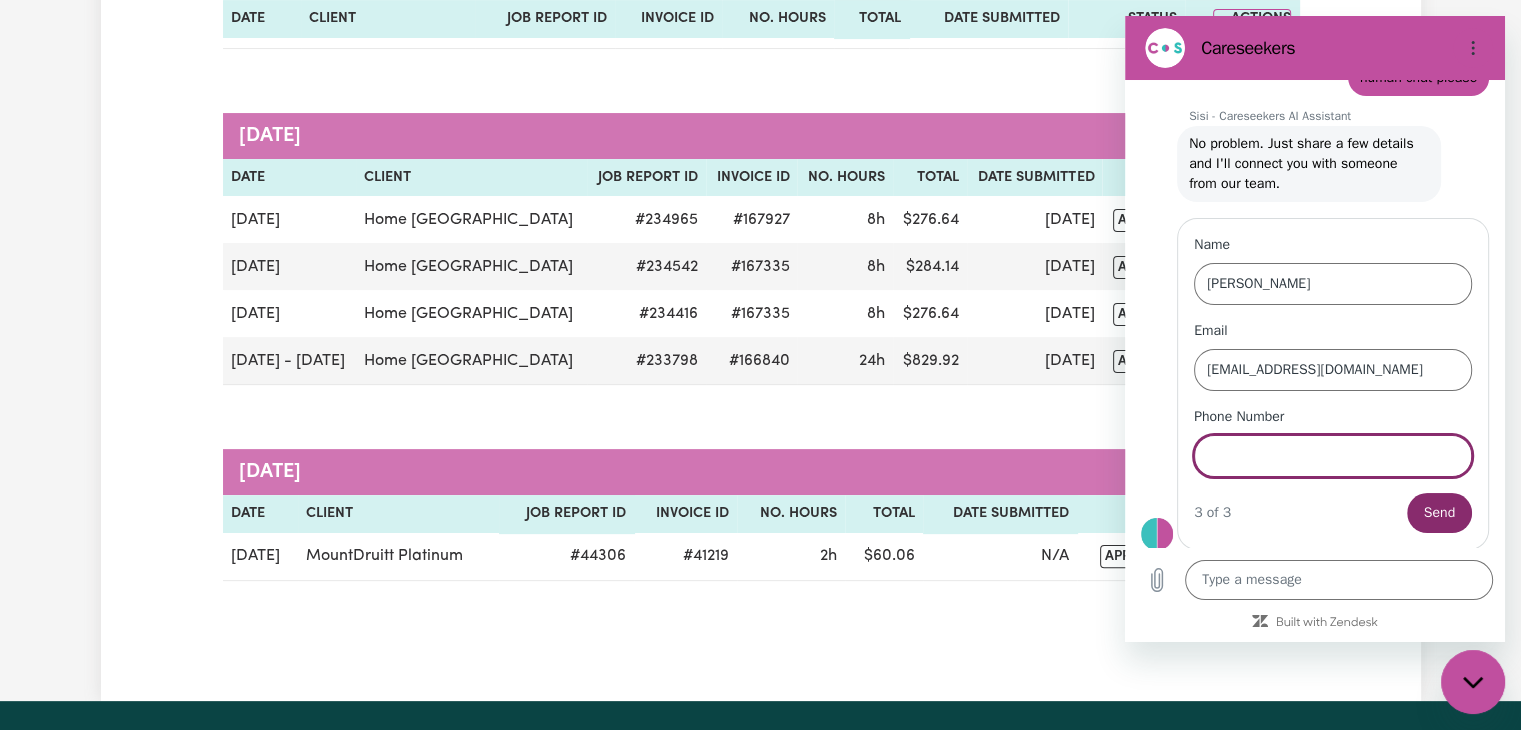 click on "Phone Number" at bounding box center [1333, 456] 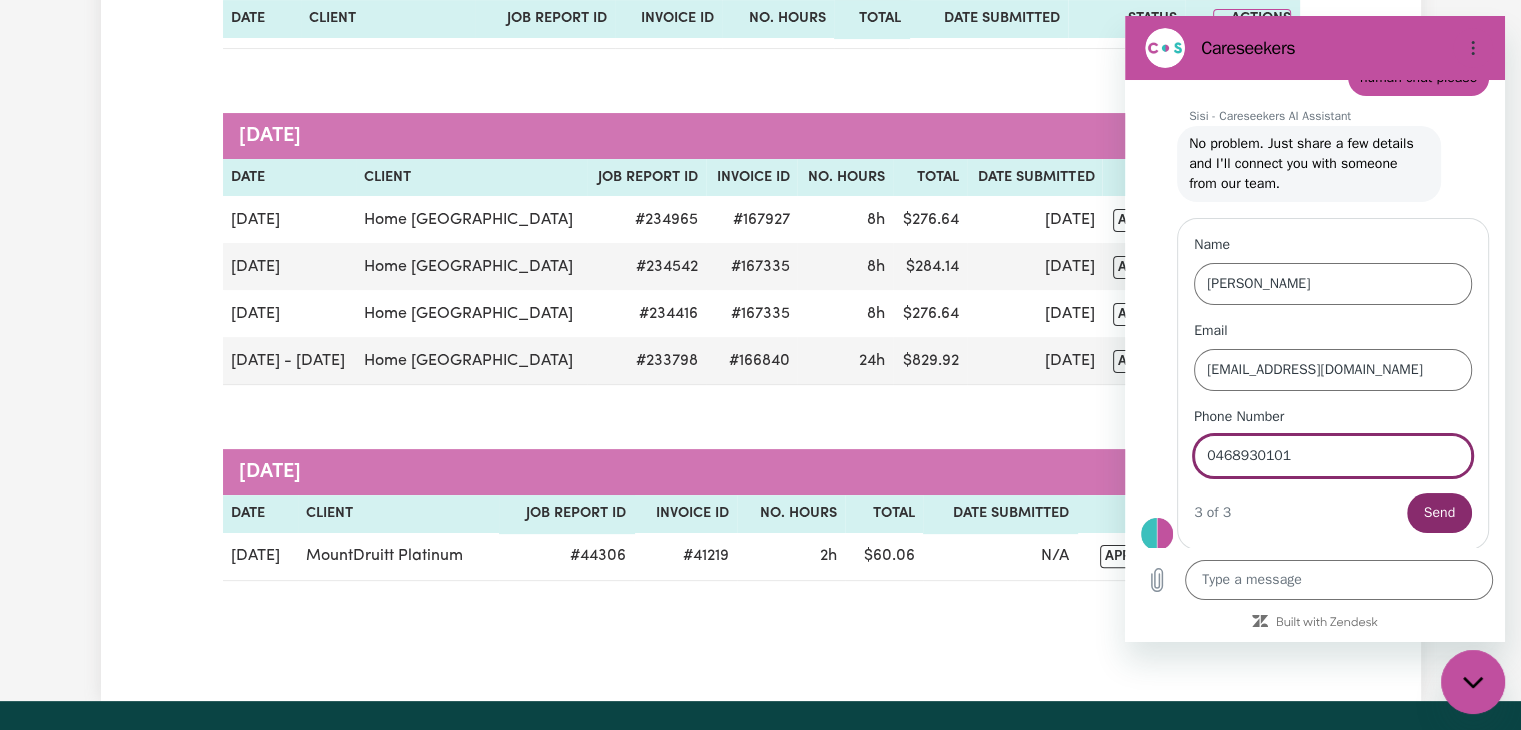 type on "0468930101" 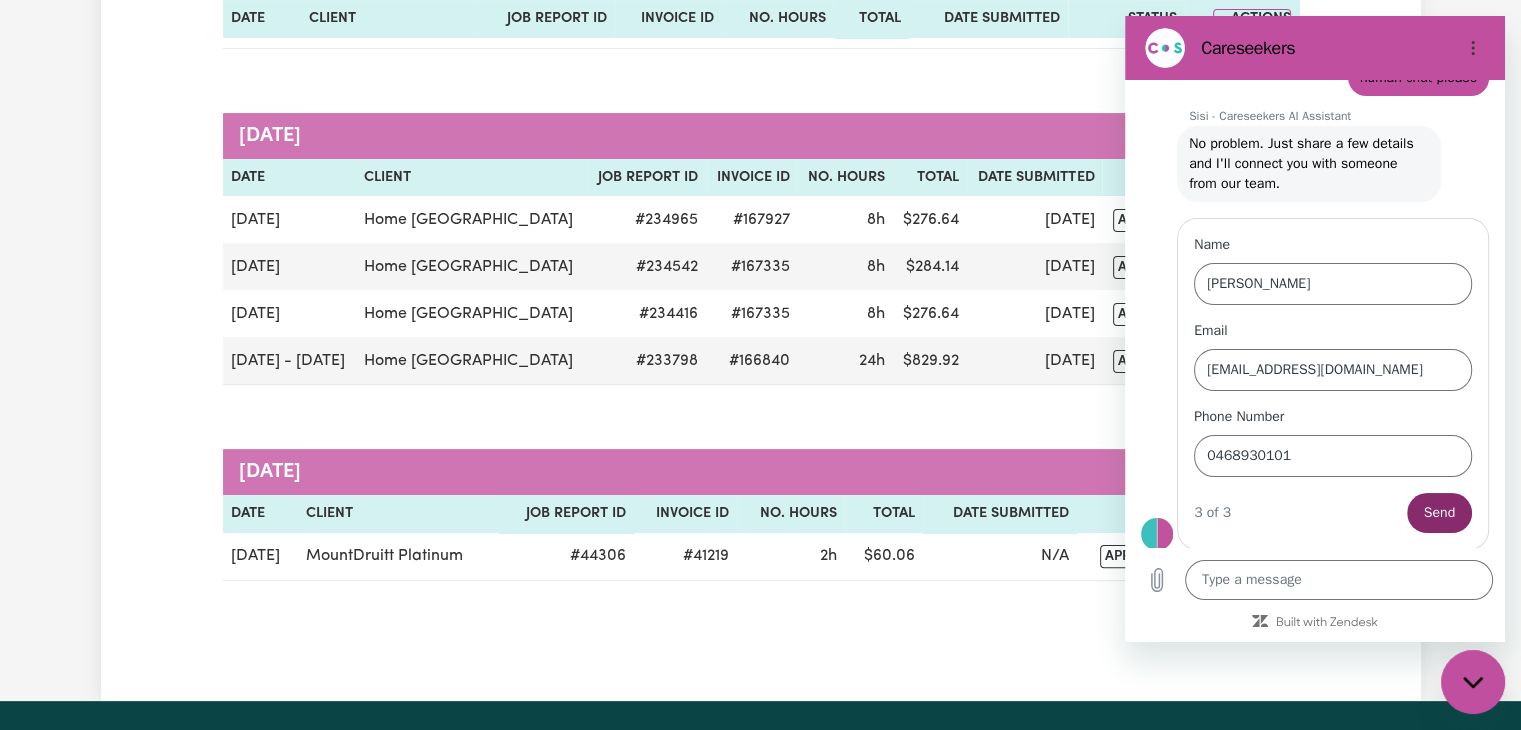 click on "Name [PERSON_NAME] Email [EMAIL_ADDRESS][DOMAIN_NAME] Phone Number 0468930101 3 of 3 Send" at bounding box center [1333, 384] 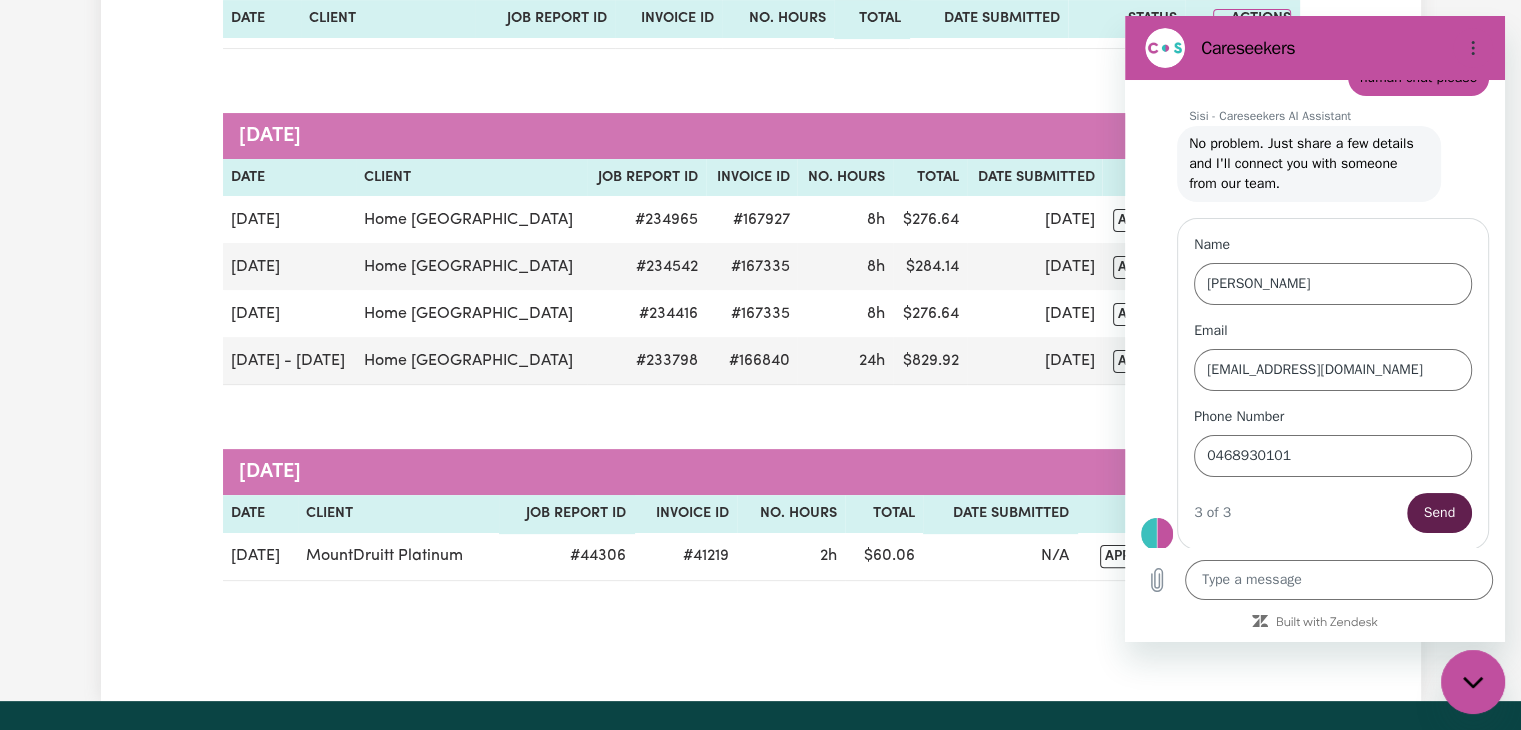 click on "Send" at bounding box center (1439, 513) 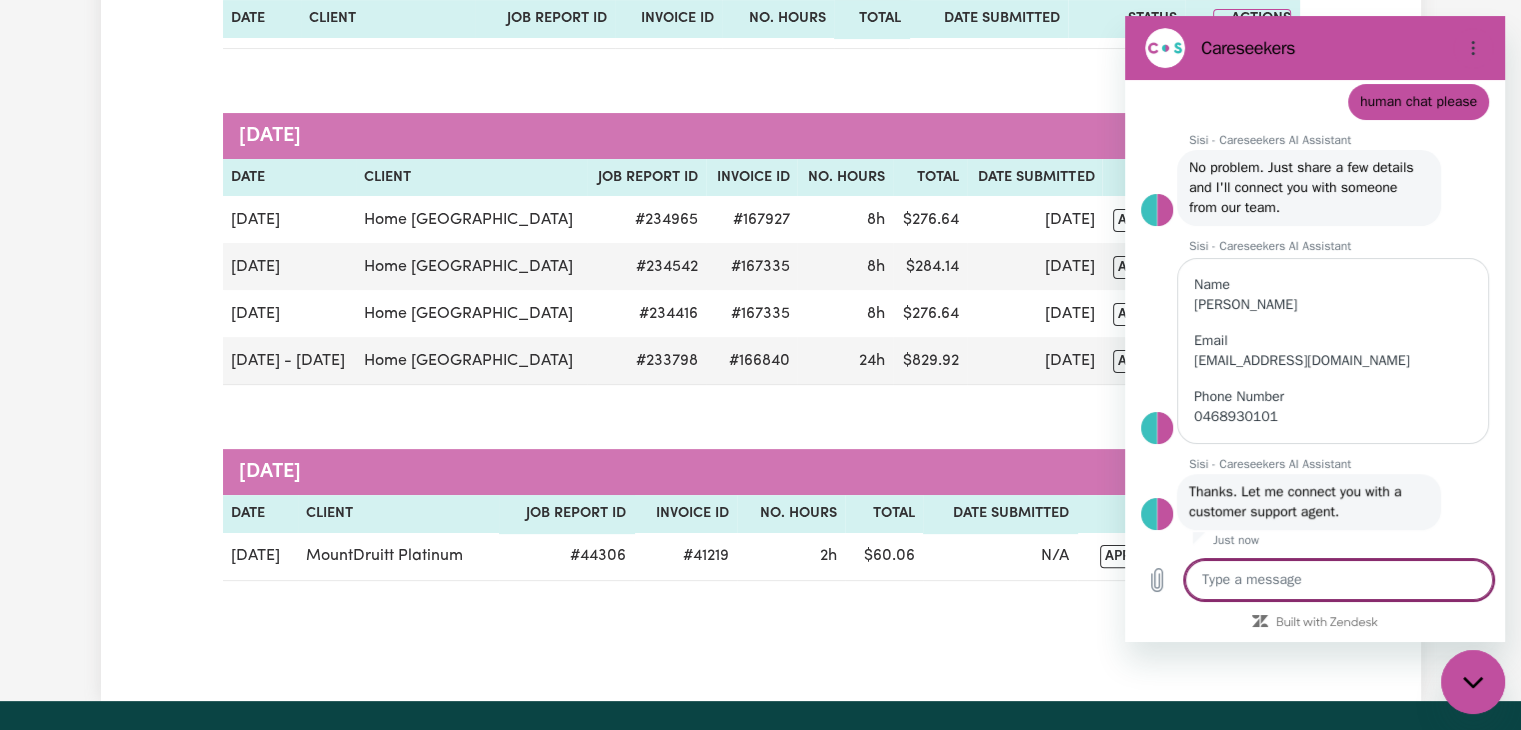 scroll, scrollTop: 1212, scrollLeft: 0, axis: vertical 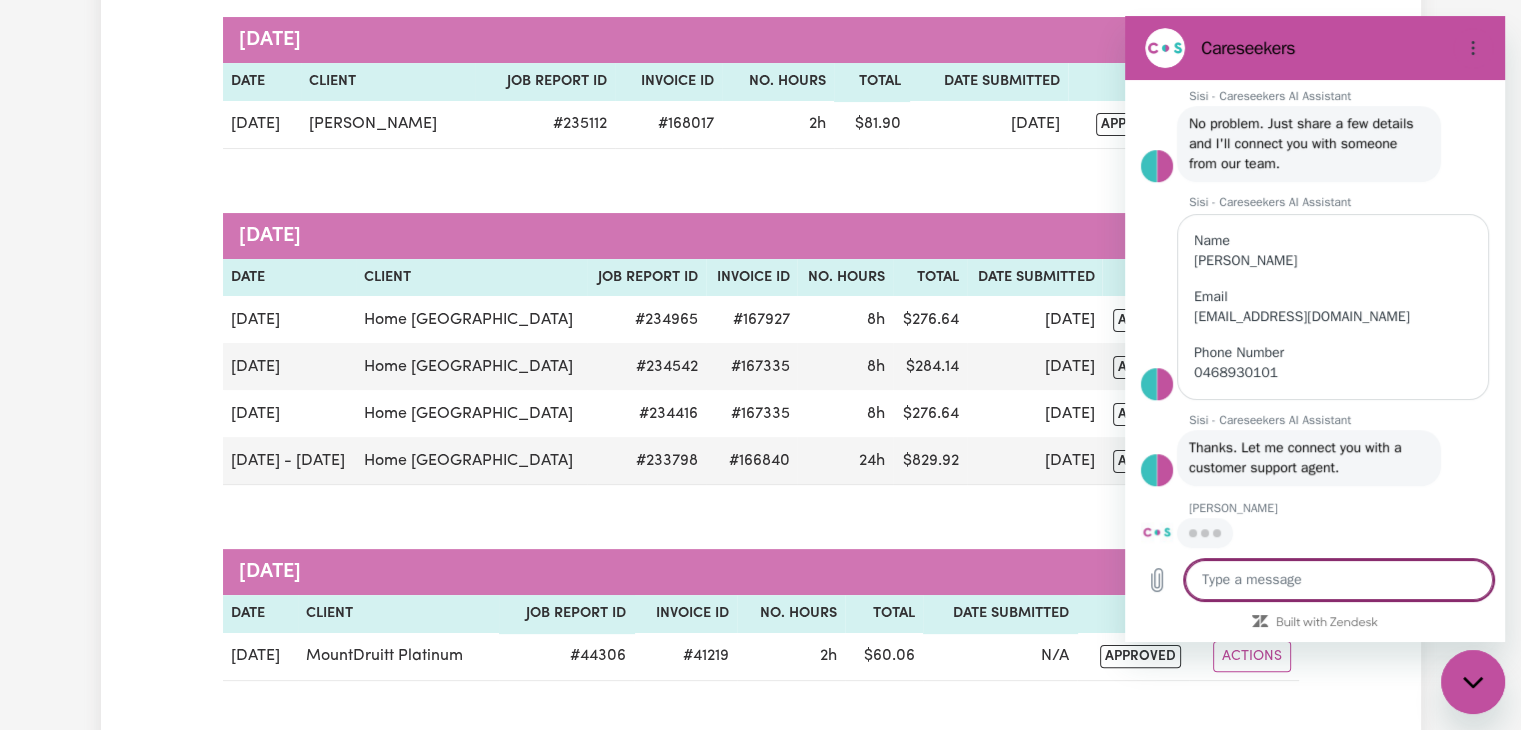 type on "x" 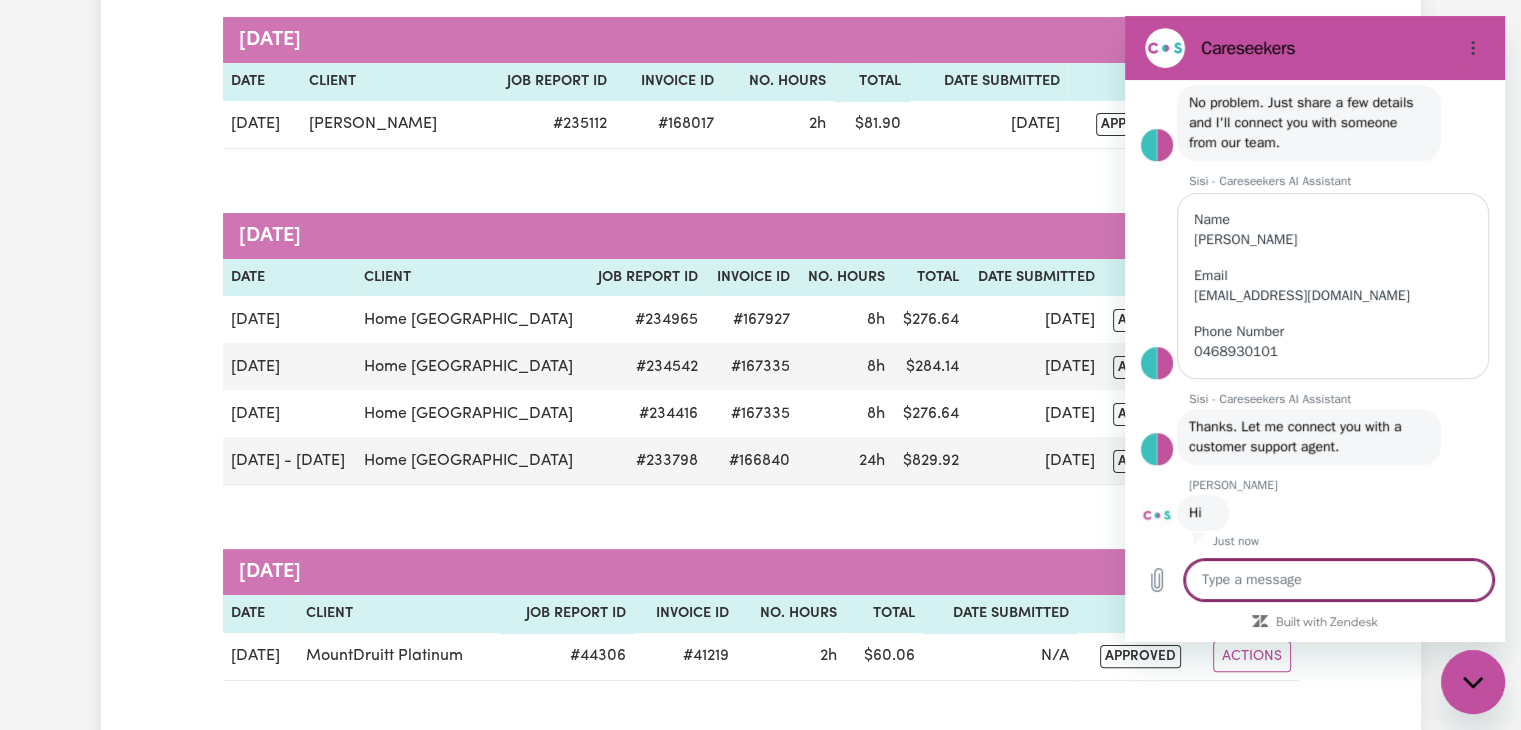 scroll, scrollTop: 1277, scrollLeft: 0, axis: vertical 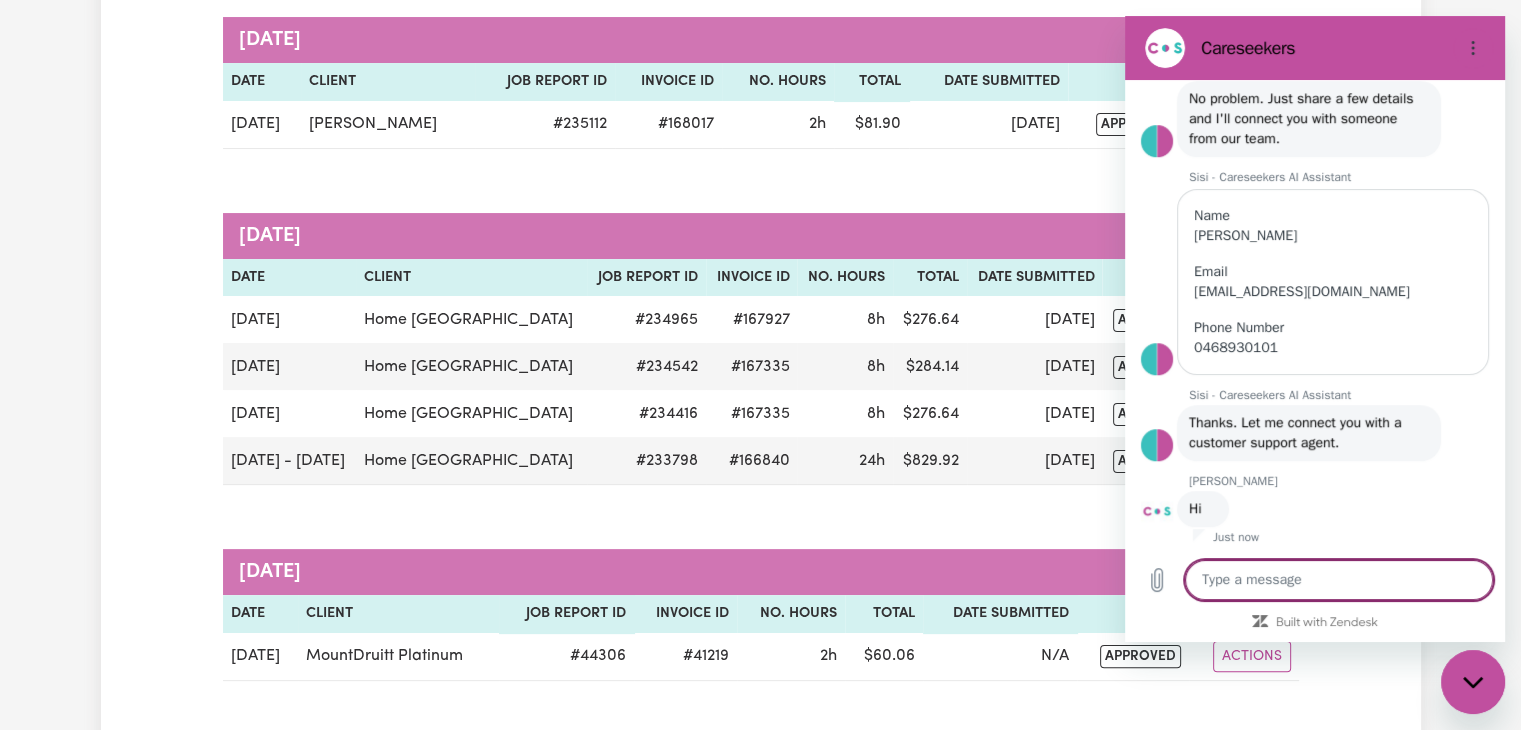 click at bounding box center (1339, 580) 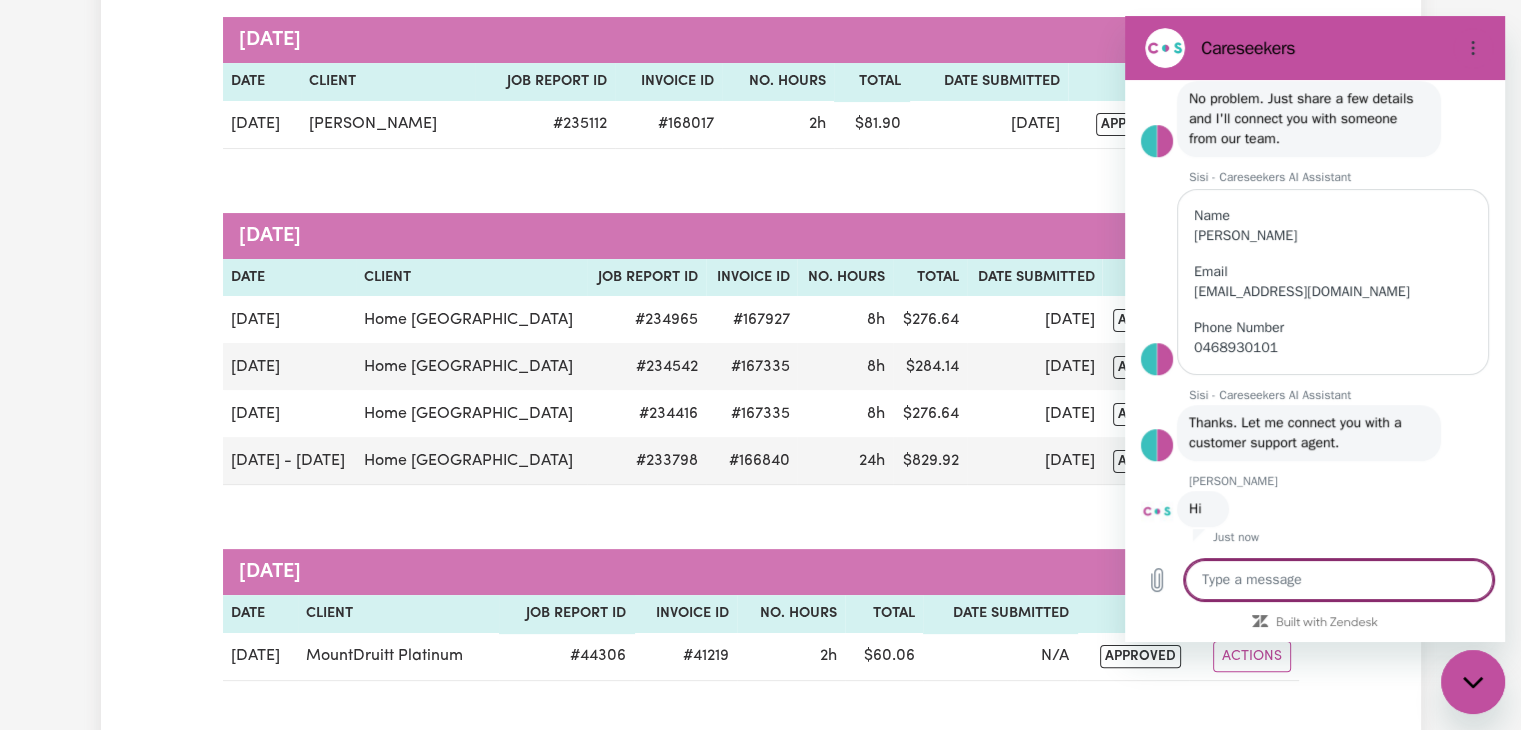 type on "H" 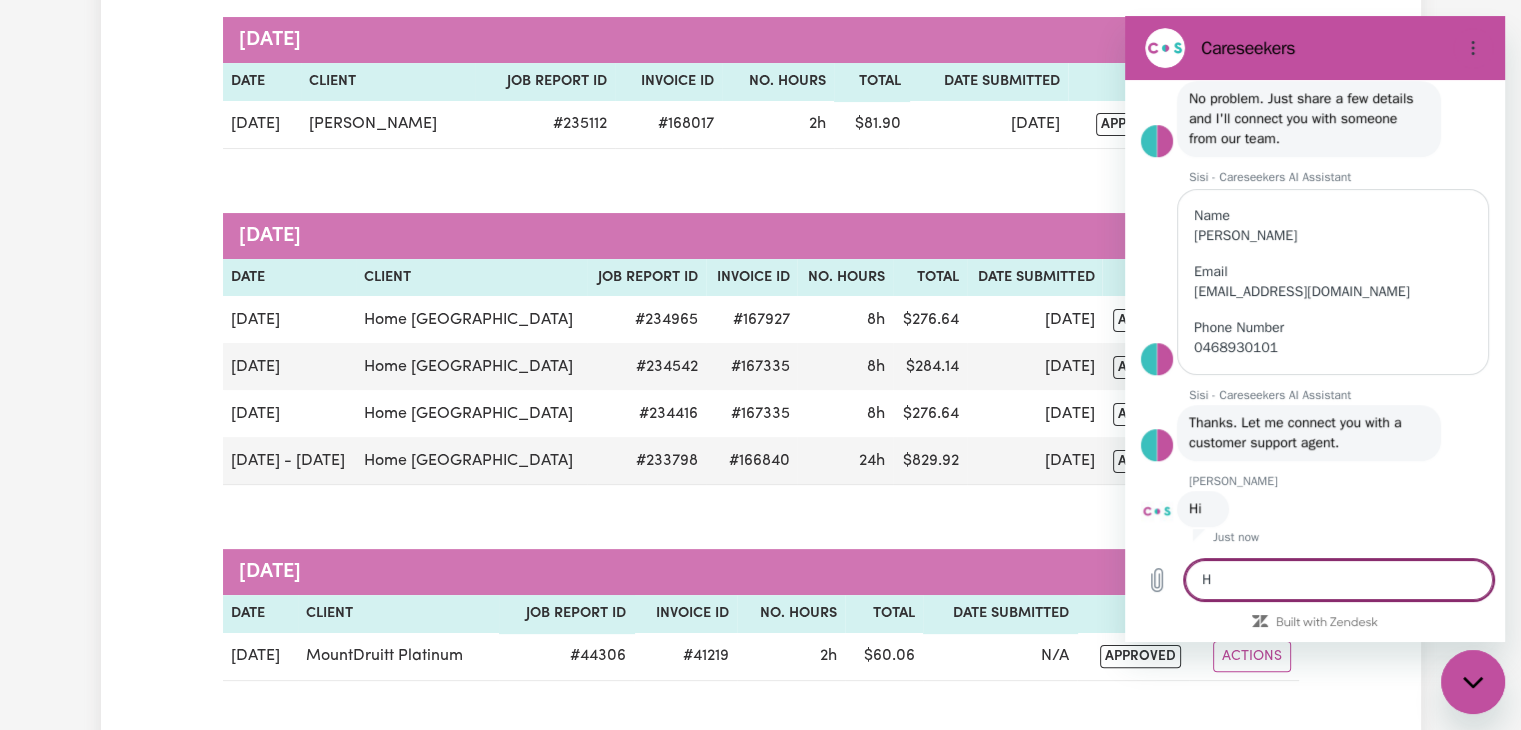 type on "Hi" 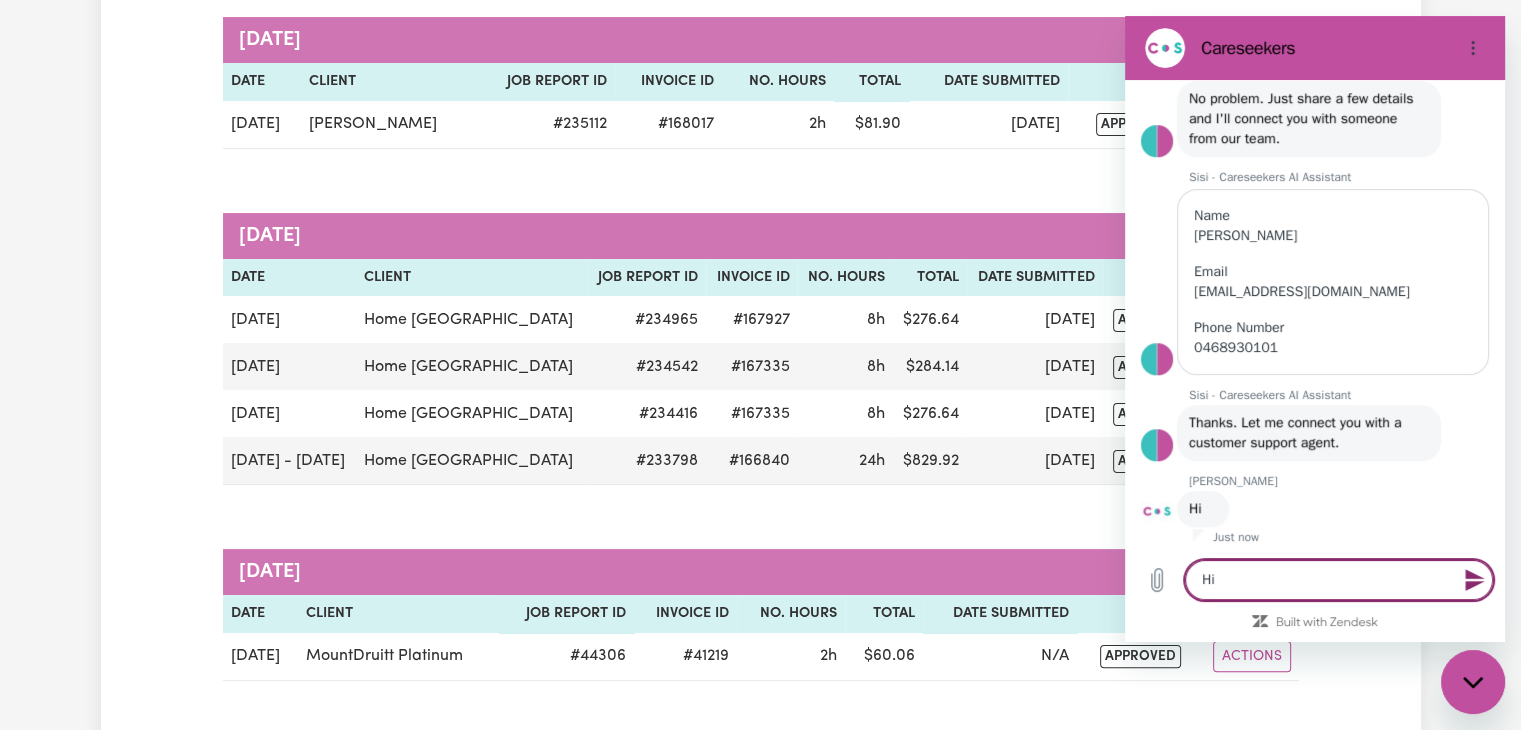 type on "Hi" 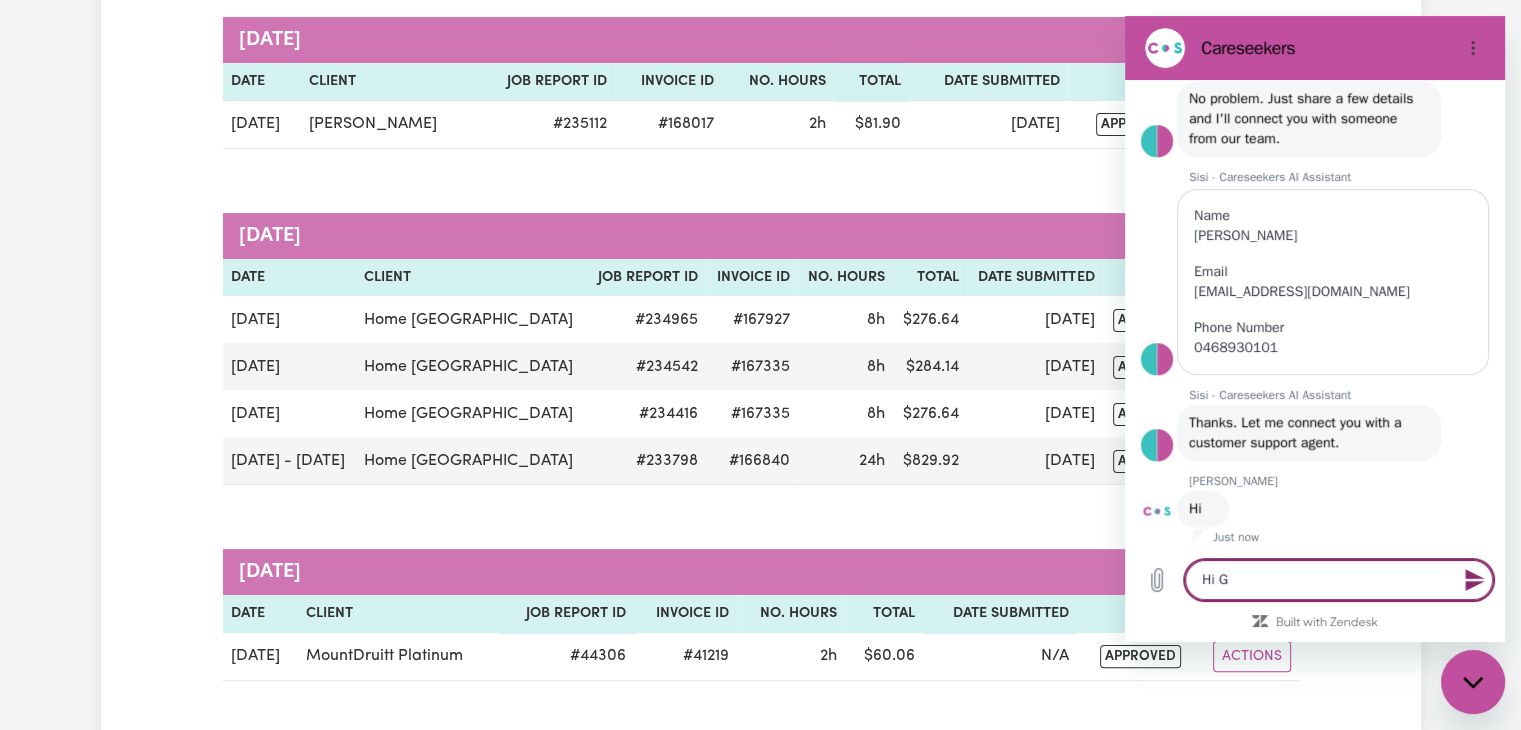 type on "Hi Go" 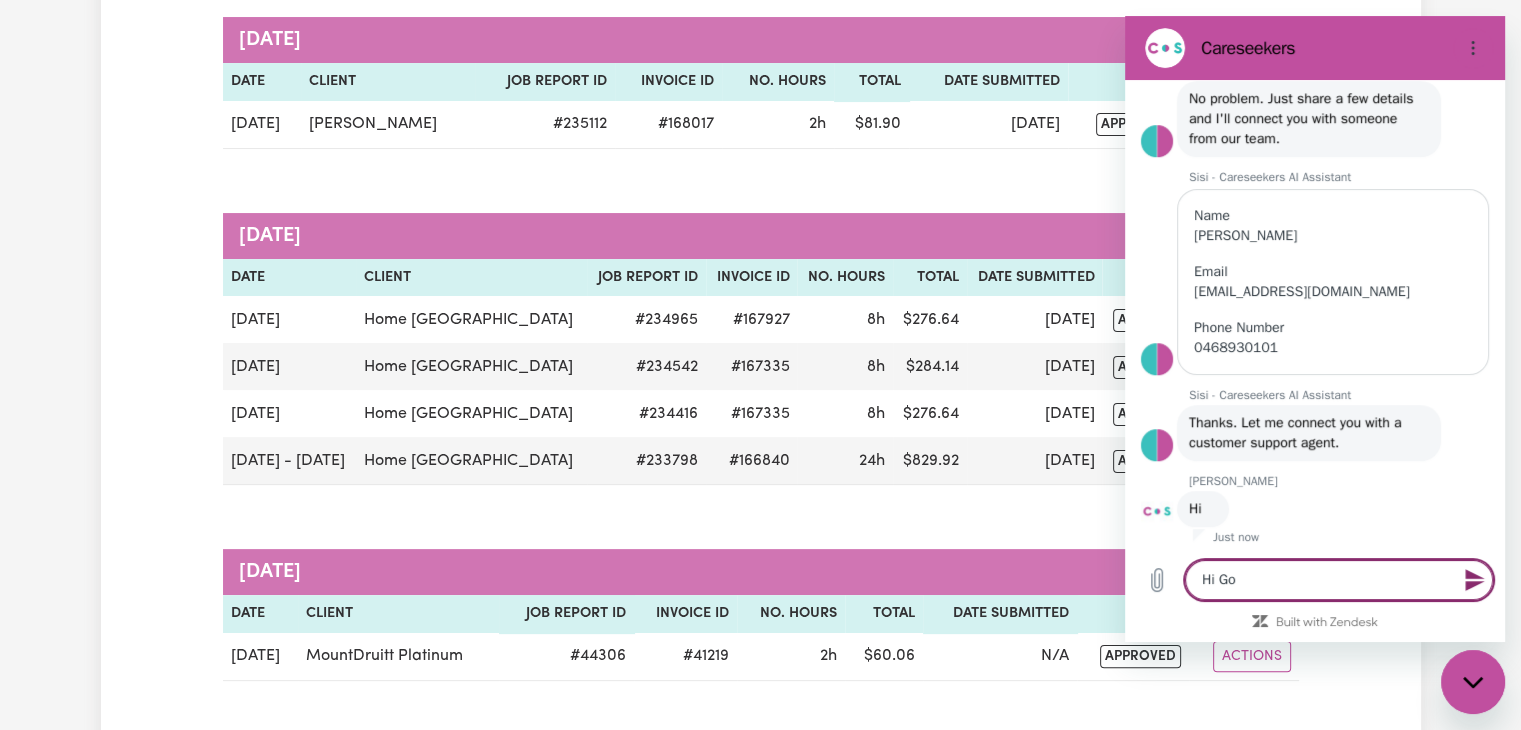 type on "Hi Goo" 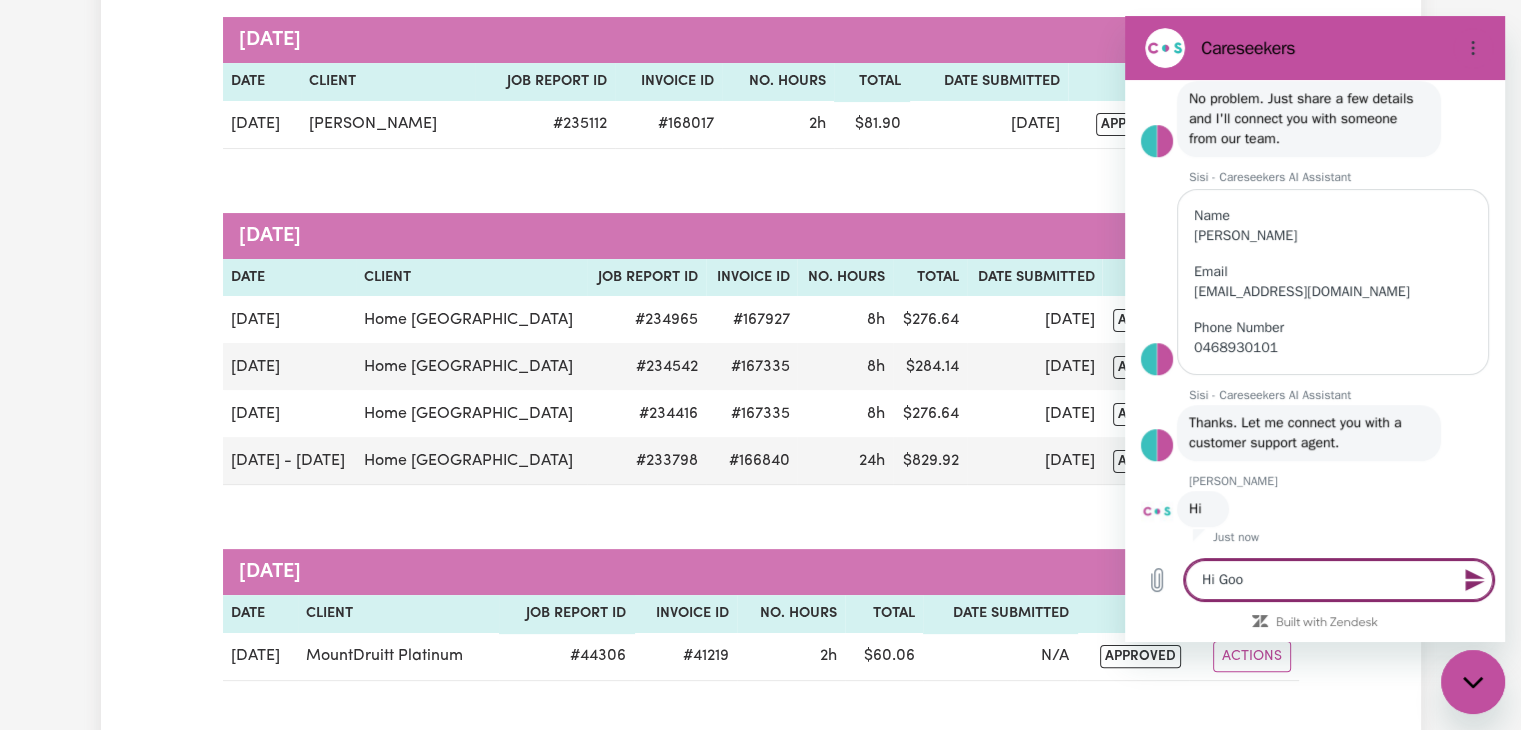 type on "Hi Good" 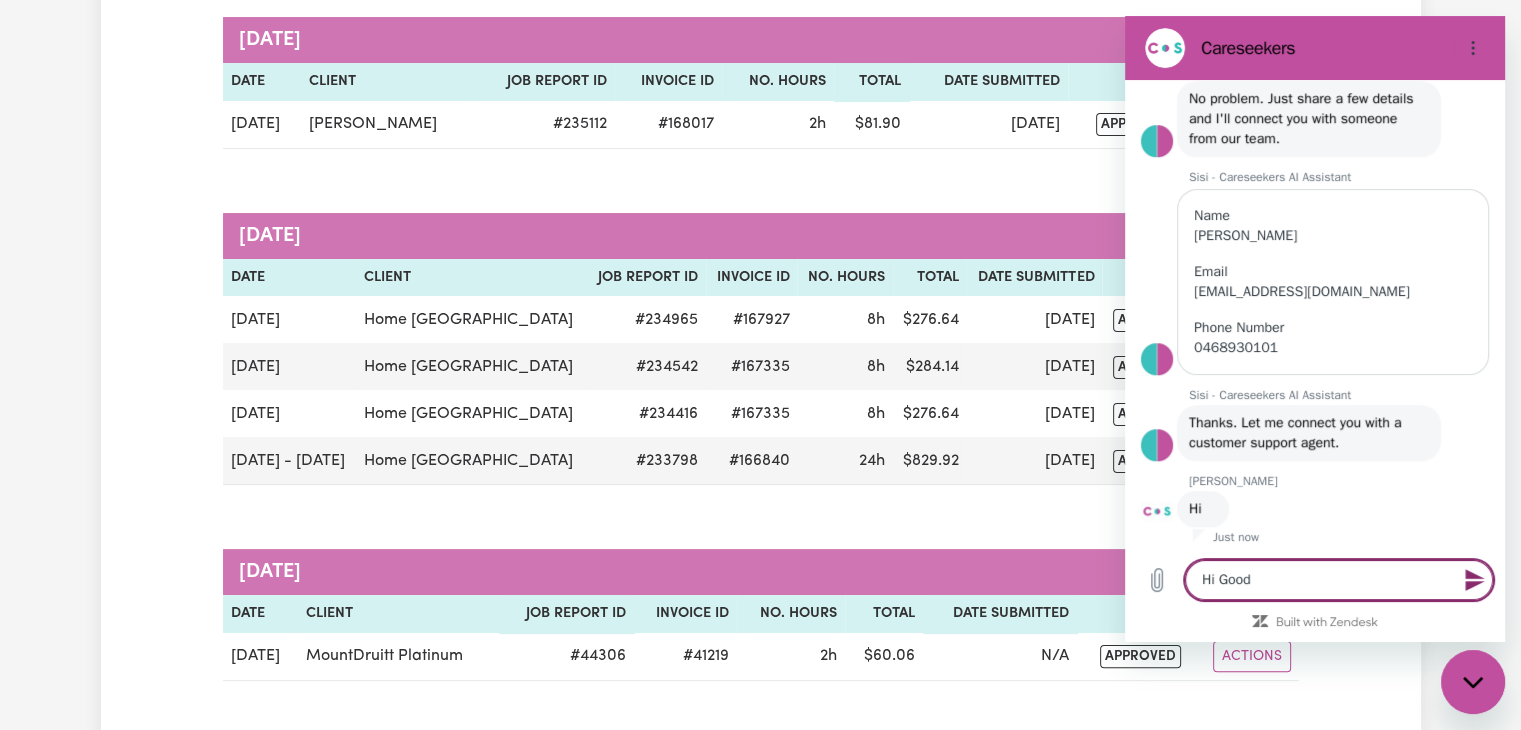 type on "Hi Good" 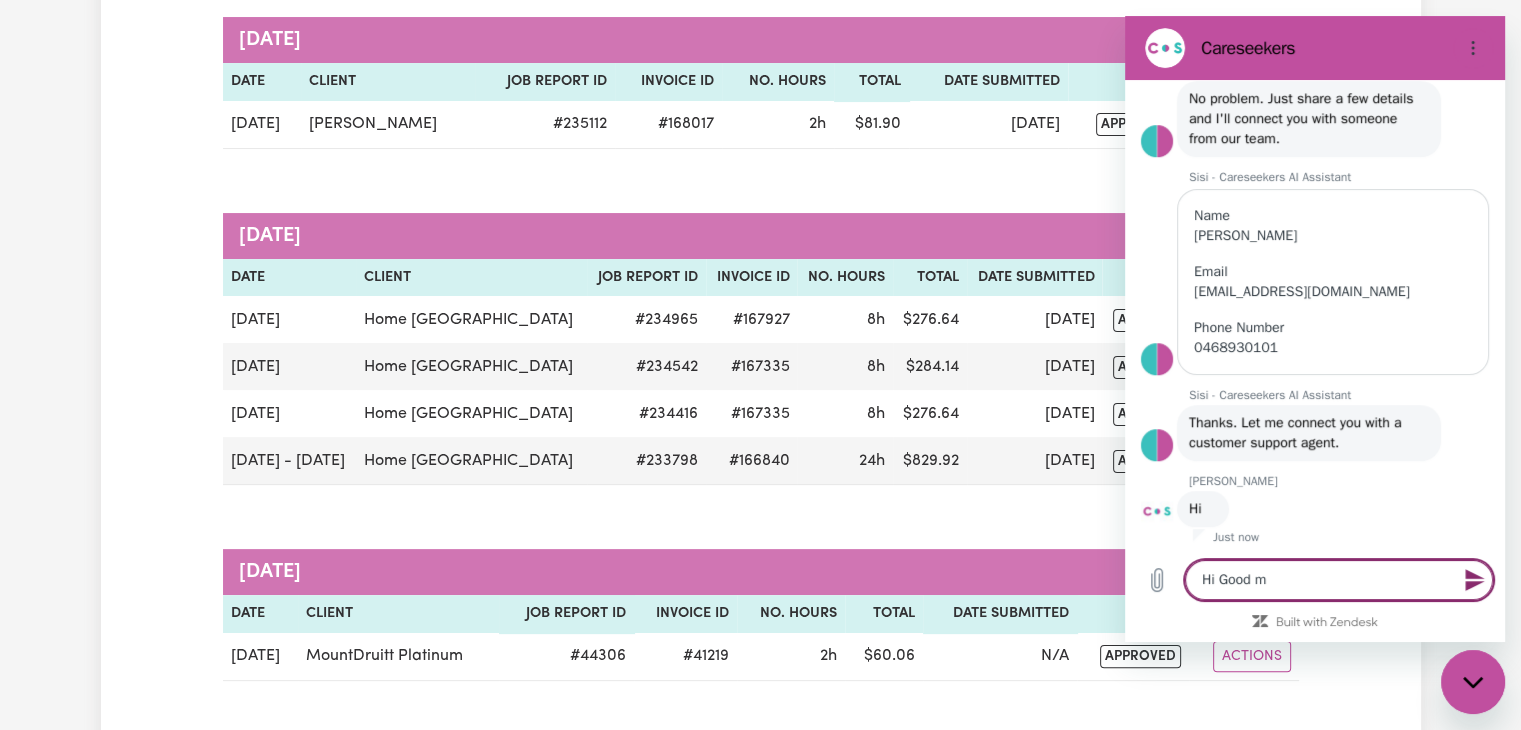type on "Hi Good mo" 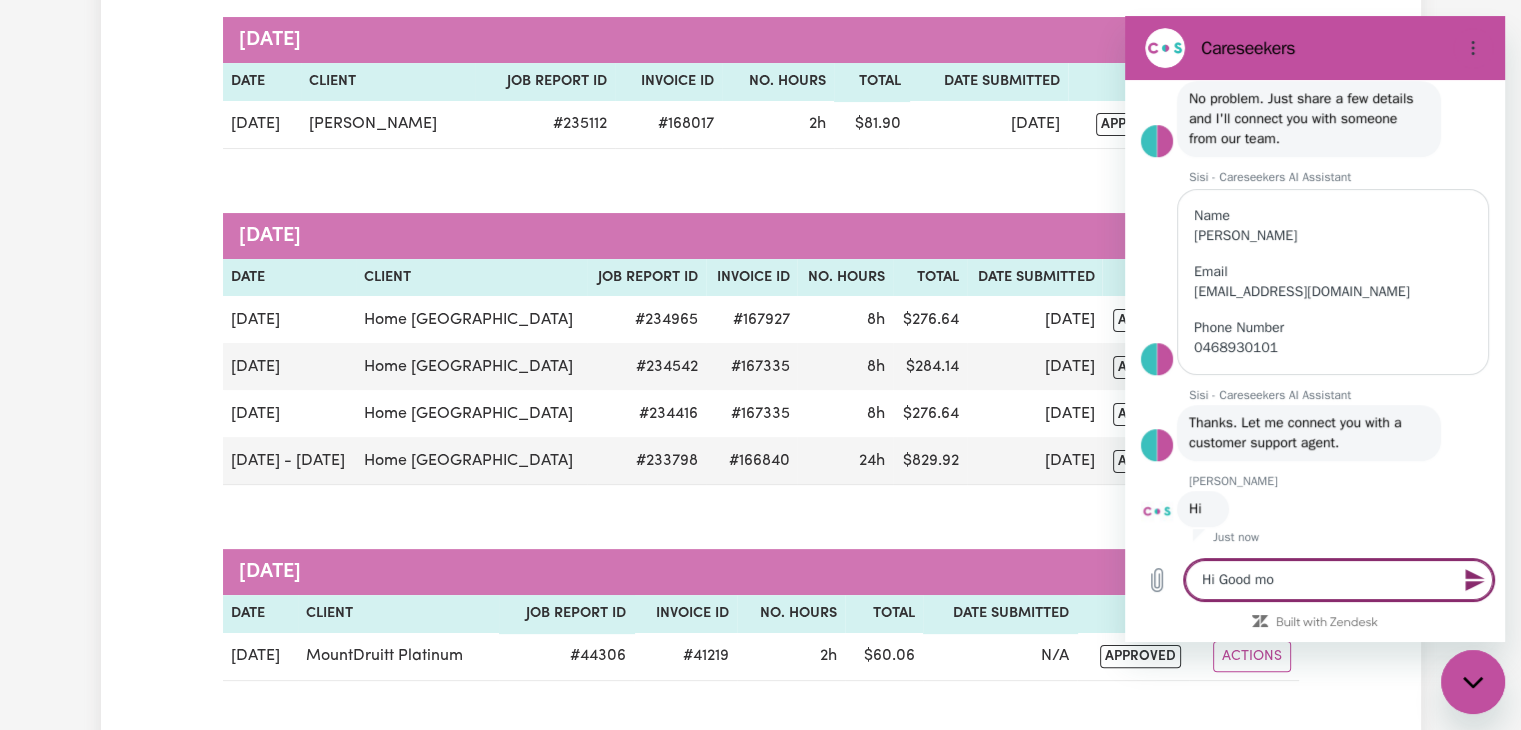 type on "Hi Good mor" 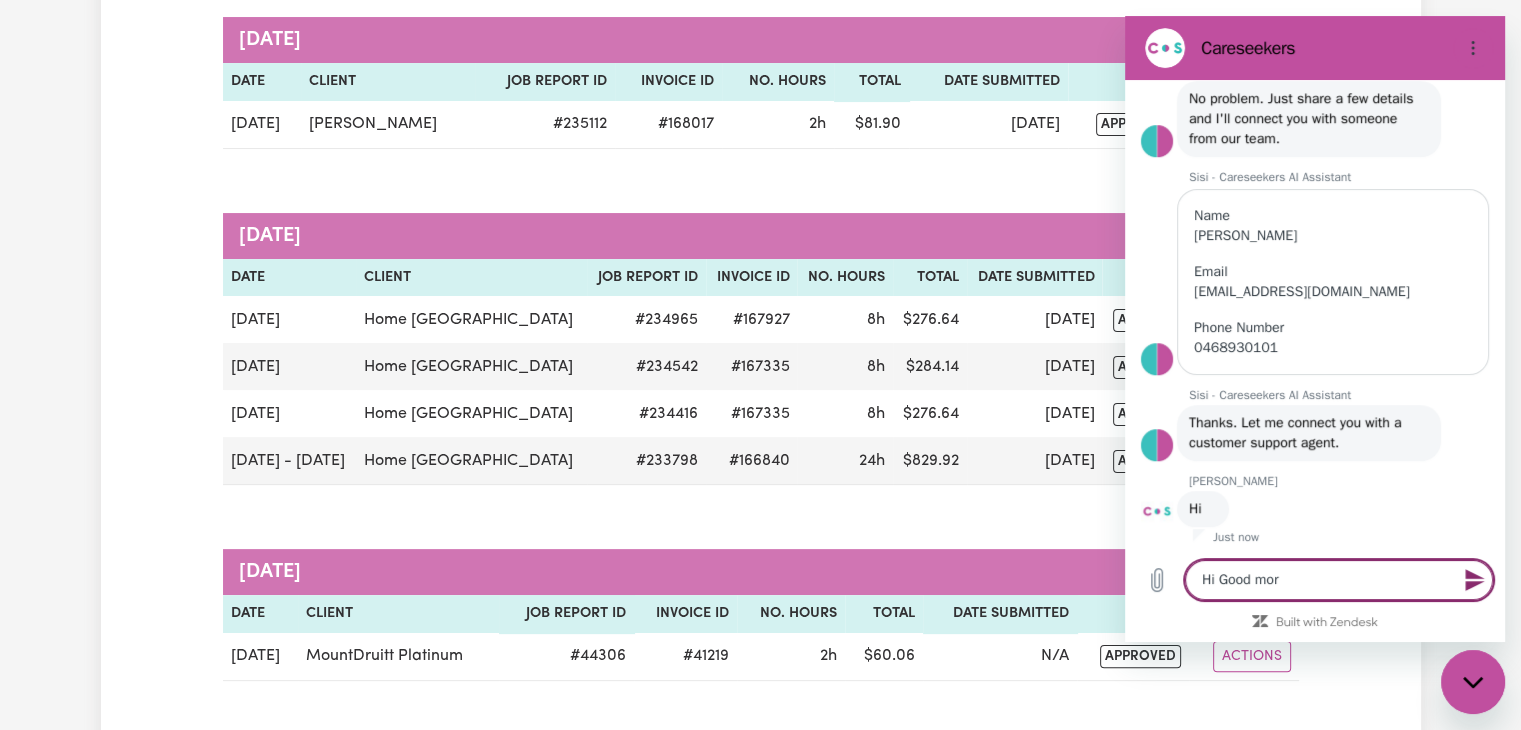 type on "Hi Good morn" 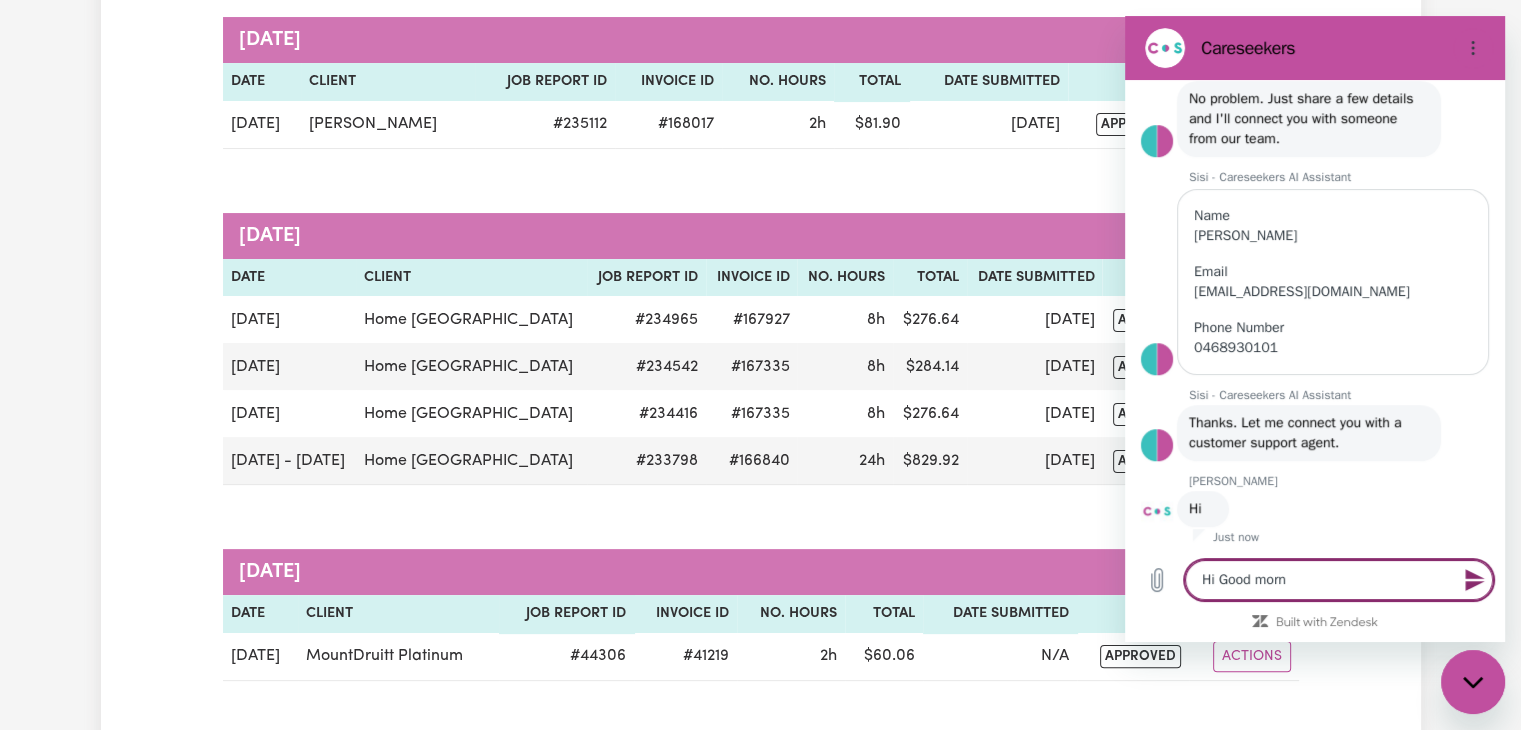 type on "Hi Good morni" 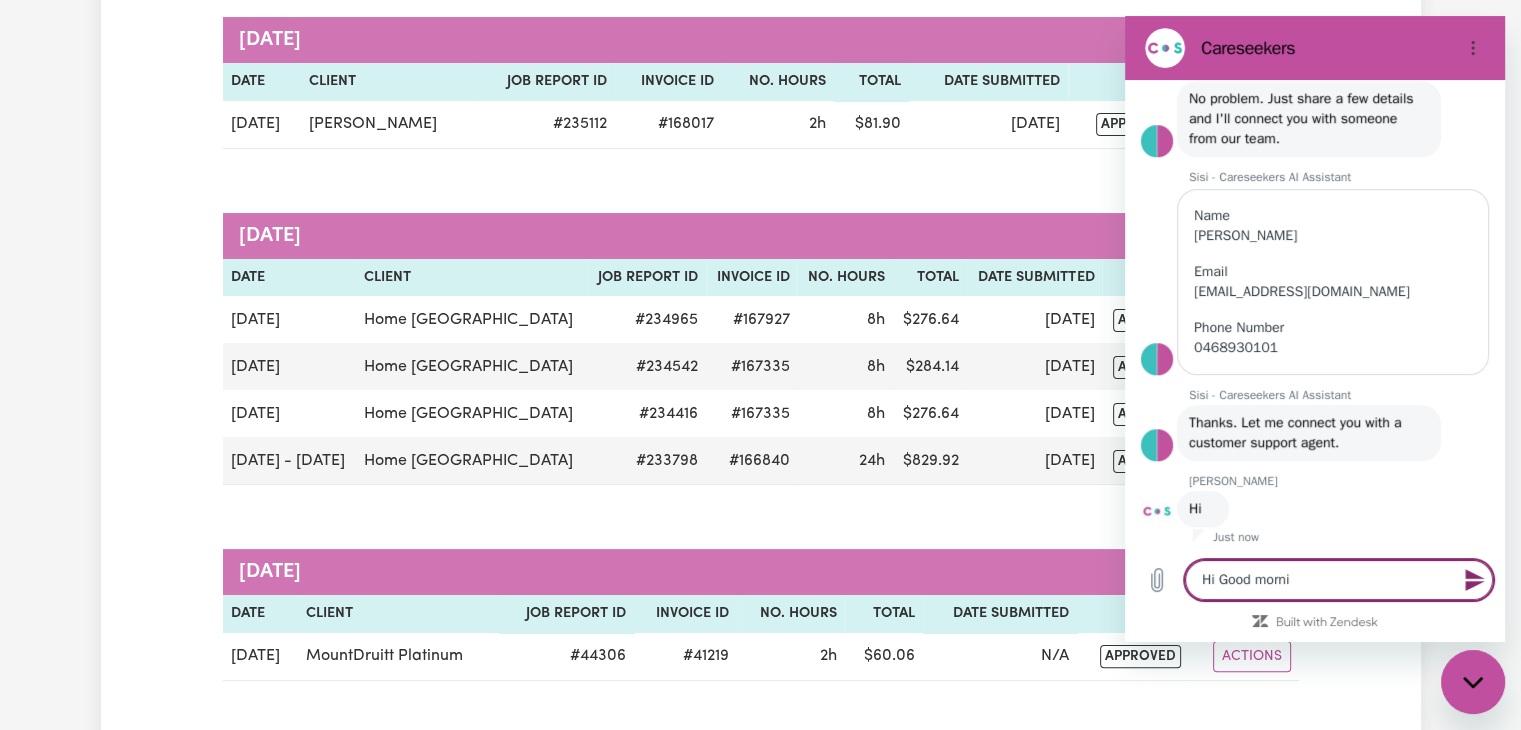 type on "Hi Good mornin" 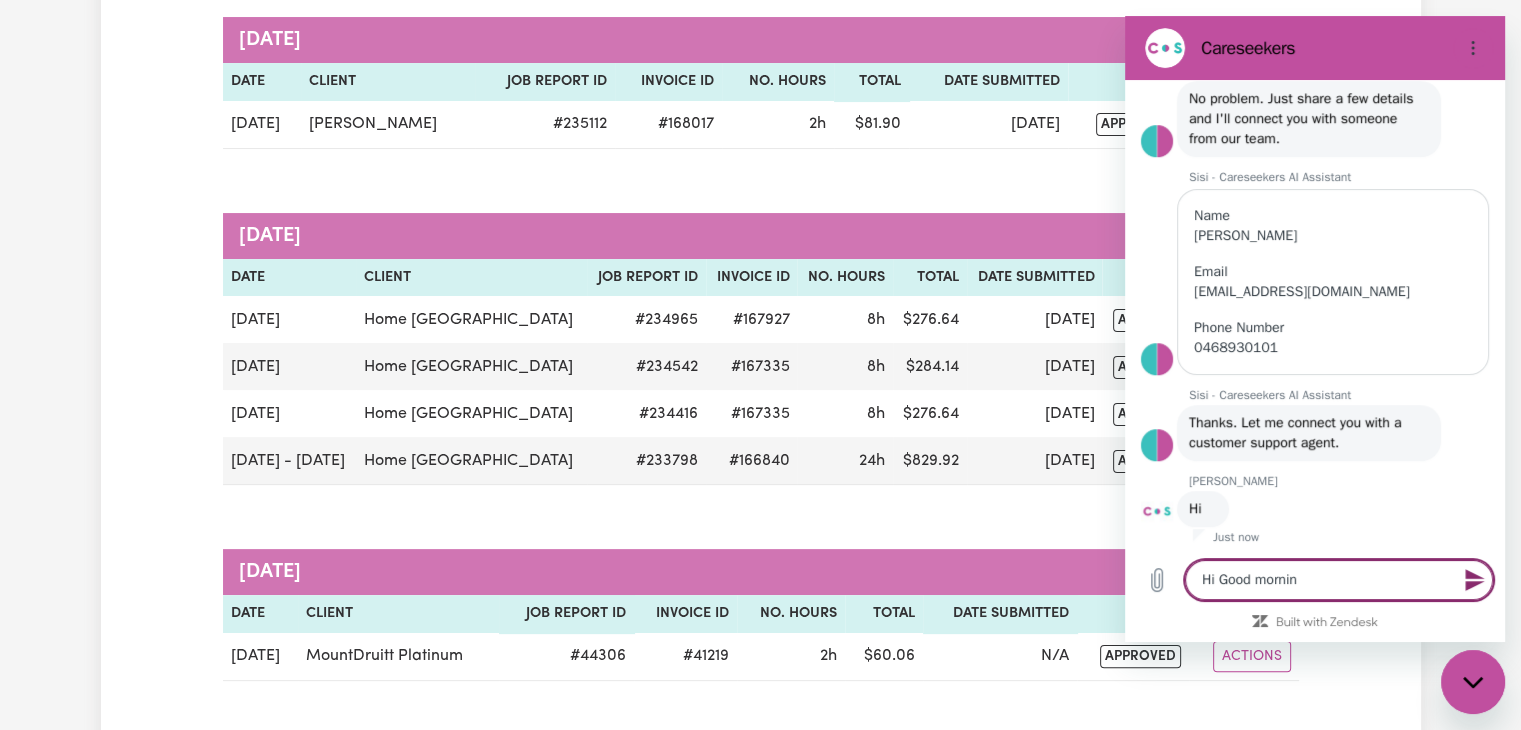 type on "Hi Good morning" 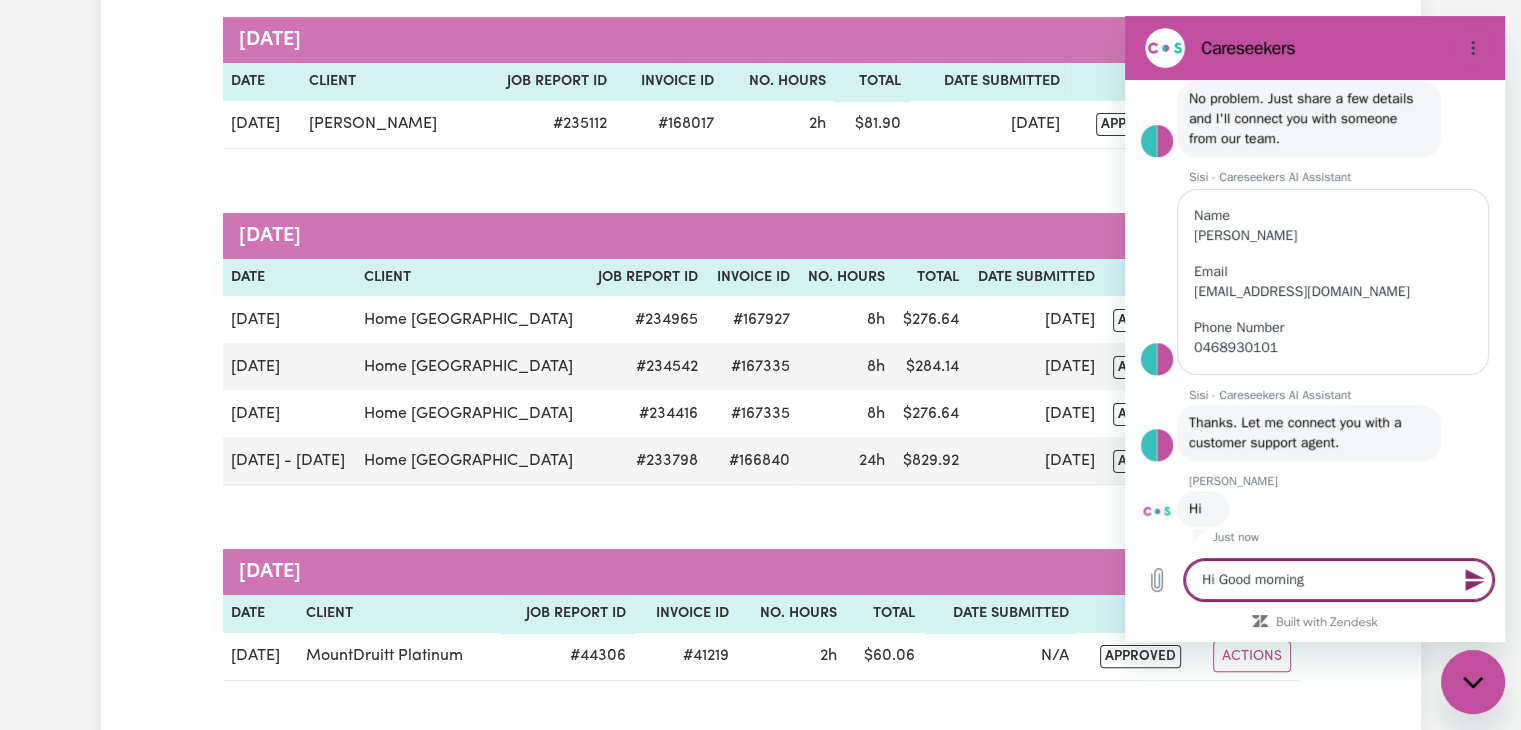 type on "Hi Good morning" 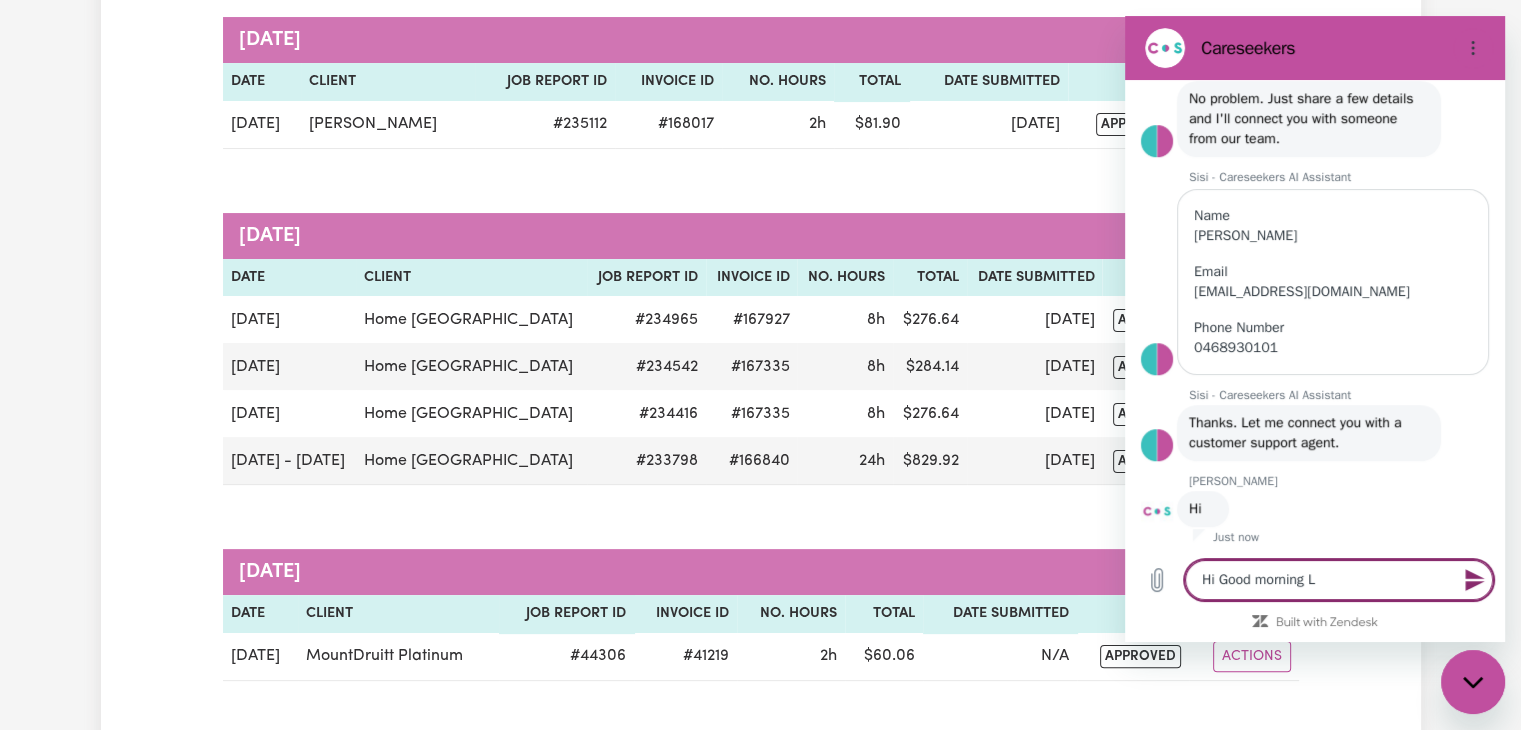 type on "Hi Good morning [PERSON_NAME]" 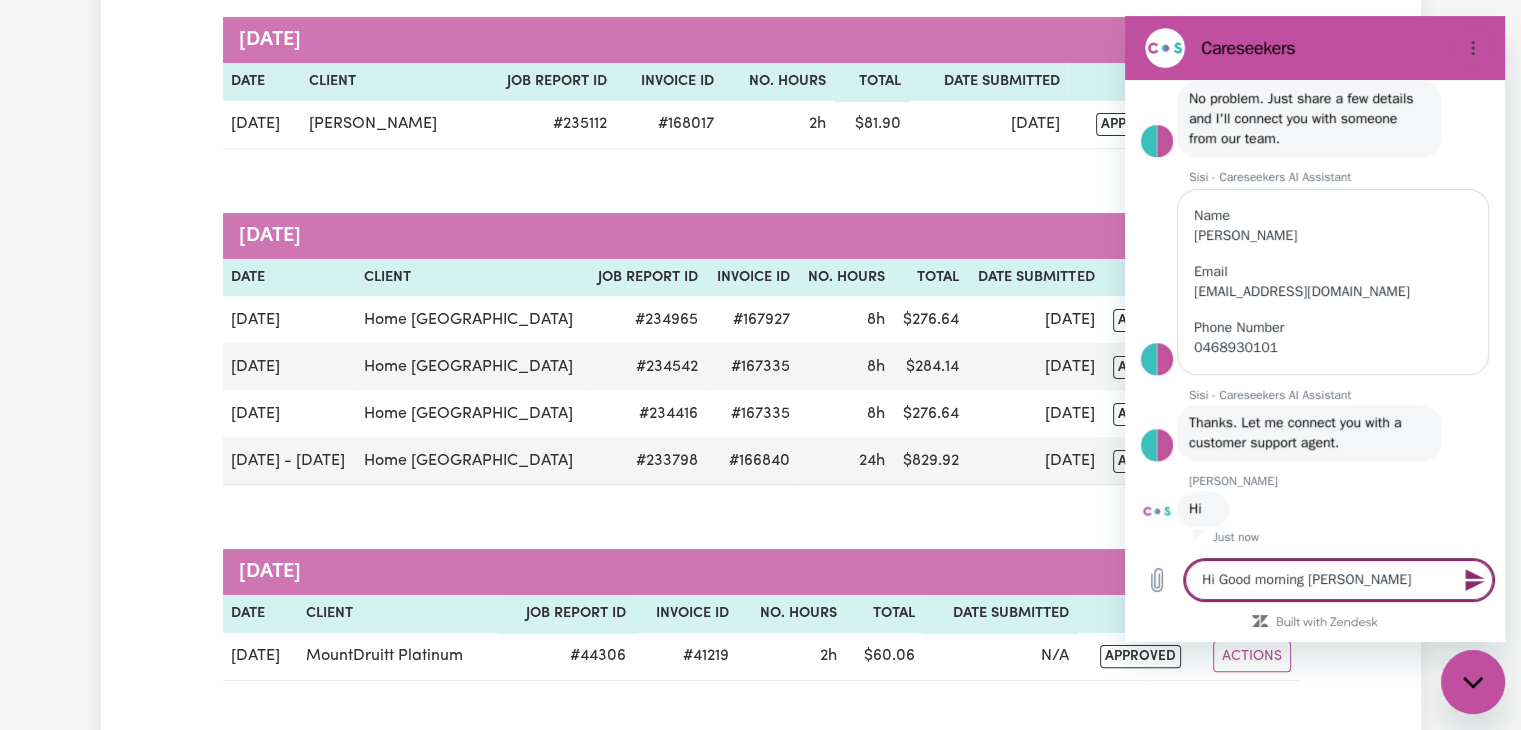 type on "Hi Good morning [PERSON_NAME]" 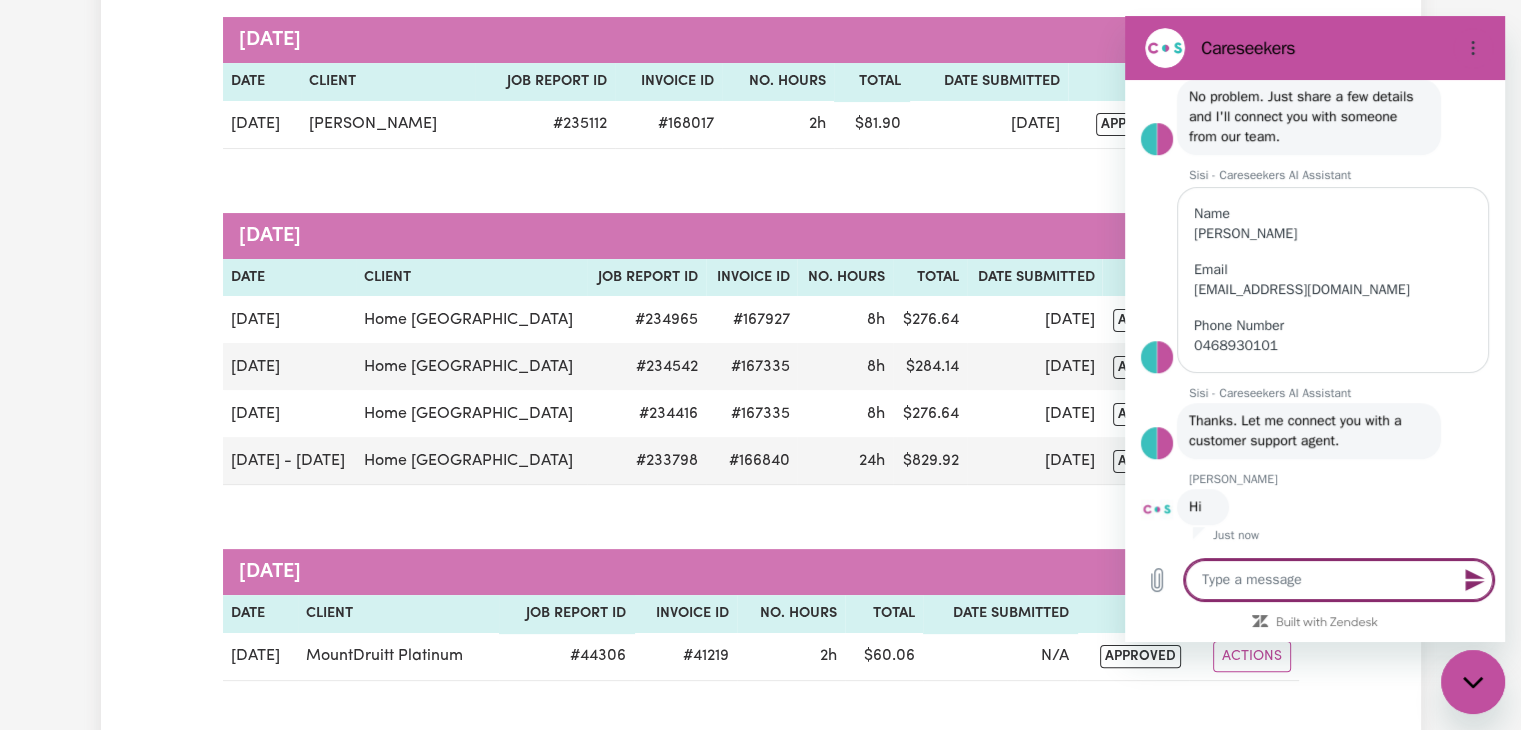 type on "x" 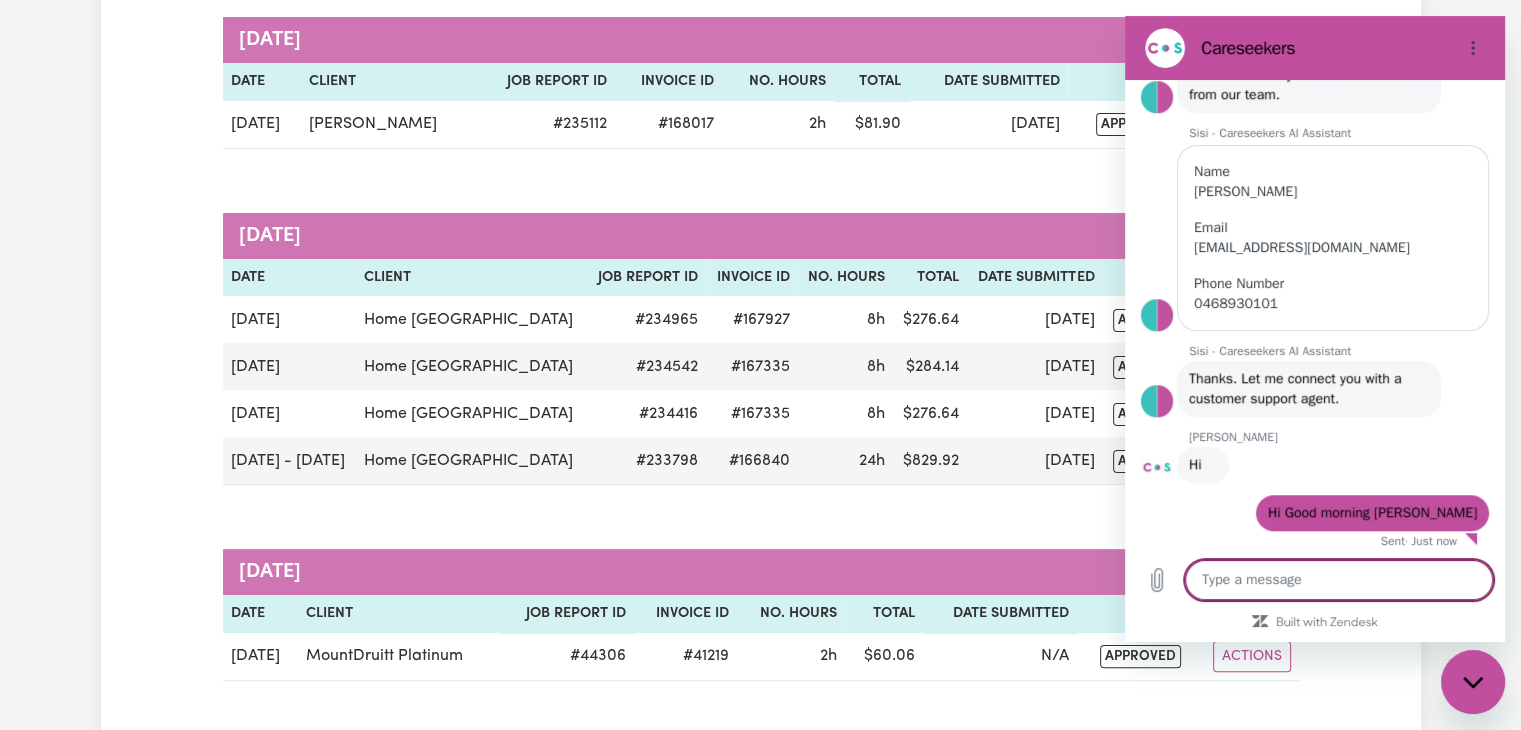 type on "I" 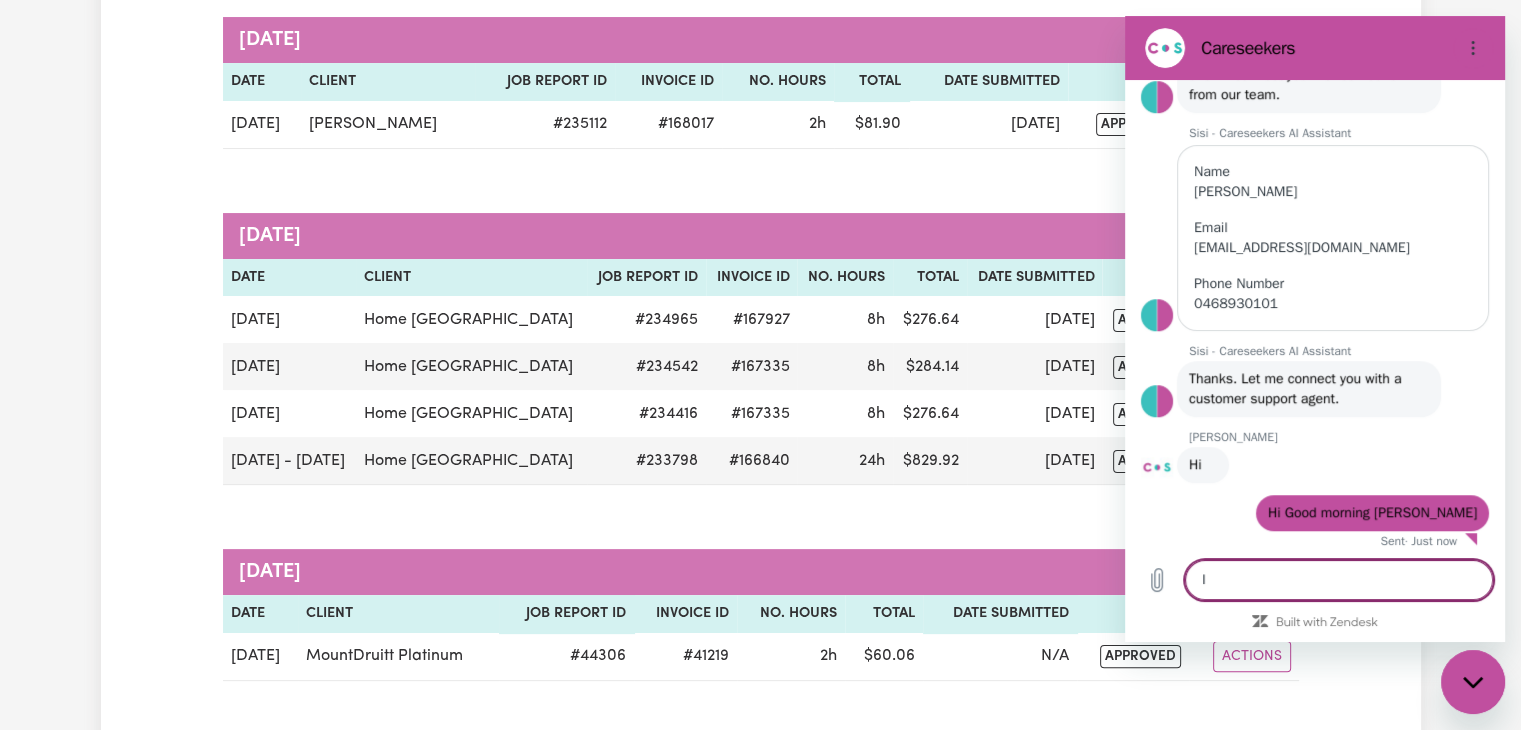scroll, scrollTop: 1325, scrollLeft: 0, axis: vertical 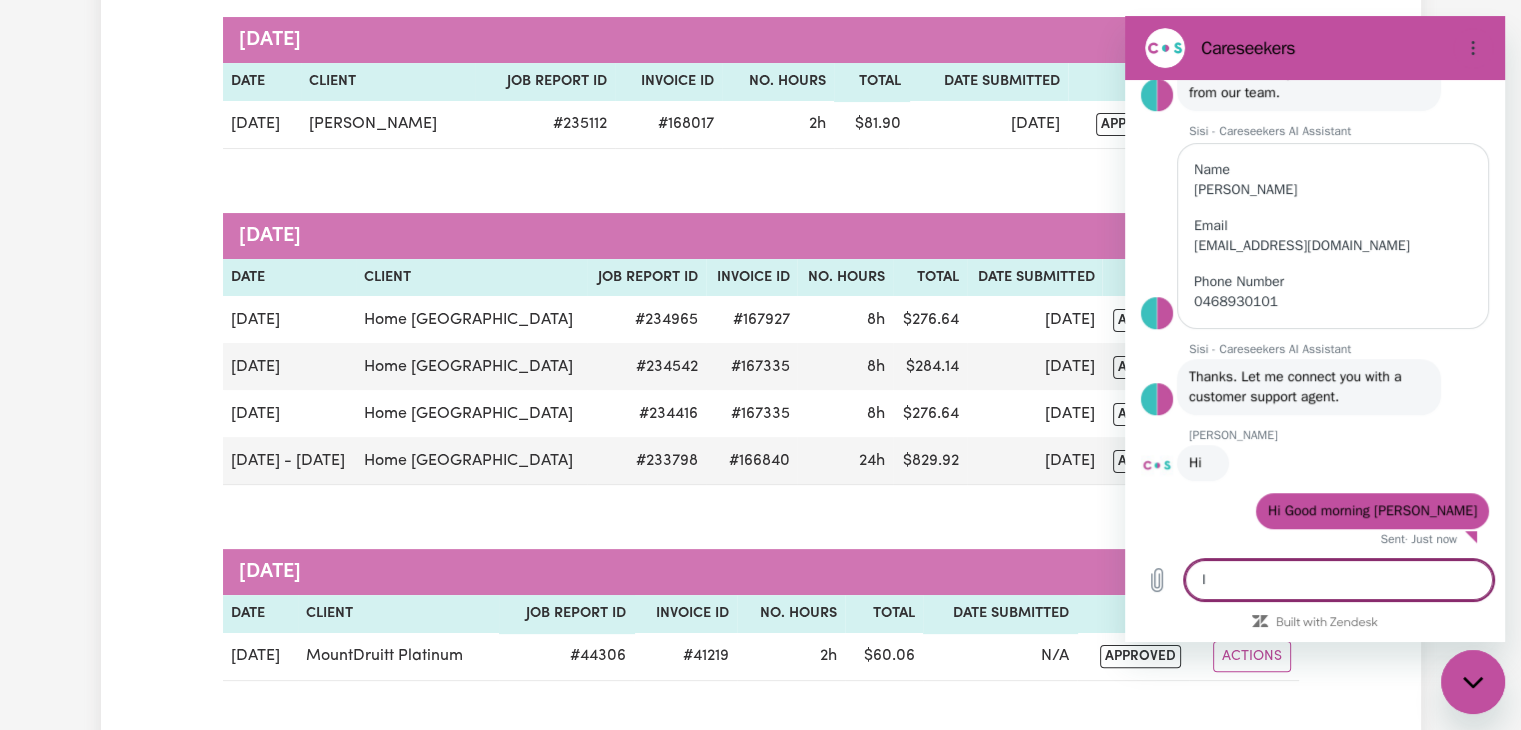 type on "I" 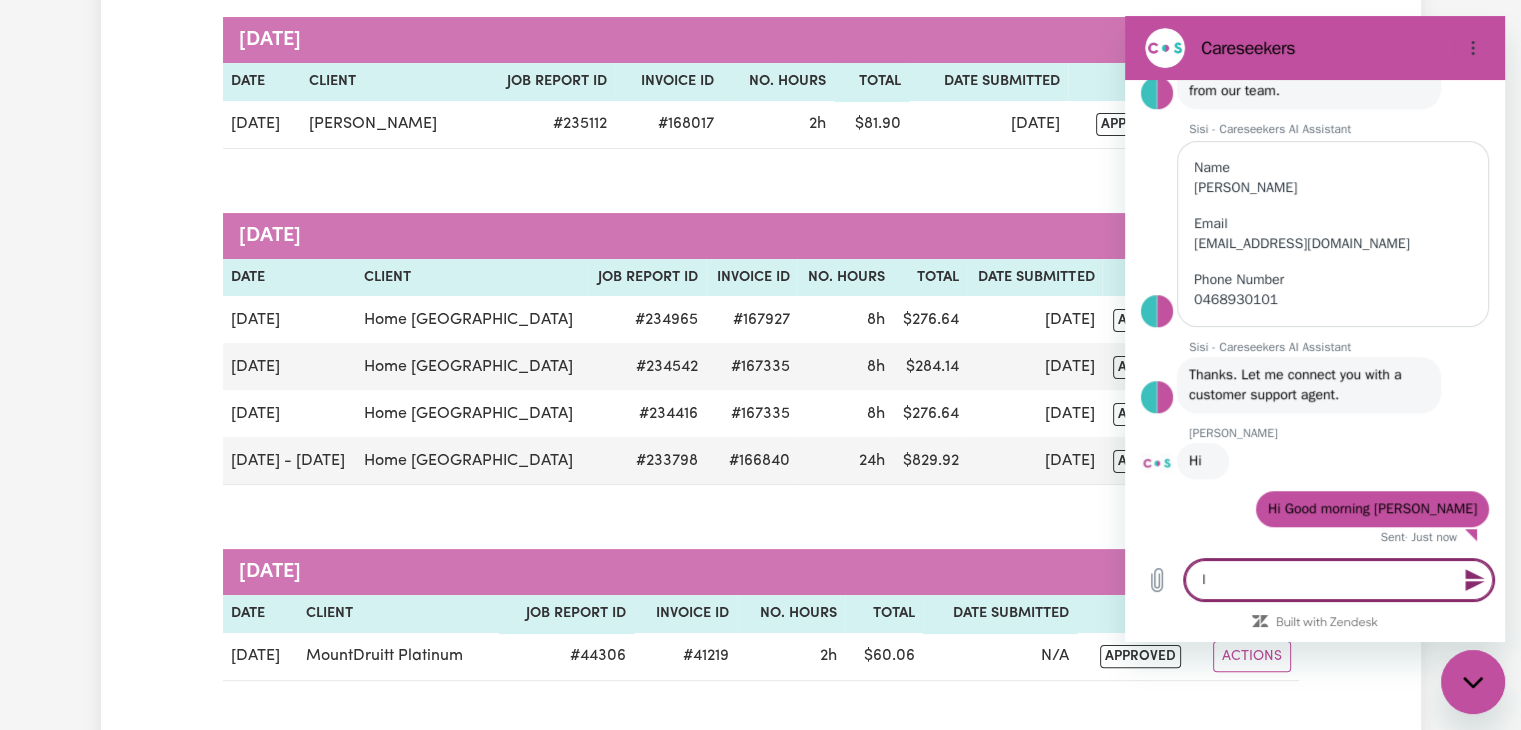 type on "I a" 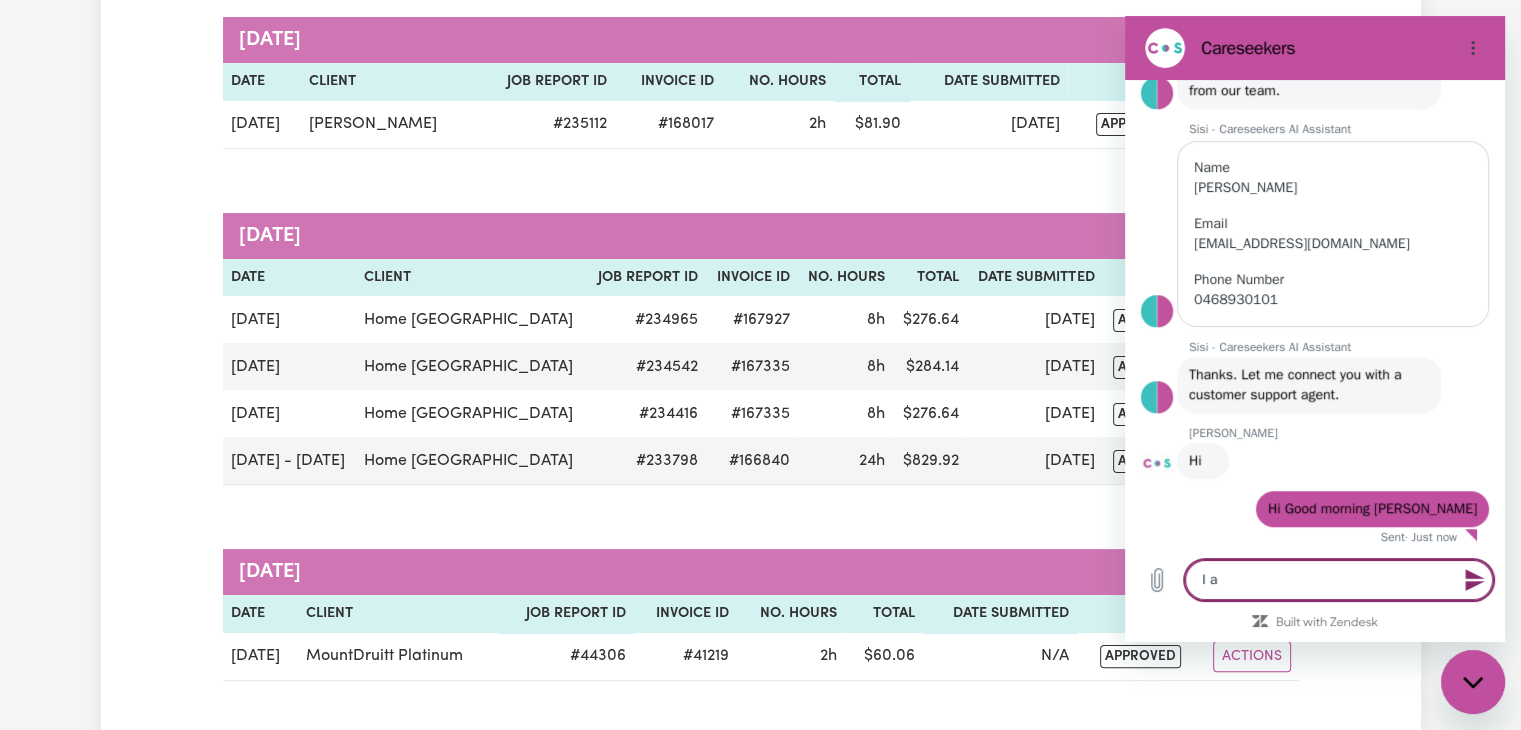 type on "I am" 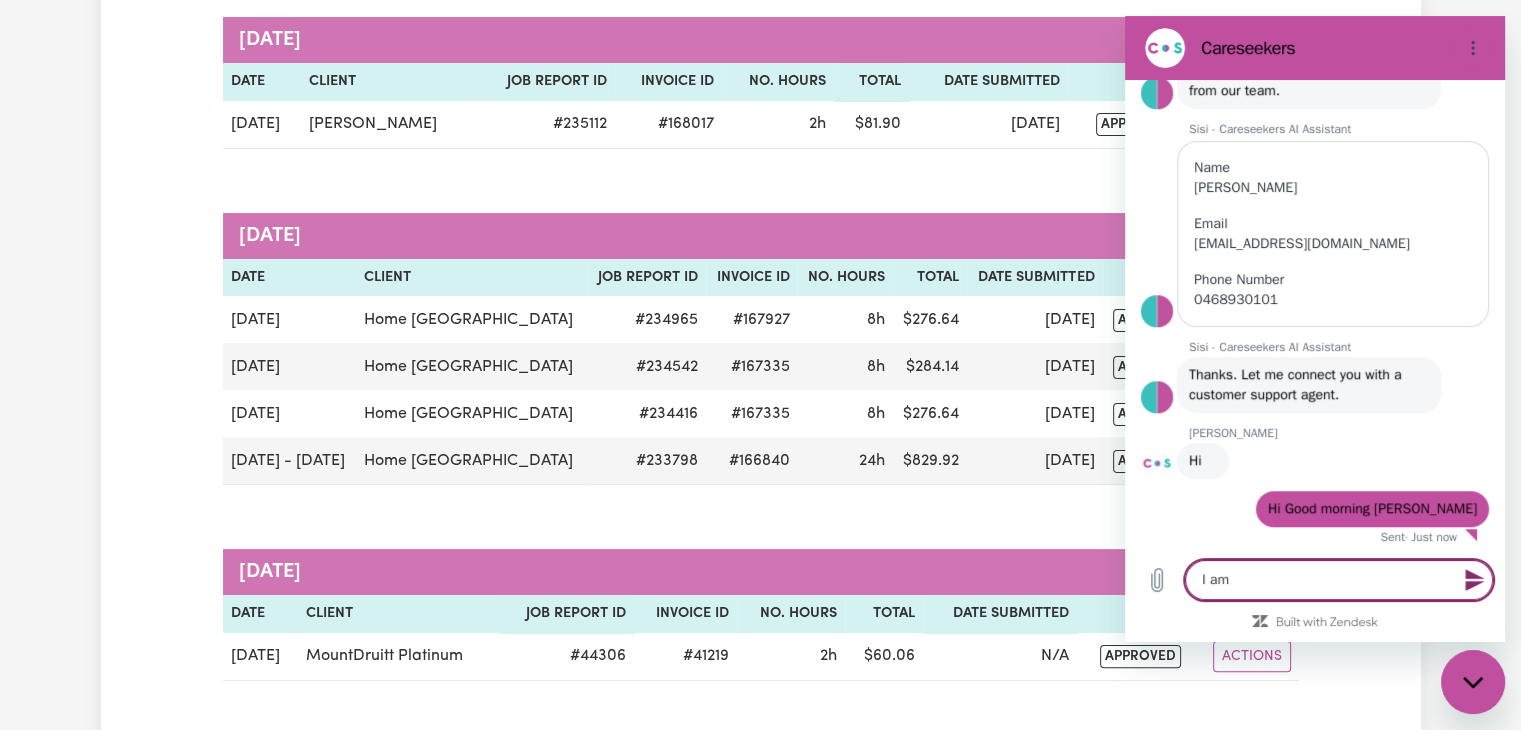 type on "I am" 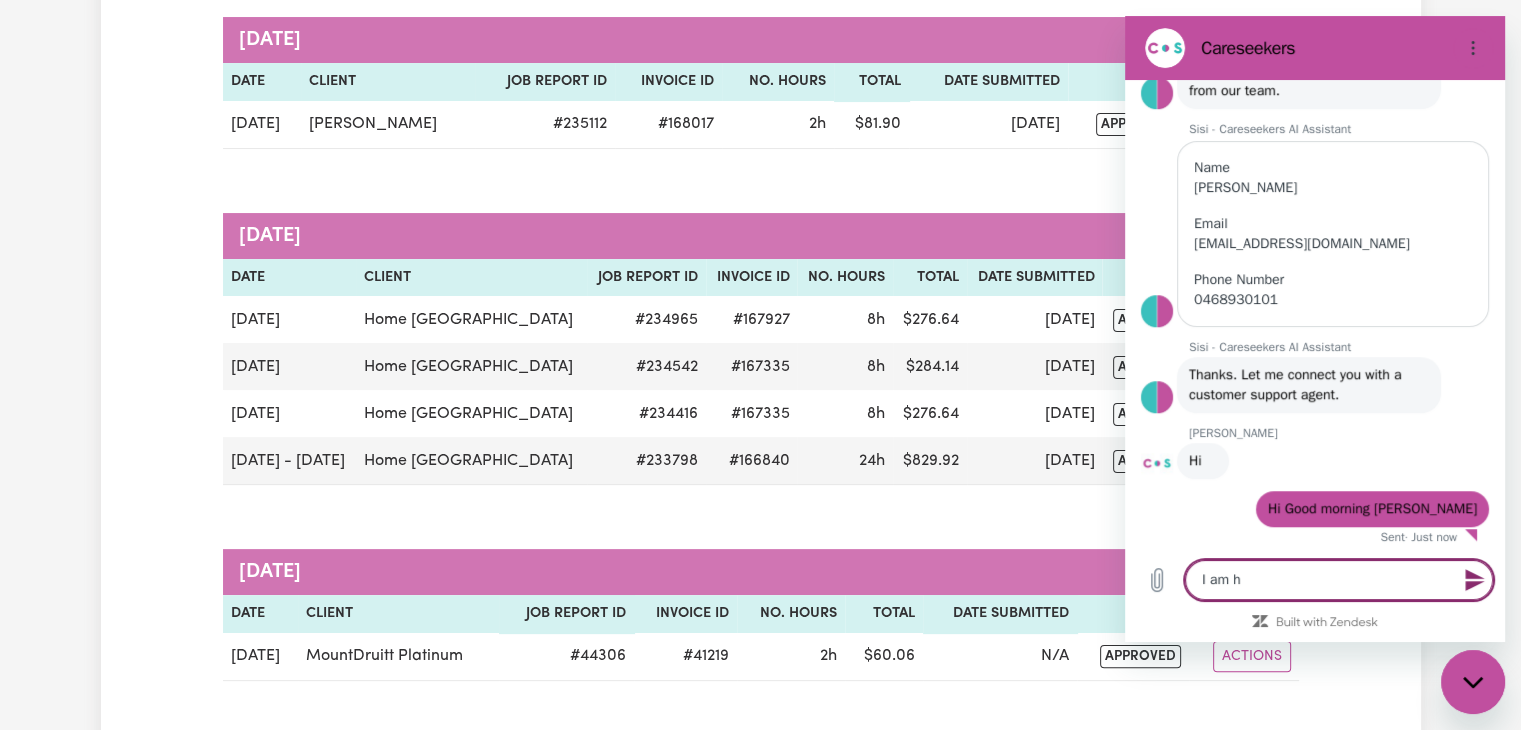 type on "I am ha" 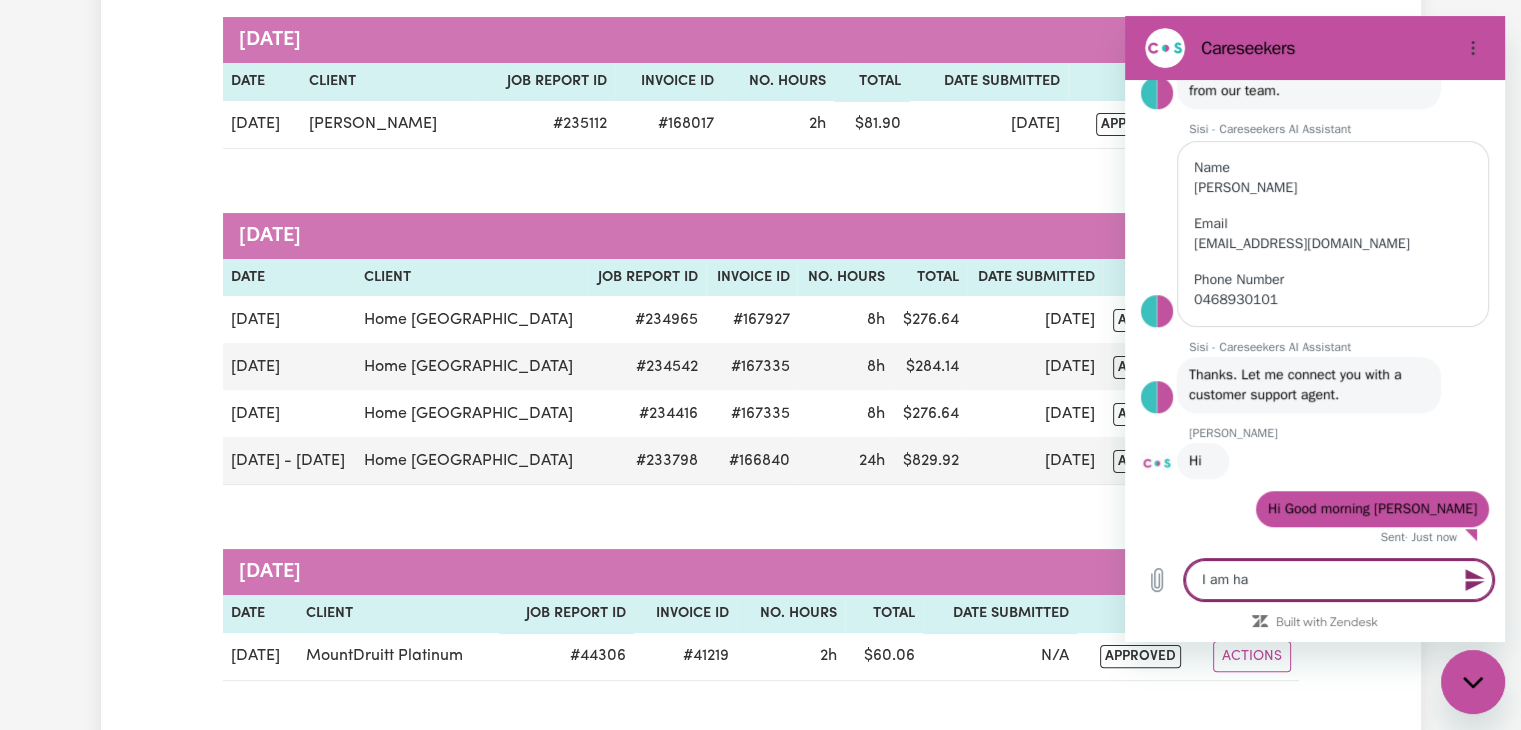 type on "I am hav" 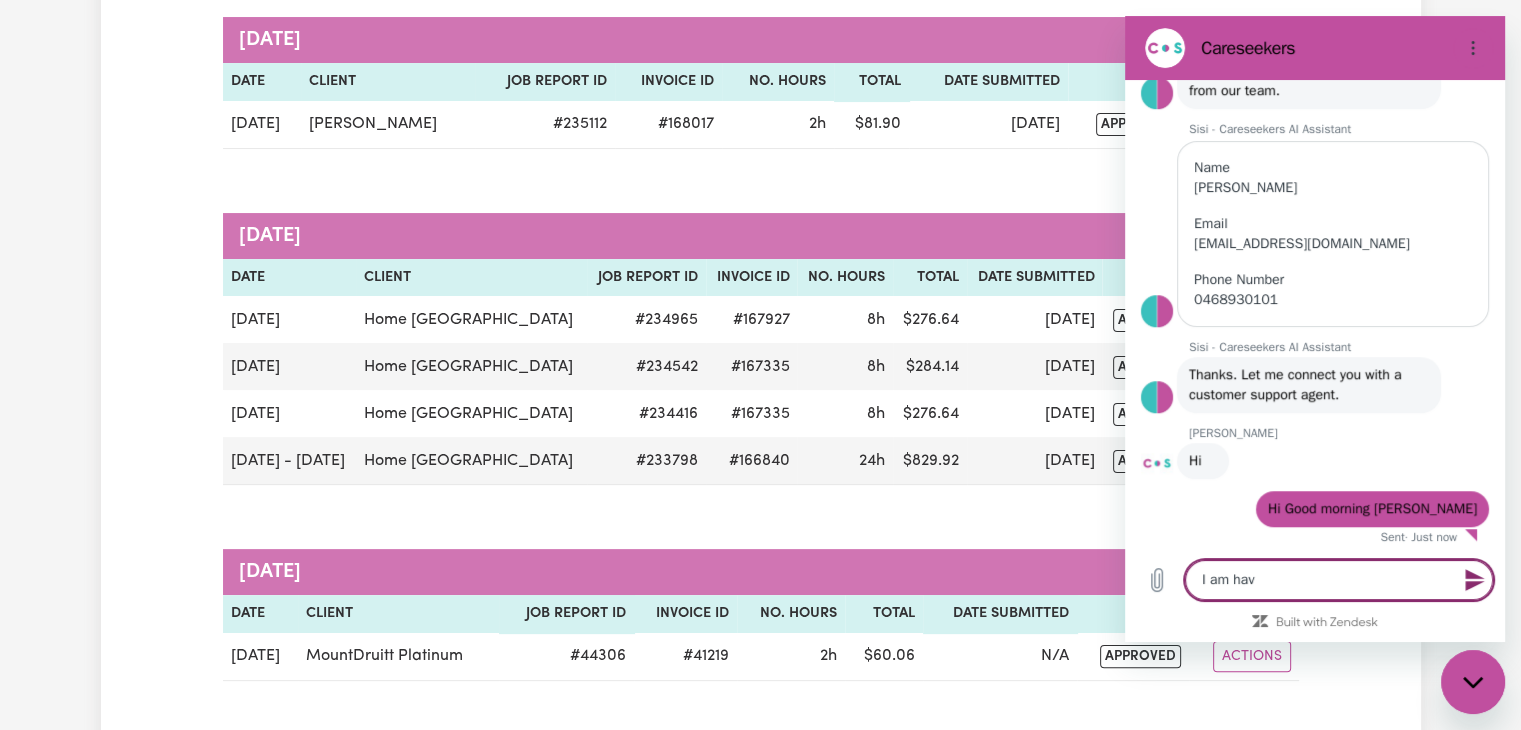 type on "I am havi" 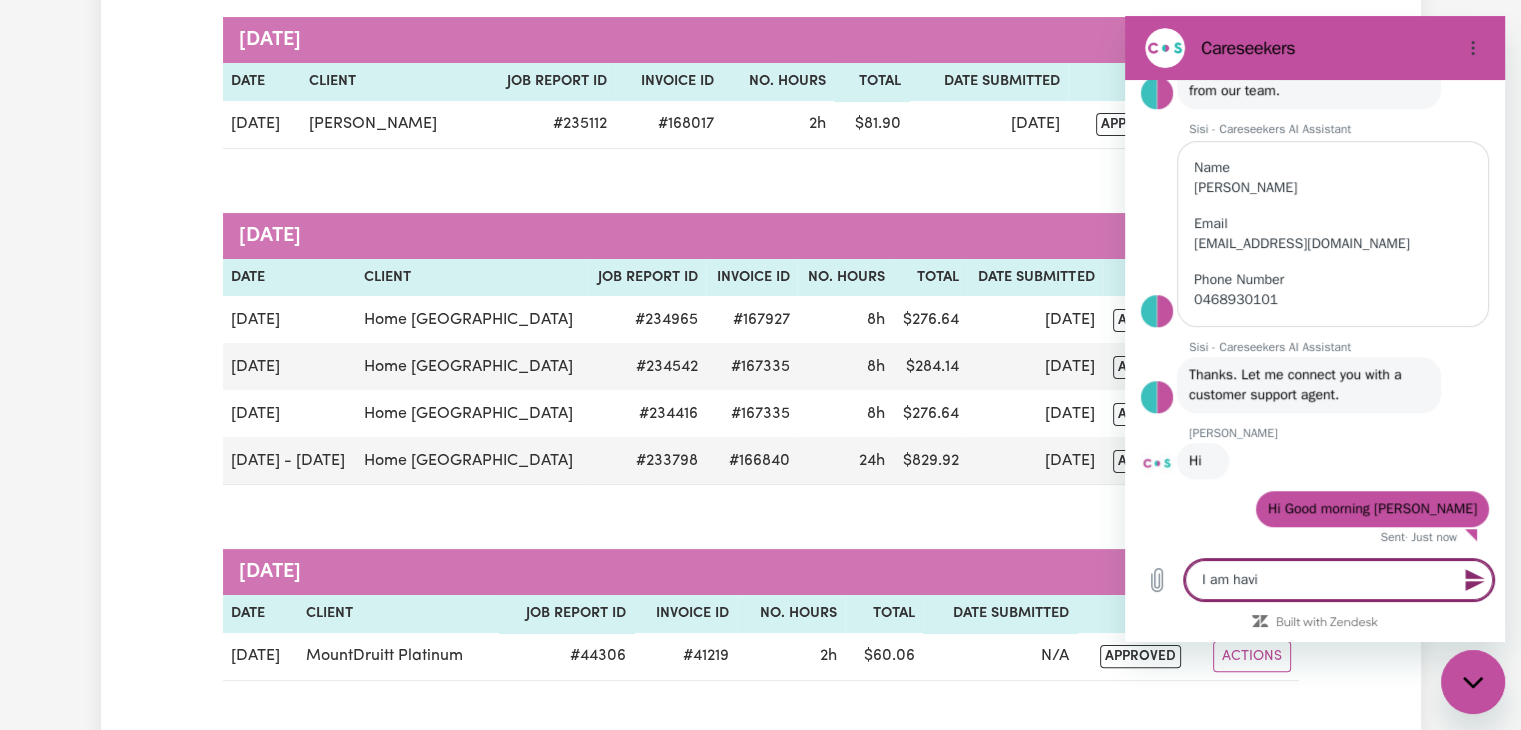type on "I am havin" 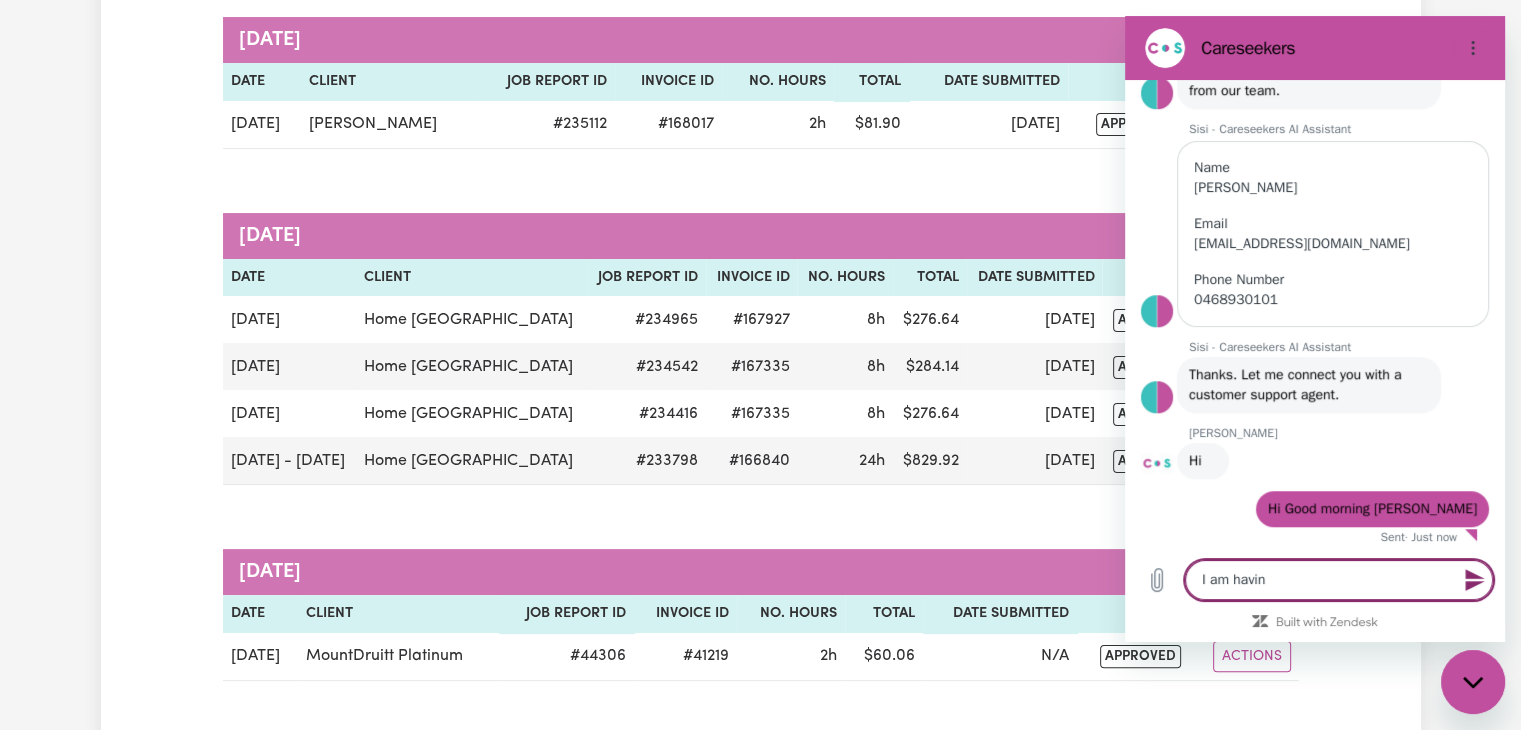 type on "I am havina" 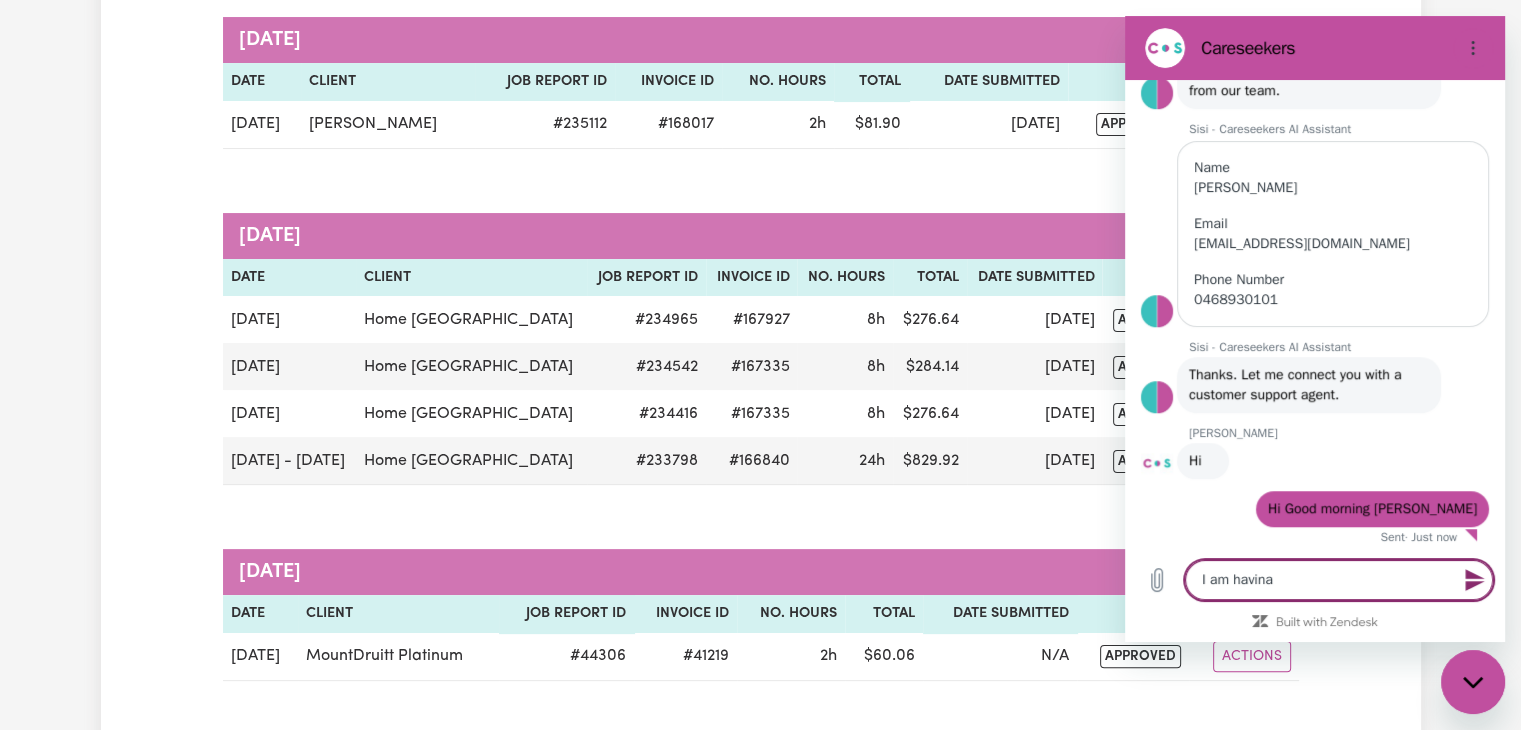 type on "I am havina" 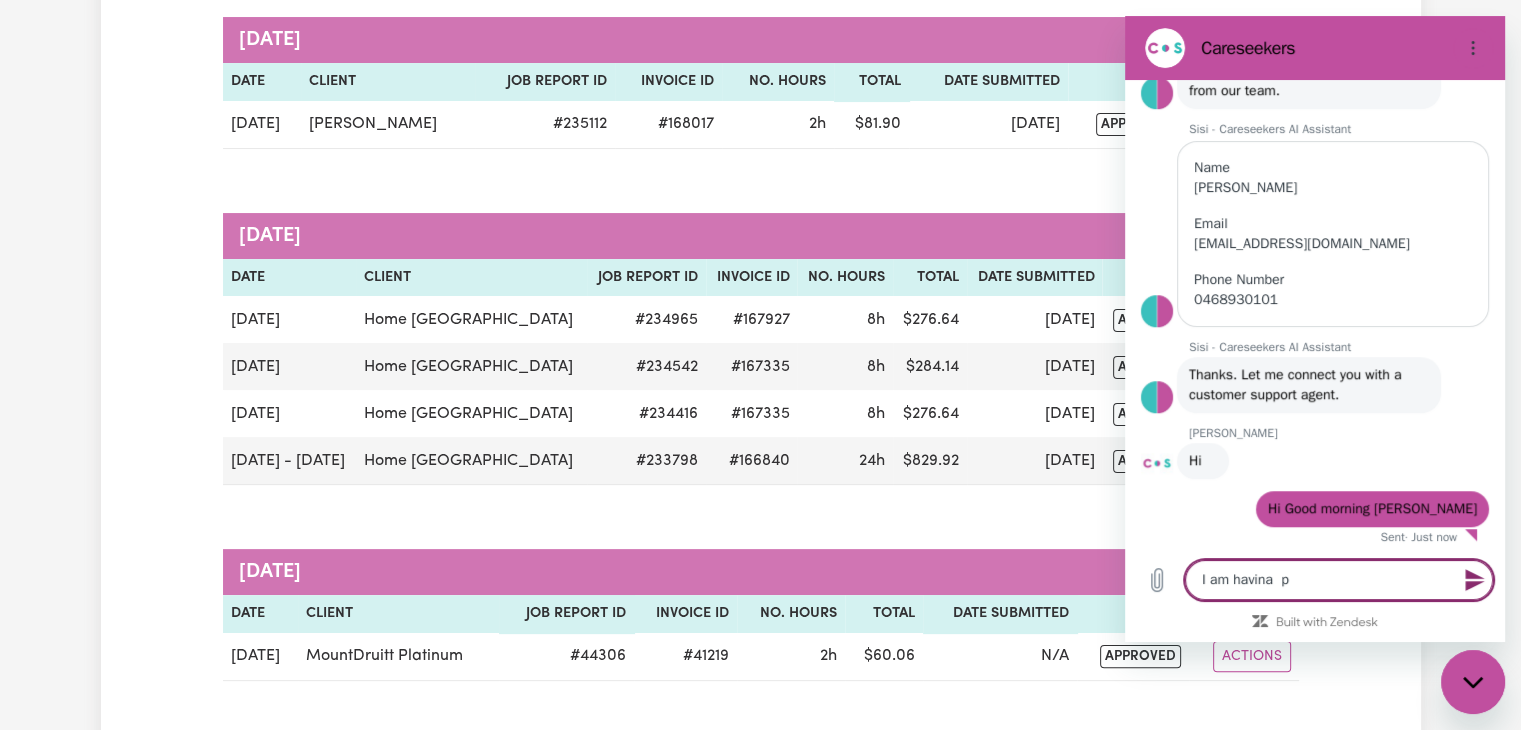 type on "I am havina  pr" 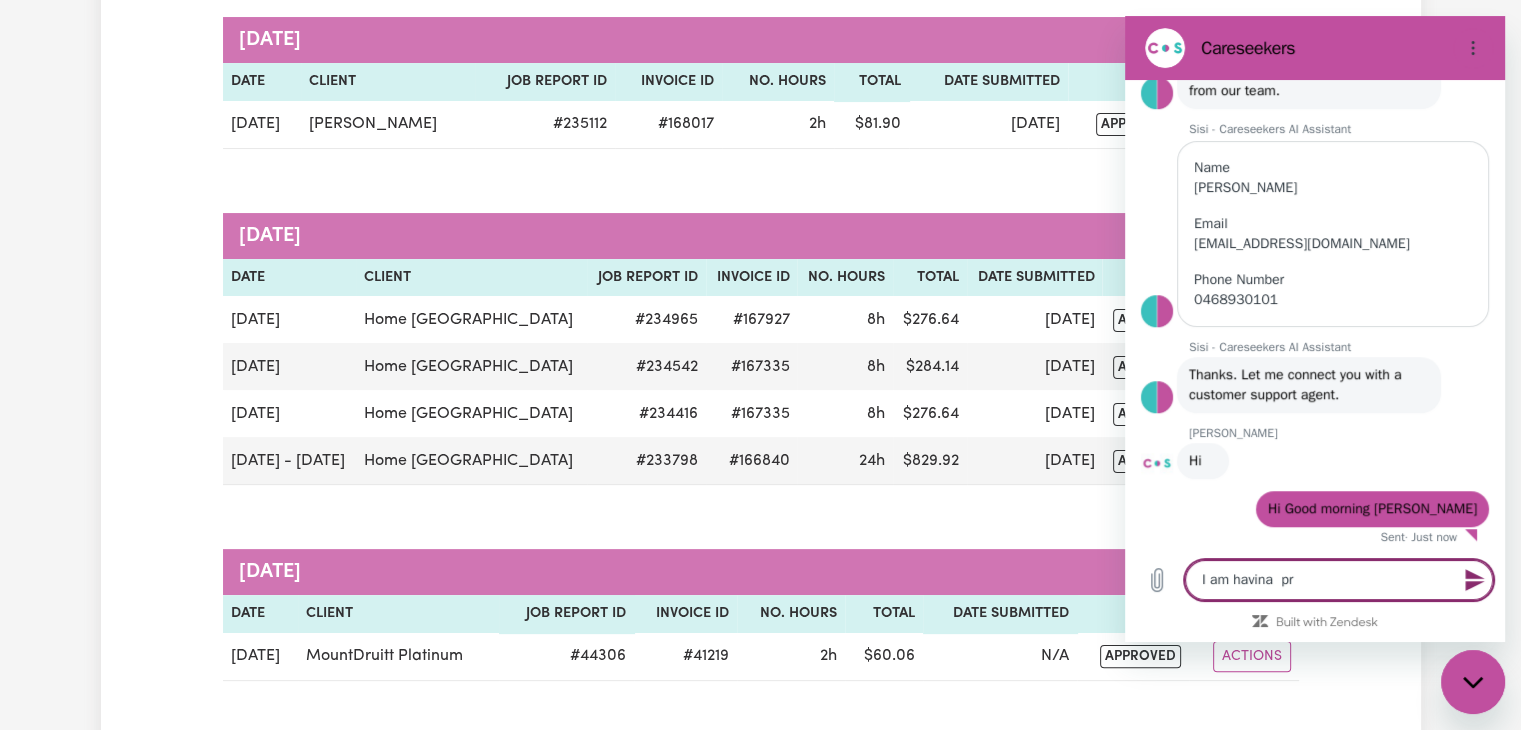 type on "I am havina  pro" 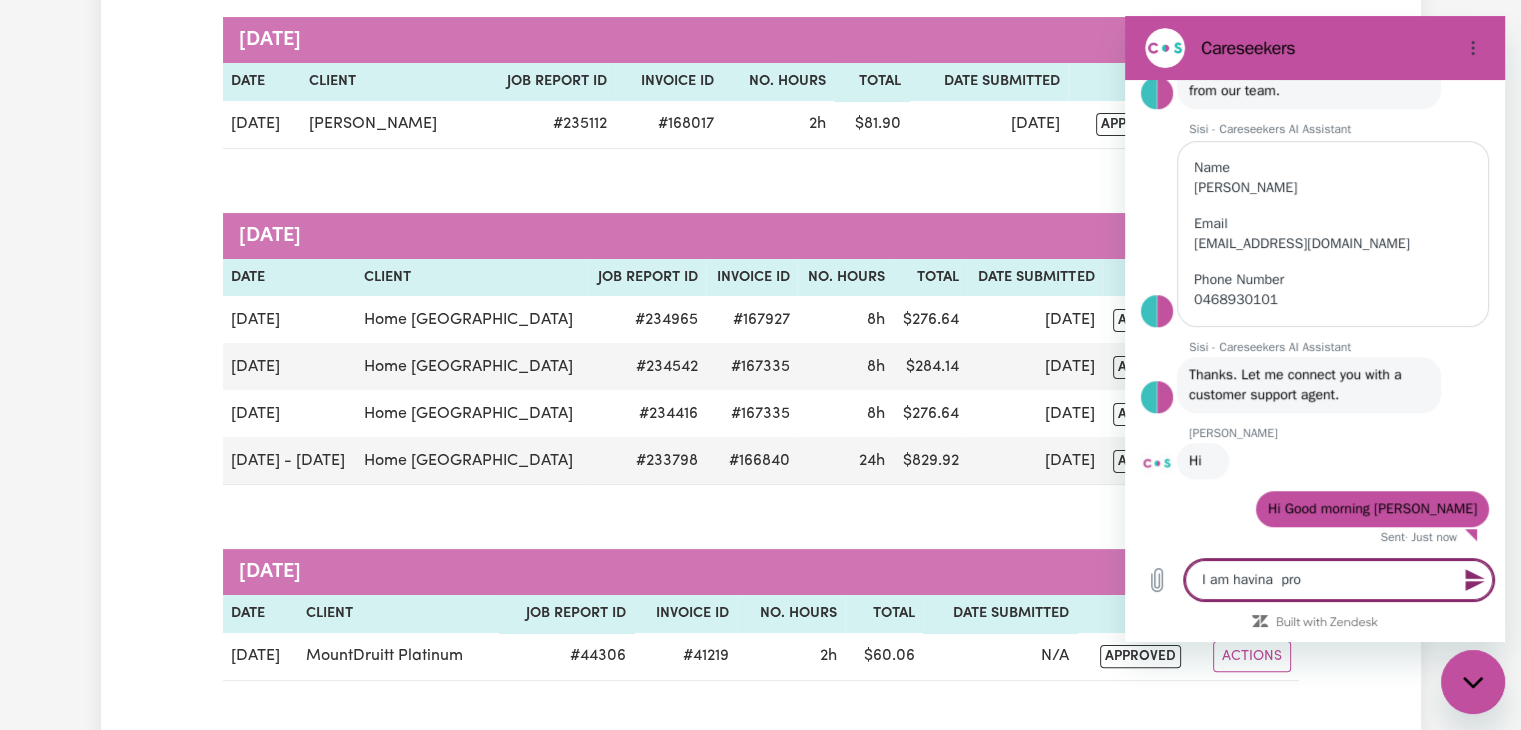 type on "I am havina  prob" 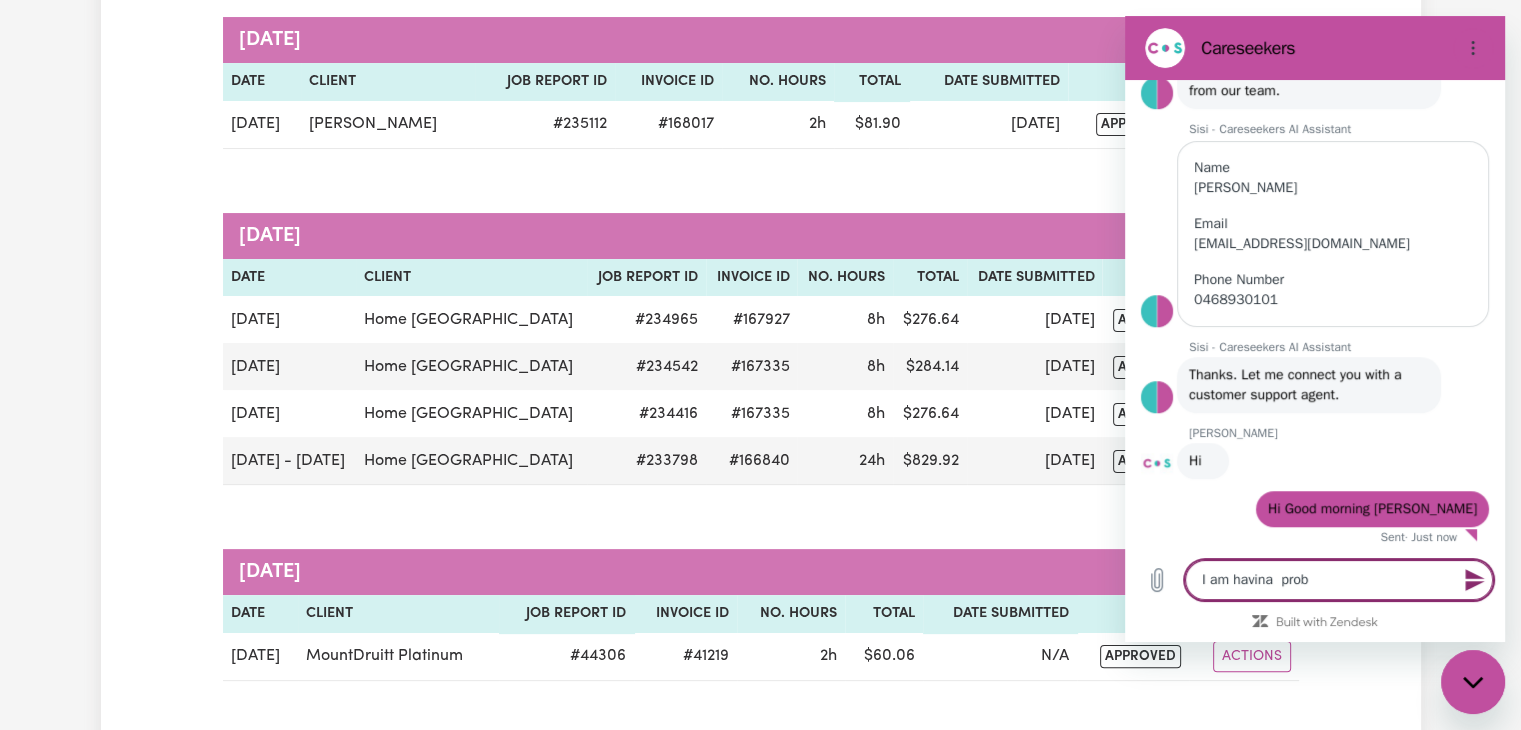 type on "I am havina  probl" 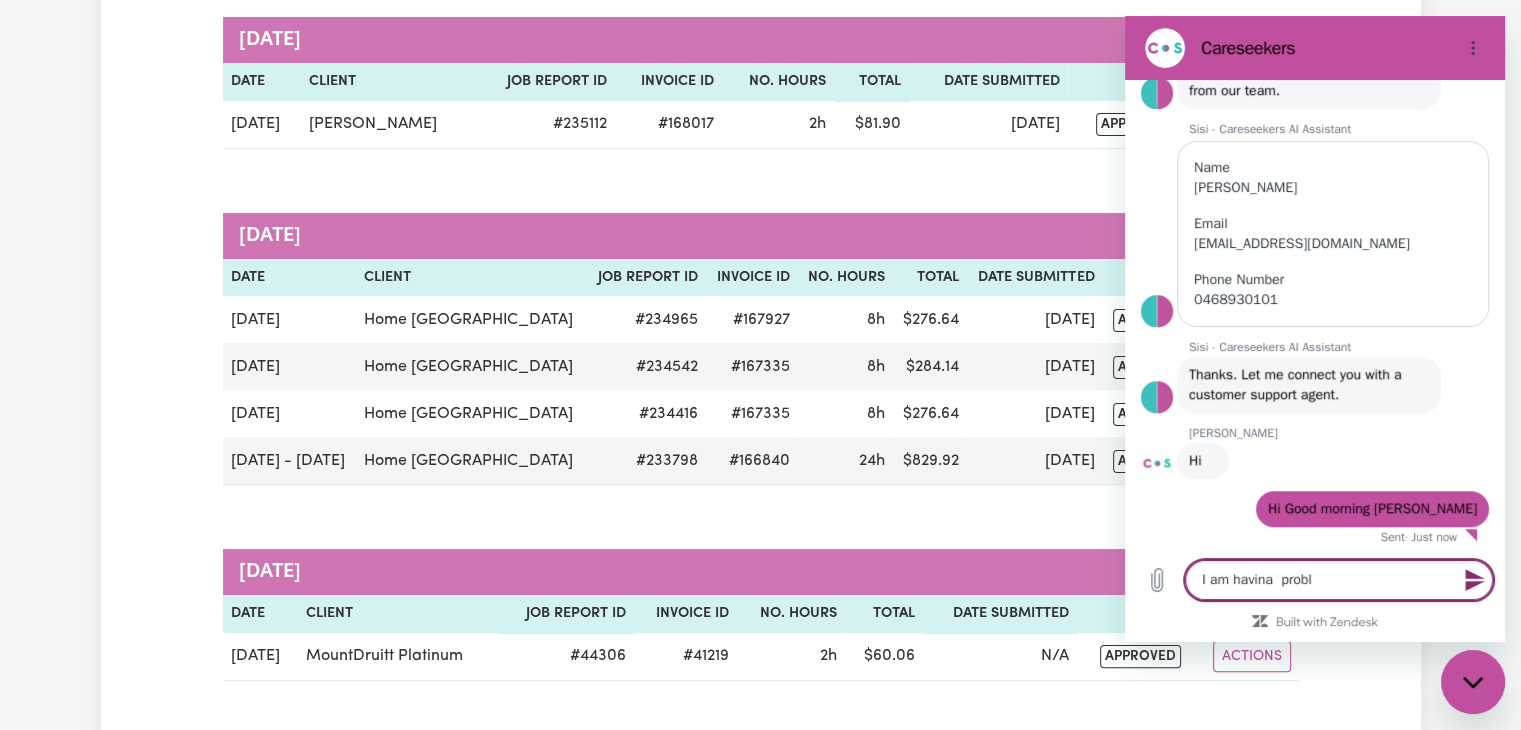 type on "I am havina  proble" 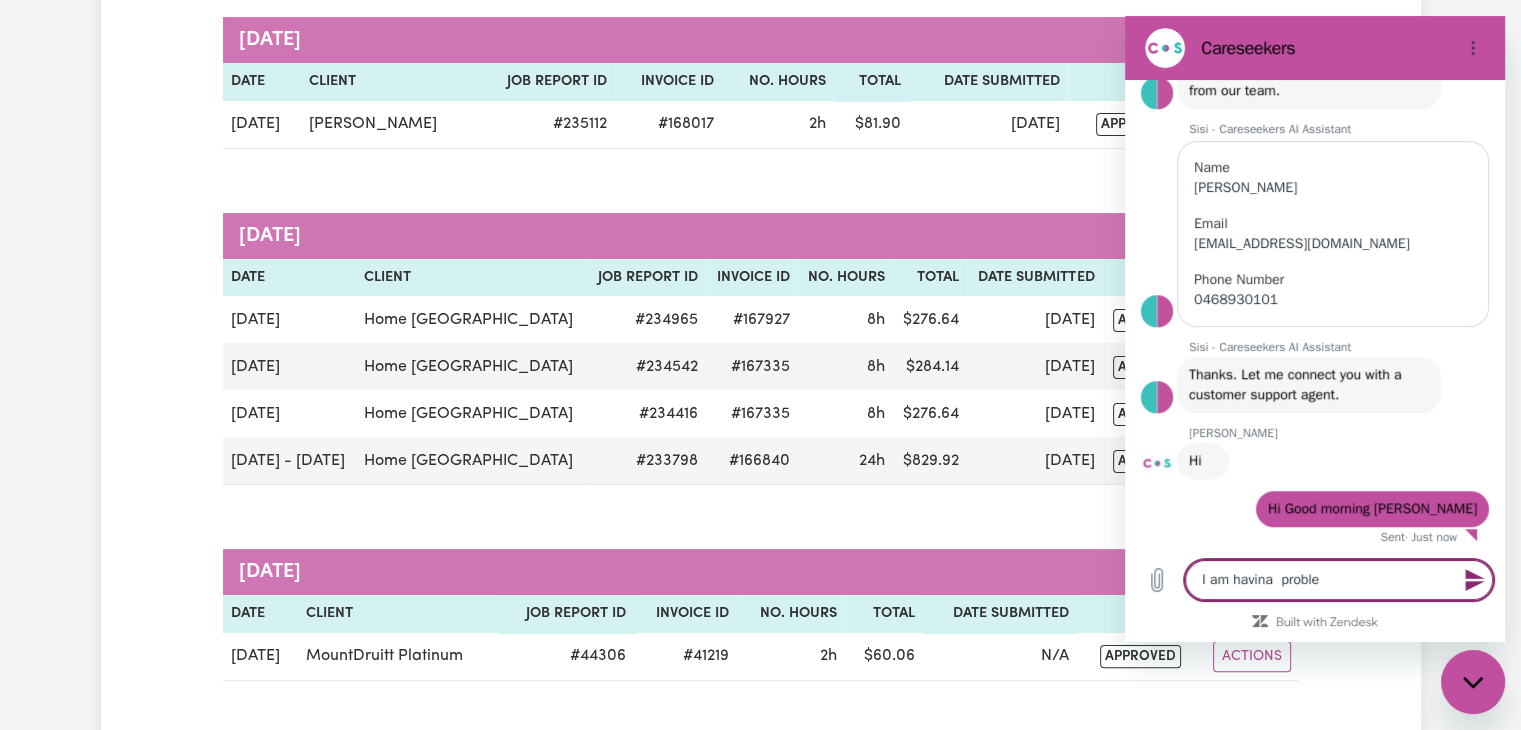 type on "I am havina  problem" 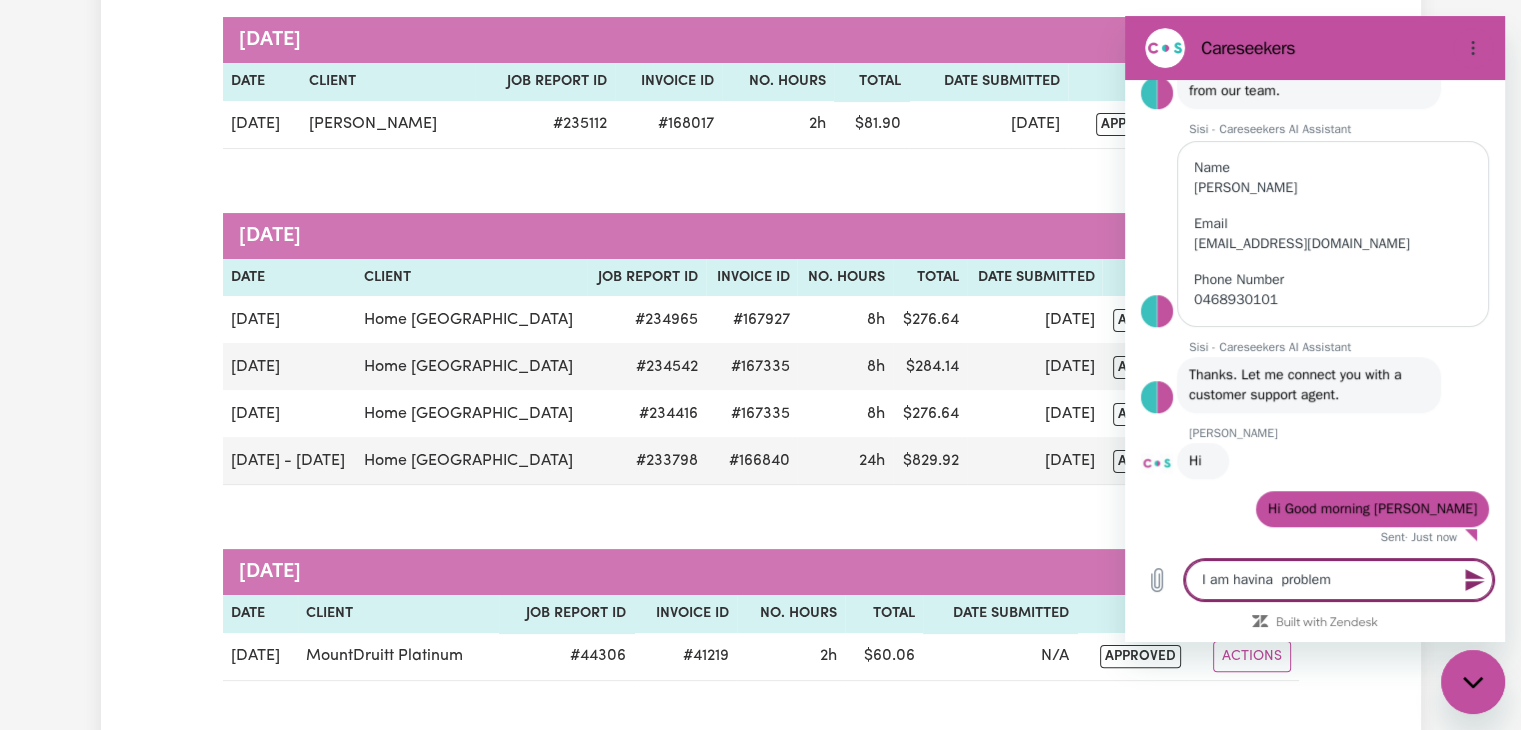 type on "I am havina  problem" 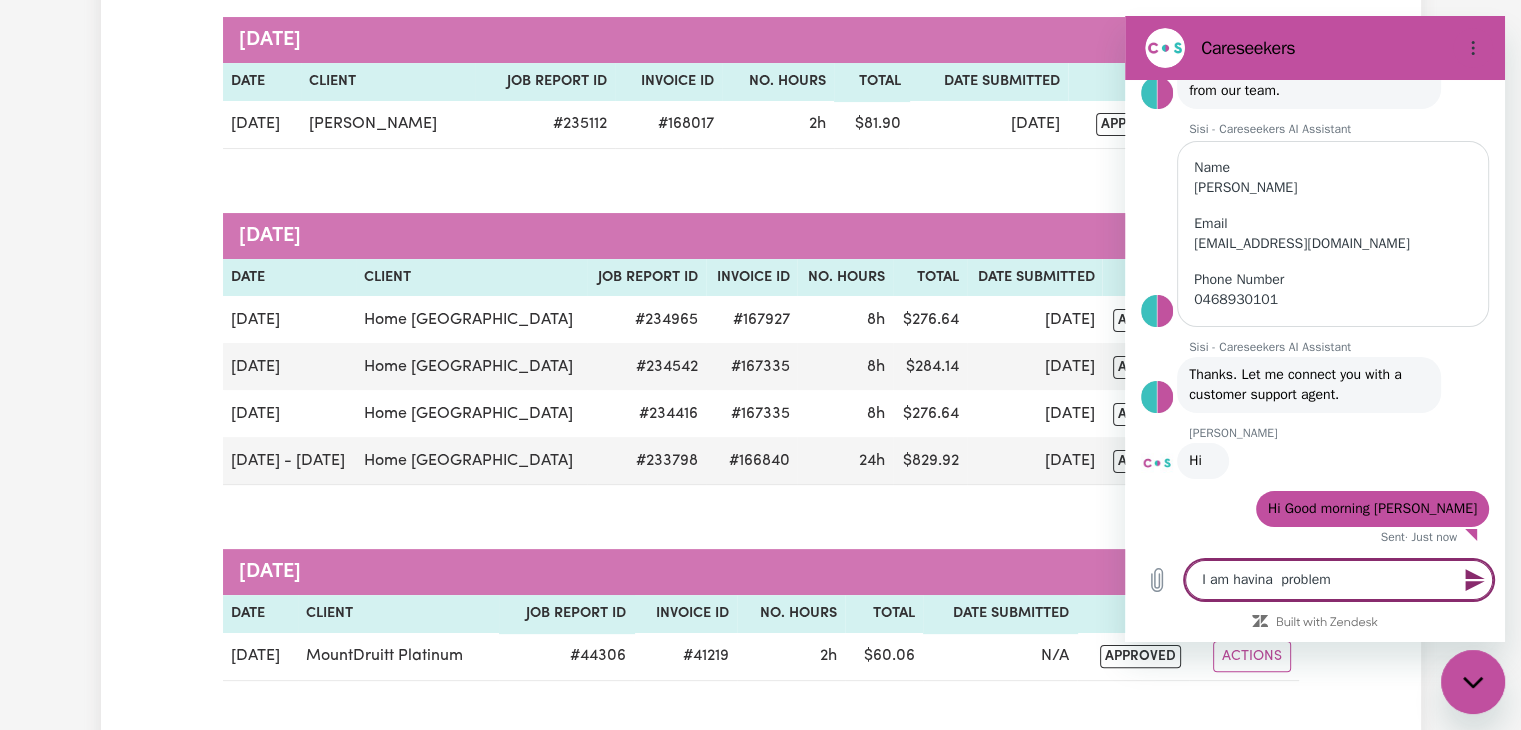 type 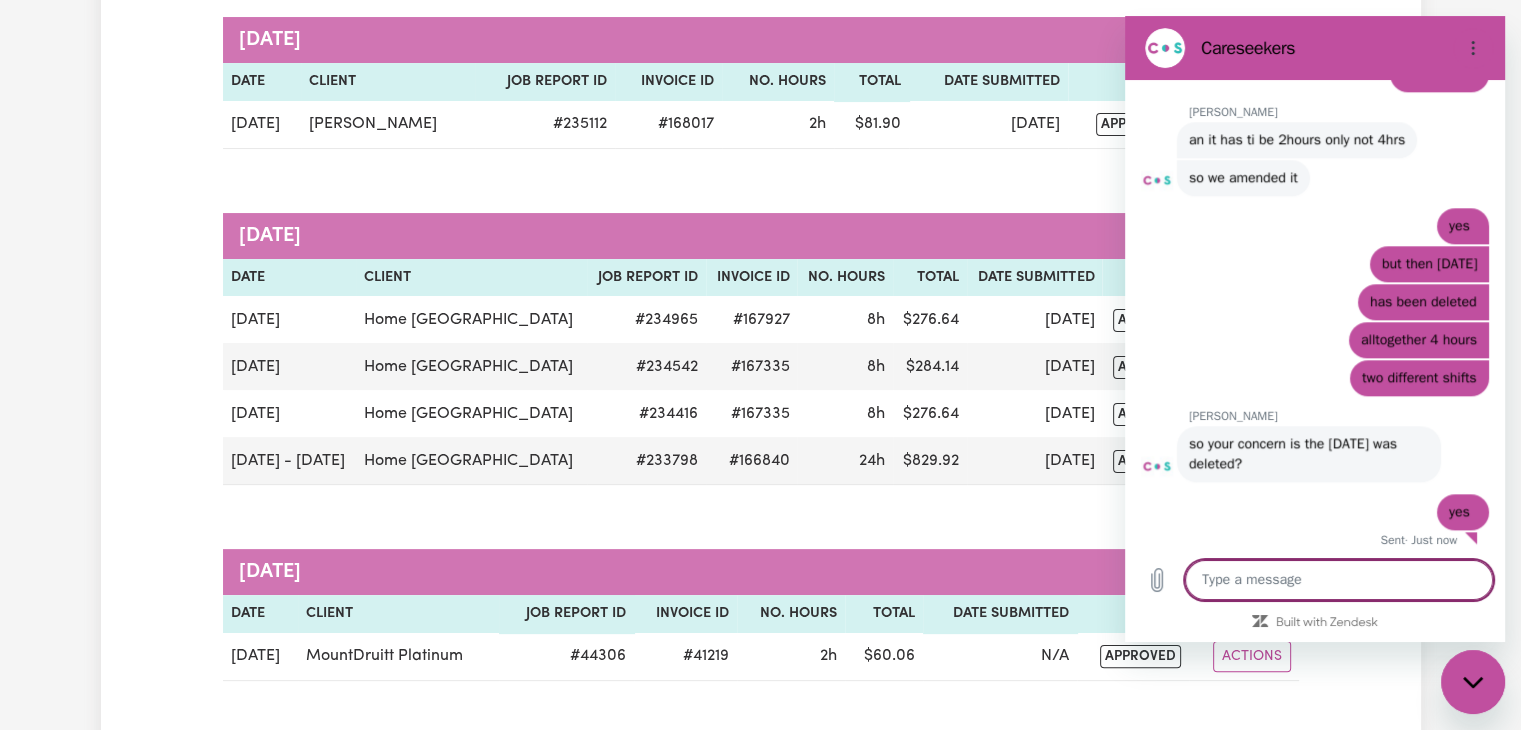 scroll, scrollTop: 2108, scrollLeft: 0, axis: vertical 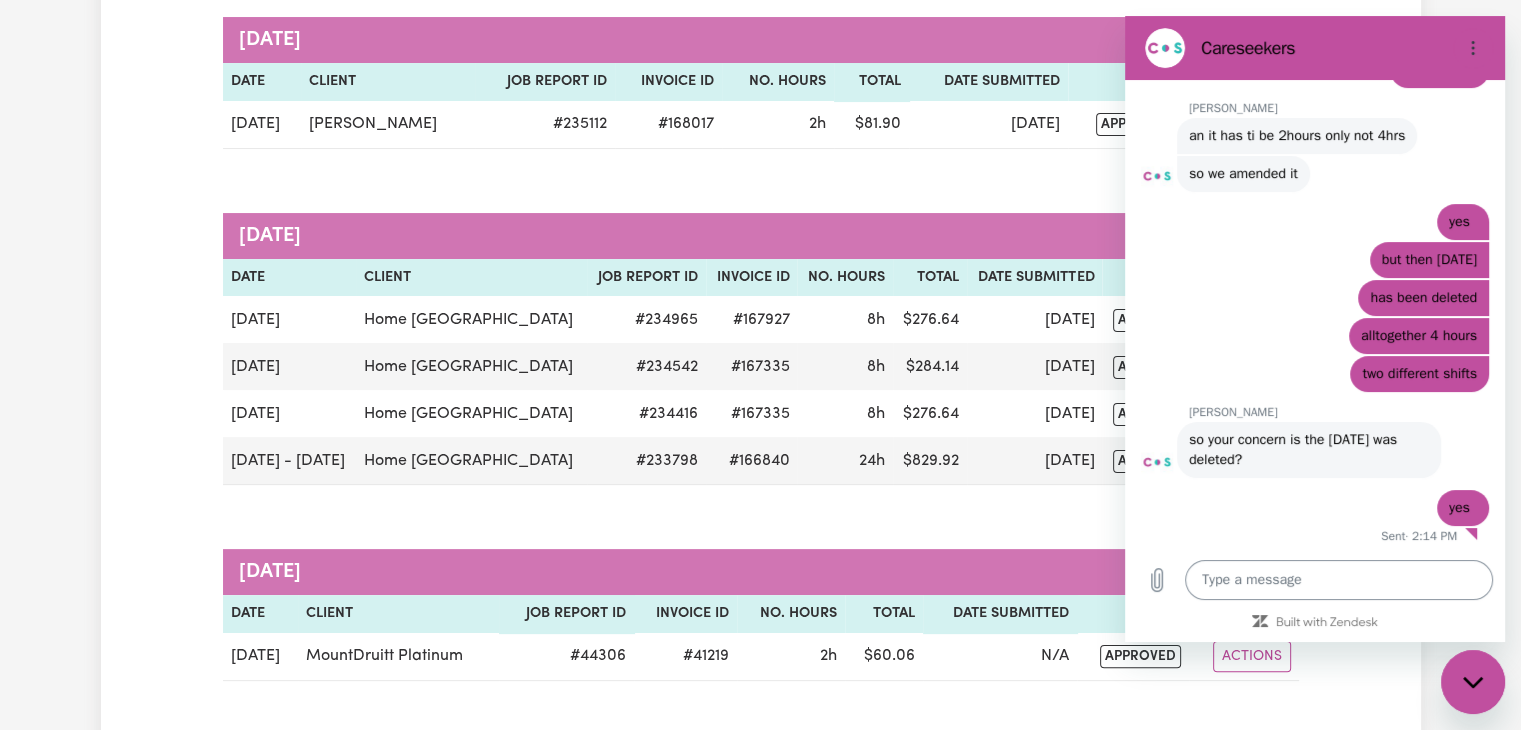 click at bounding box center (1339, 580) 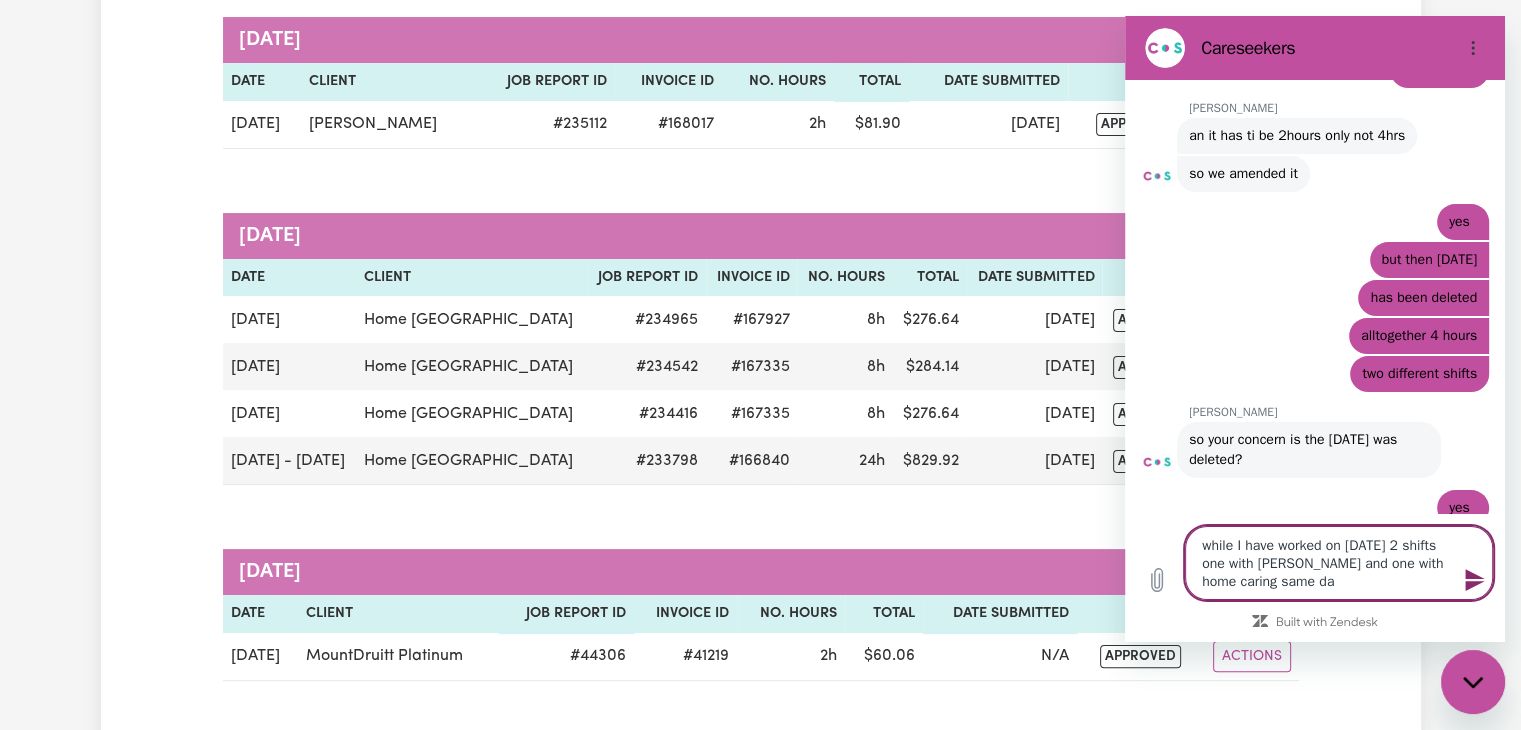 type on "while I have worked on 30th june 2 shifts one with Helen and one with home caring same day" 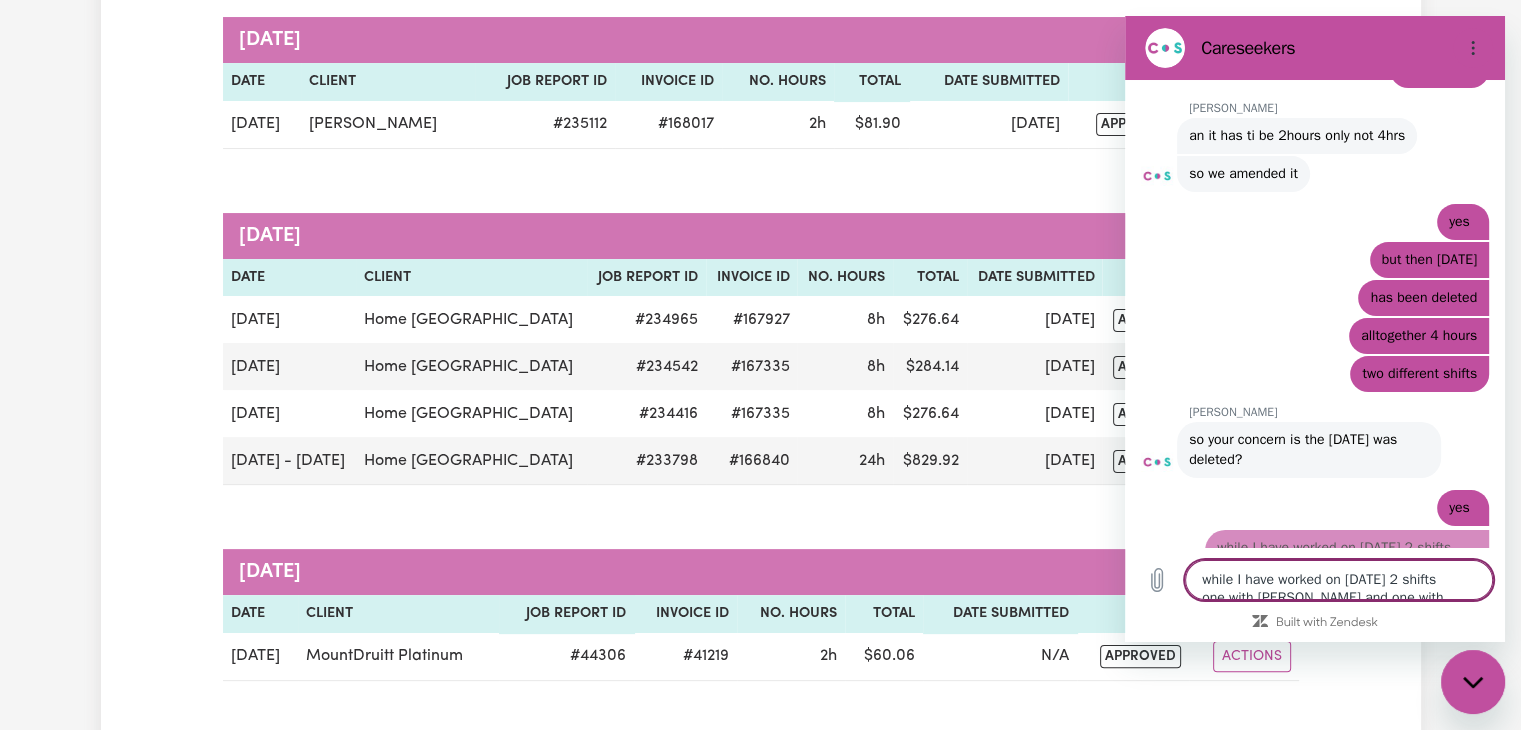 type 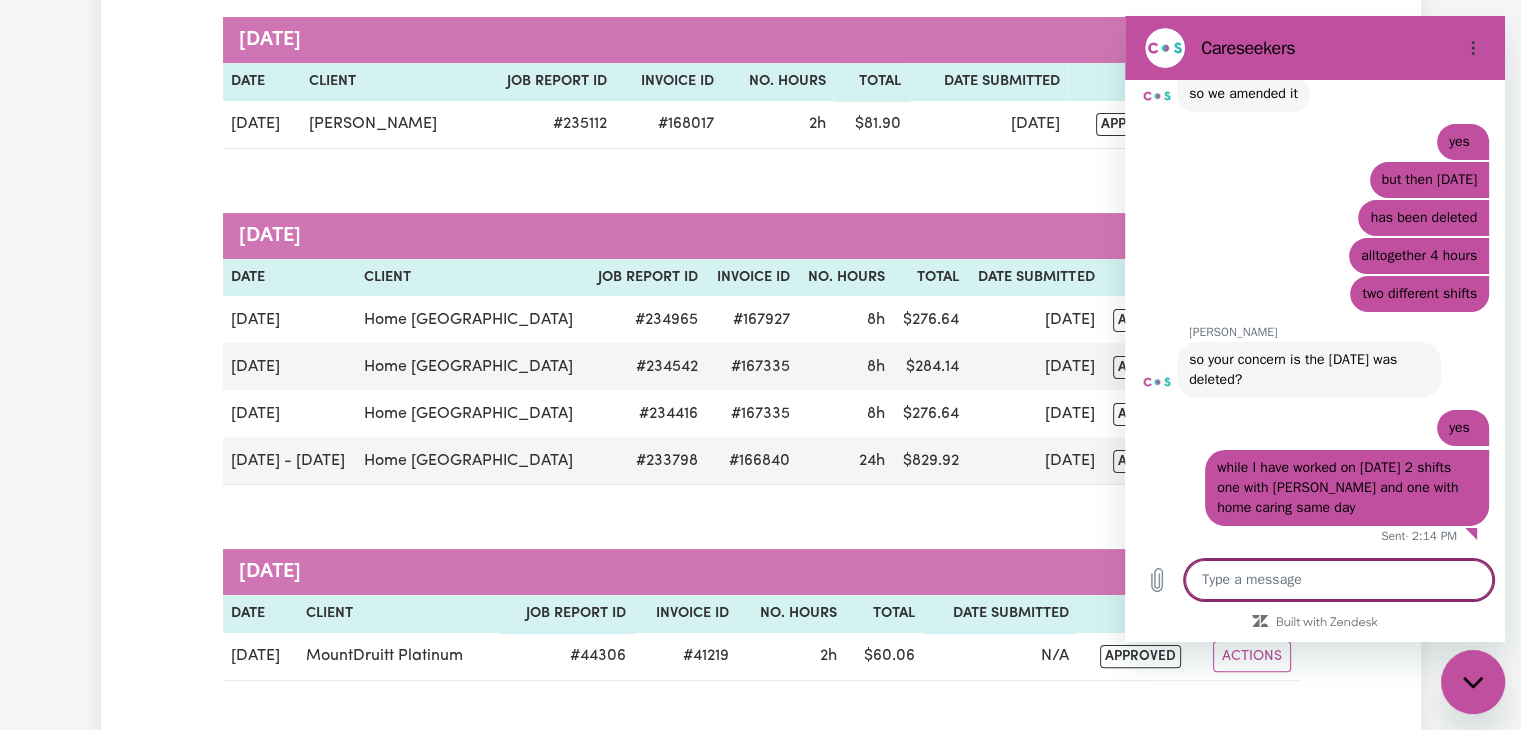 scroll, scrollTop: 2185, scrollLeft: 0, axis: vertical 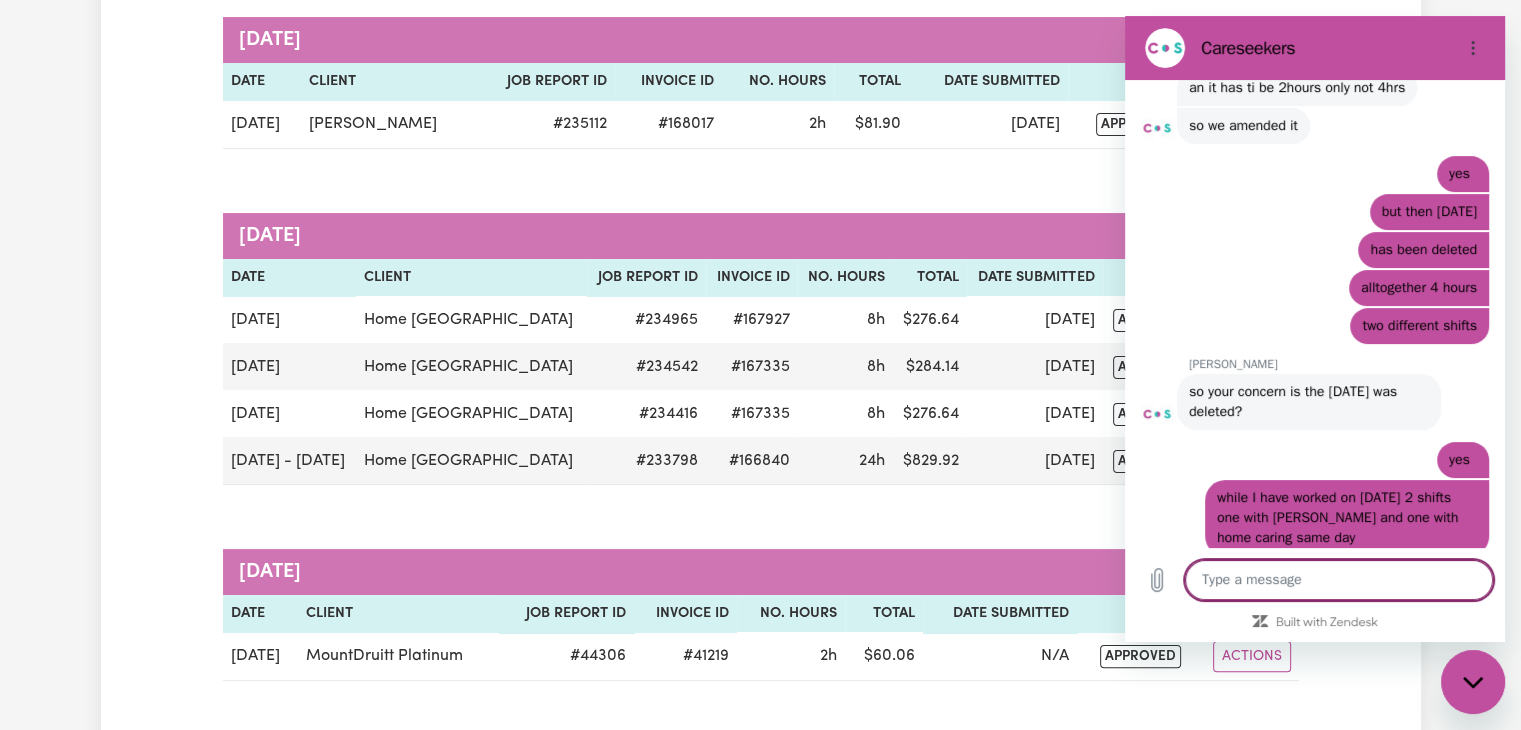 click on "Group by: Date Care Seeker Status Search Export July 2025 Date Client Job Report ID Invoice ID No. Hours Total Date Submitted Status Actions Jul 2 Helen Libreri # 235112 #168017 2h  $ 81.90 Jul 8 approved Actions June 2025 Date Client Job Report ID Invoice ID No. Hours Total Date Submitted Status Actions Jun 30 Home Caring Hills District # 234965 #167927 8h  $ 276.64 Jun 30 approved Actions Jun 25 Home Caring Hills District # 234542 #167335 8h  $ 284.14 Jun 26 approved Actions Jun 23 Home Caring Hills District # 234416 #167335 8h  $ 276.64 Jun 24 approved Actions Jun 11 - Jun 18 Home Caring Hills District # 233798 #166840 24h  $ 829.92 Jun 18 approved Actions November 2020 Date Client Job Report ID Invoice ID No. Hours Total Date Submitted Status Actions Nov 16 MountDruitt Platinum # 44306 #41219 2h  $ 60.06 N/A approved Actions" at bounding box center [761, 301] 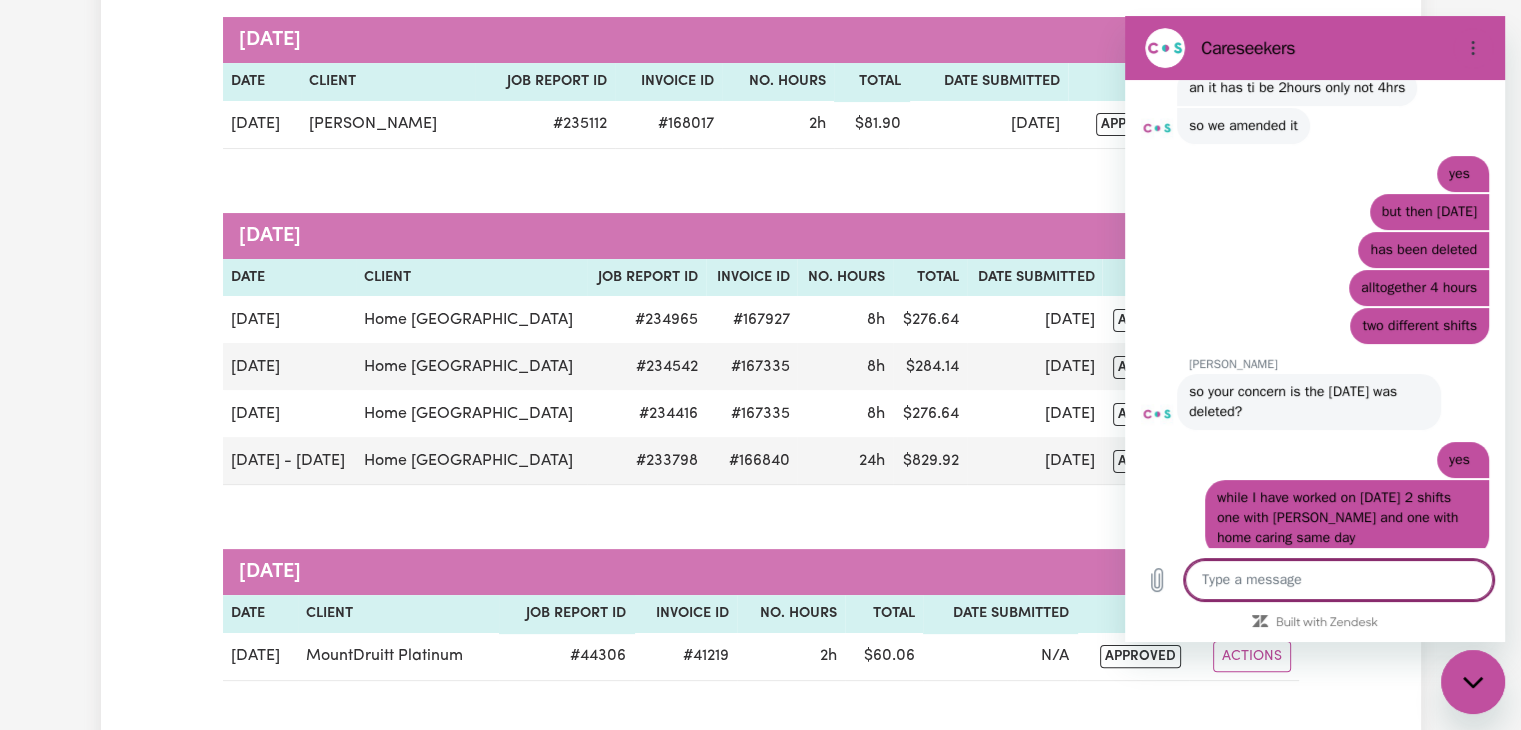 click at bounding box center (1339, 580) 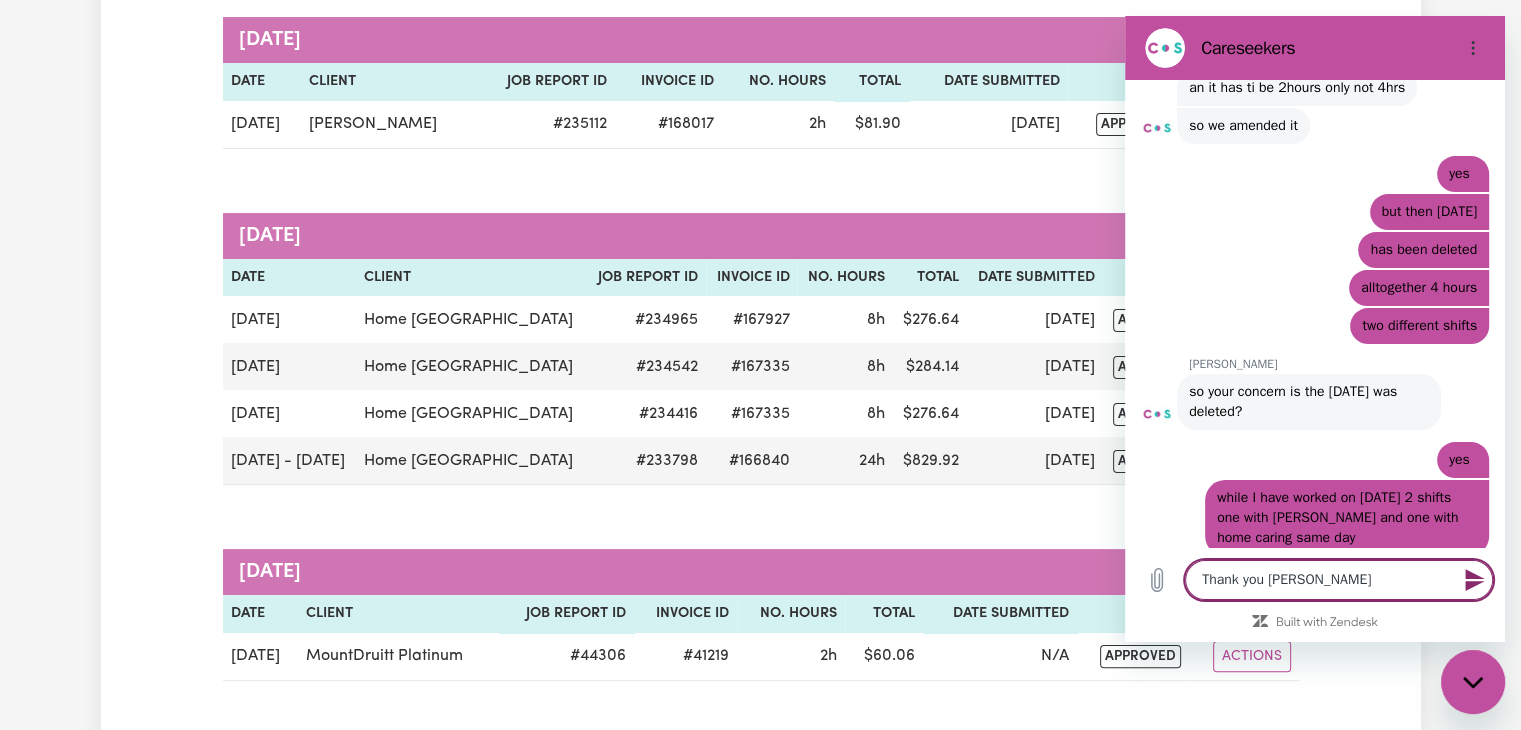 type on "Thank you Liza" 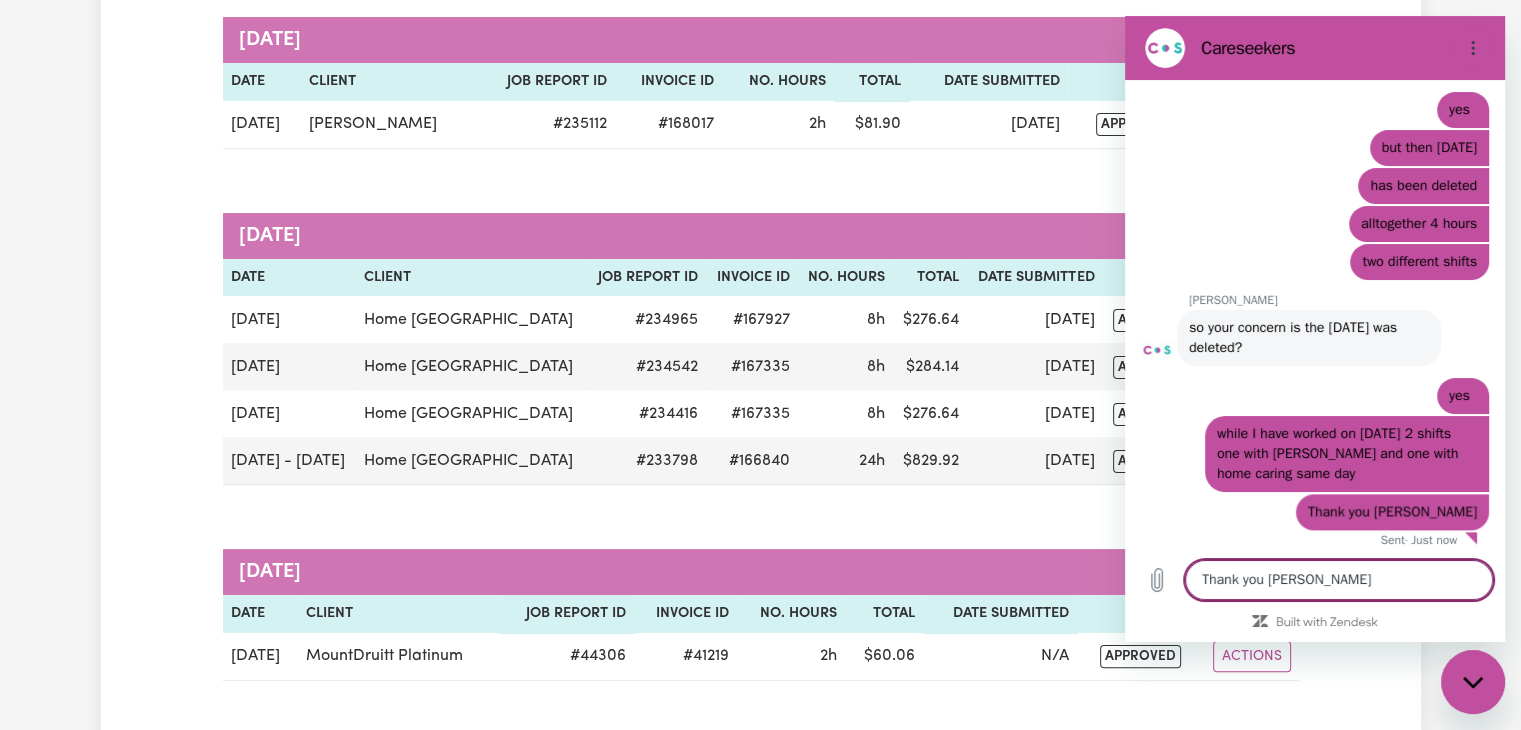scroll, scrollTop: 2224, scrollLeft: 0, axis: vertical 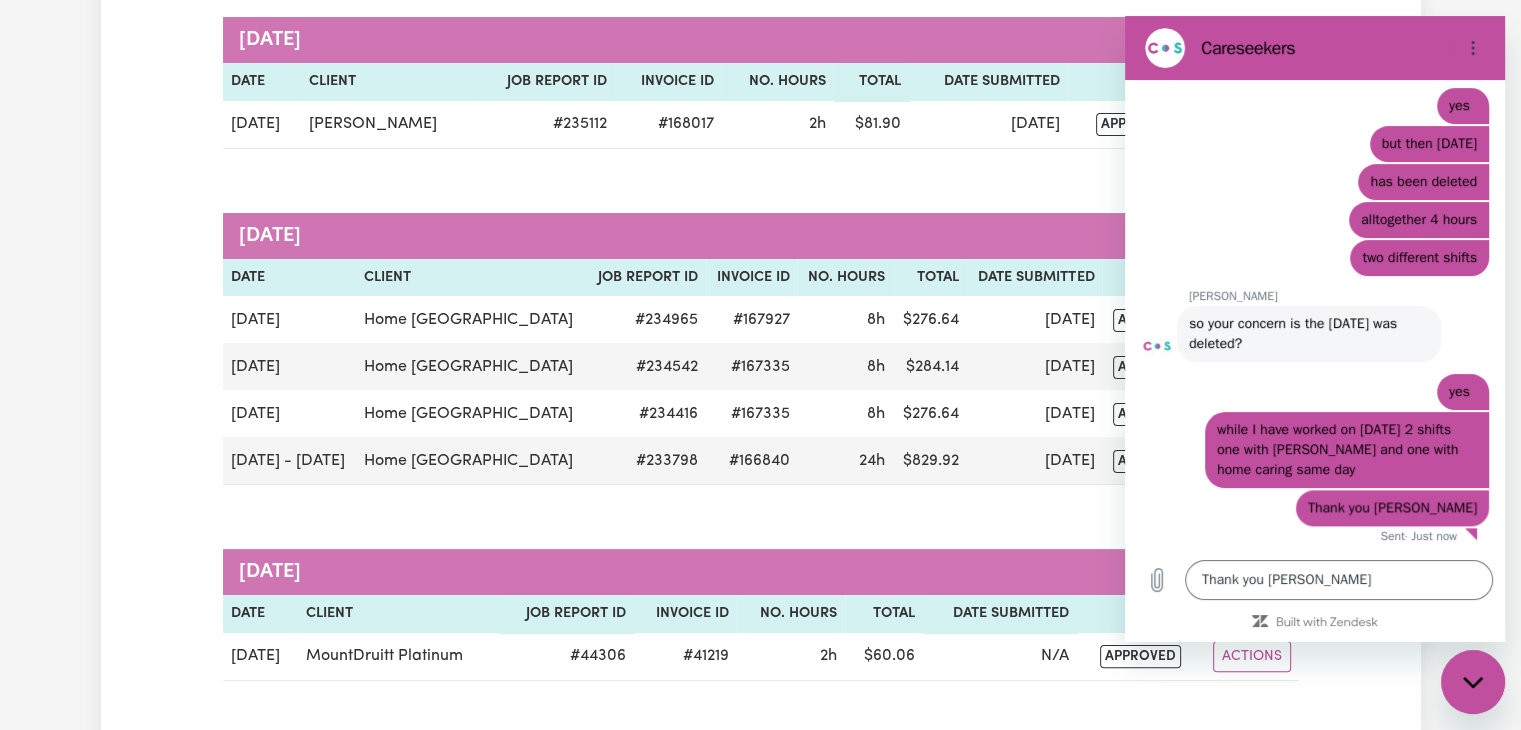 click on "[DATE]" at bounding box center [761, 40] 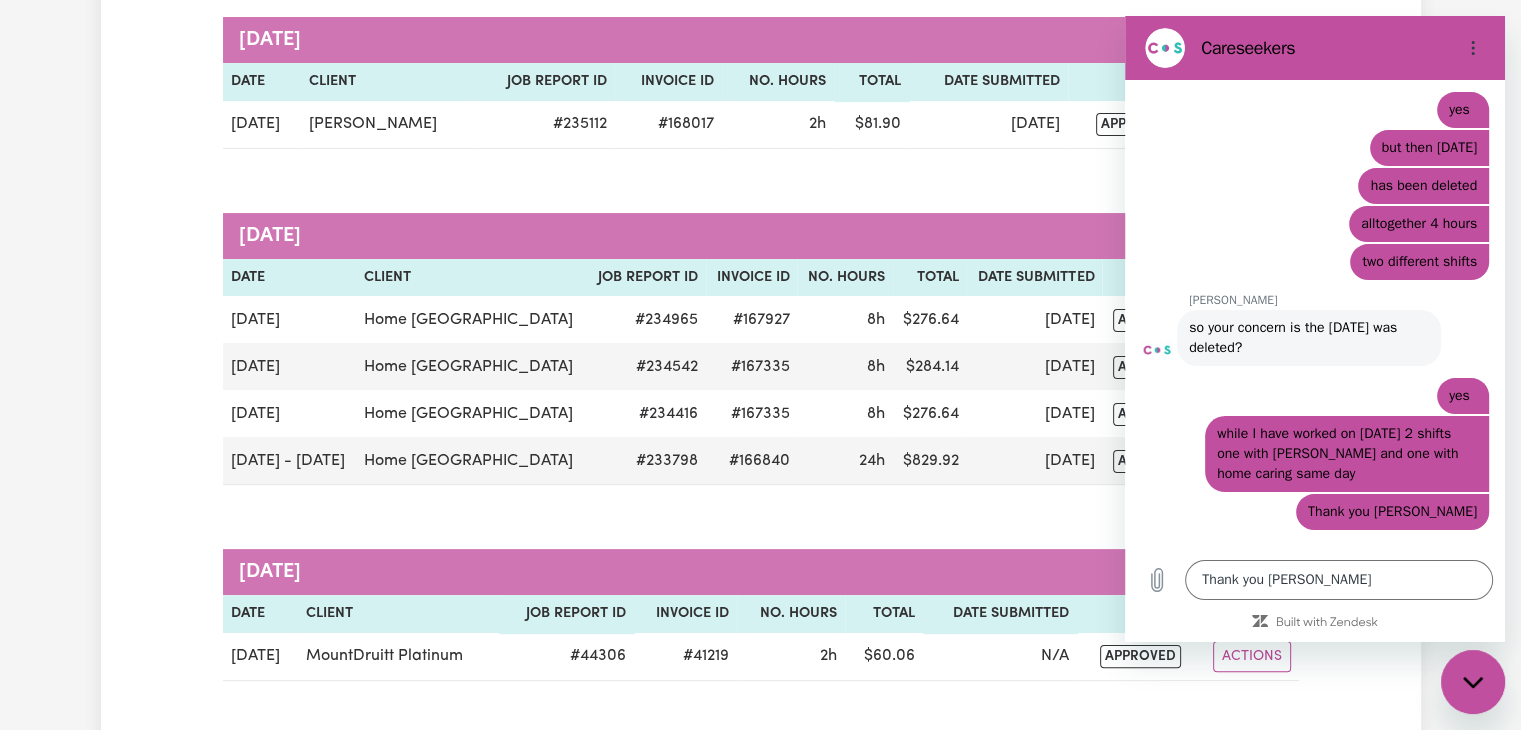 scroll, scrollTop: 2224, scrollLeft: 0, axis: vertical 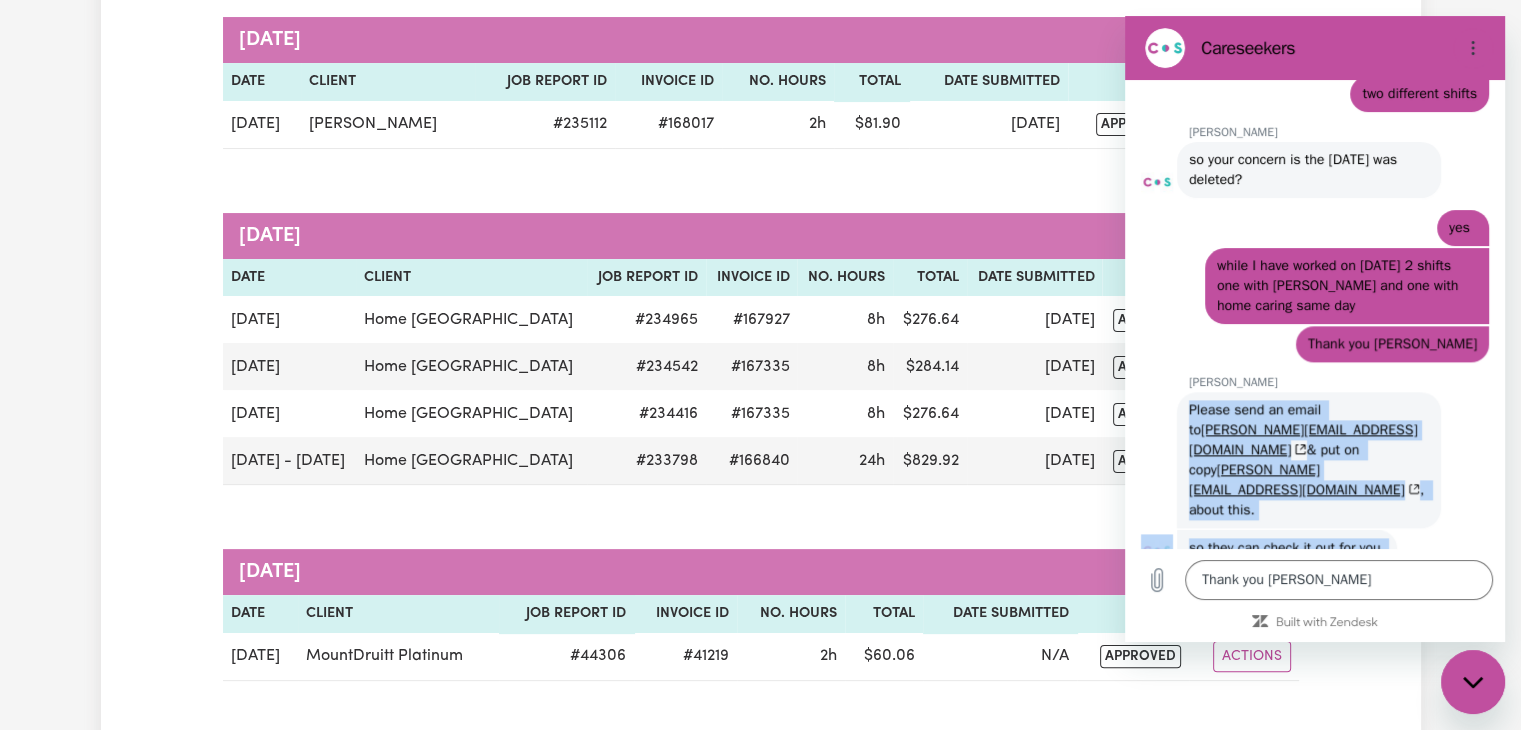 drag, startPoint x: 1189, startPoint y: 409, endPoint x: 1409, endPoint y: 538, distance: 255.03137 